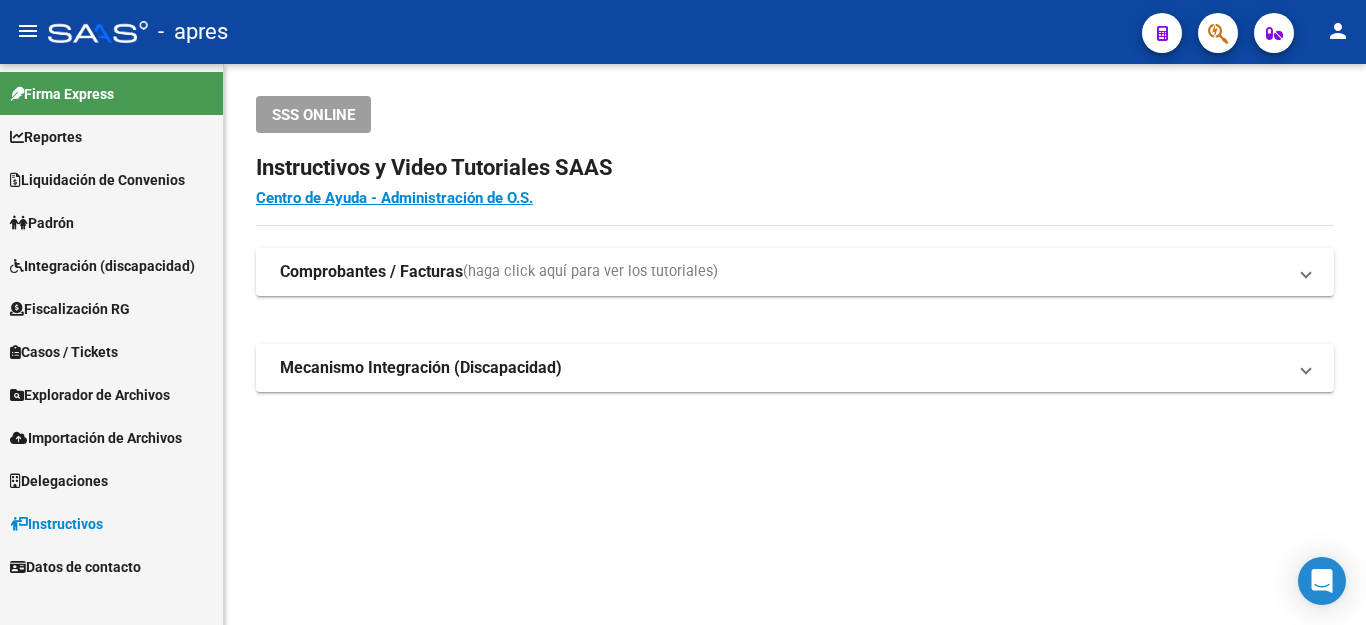 scroll, scrollTop: 0, scrollLeft: 0, axis: both 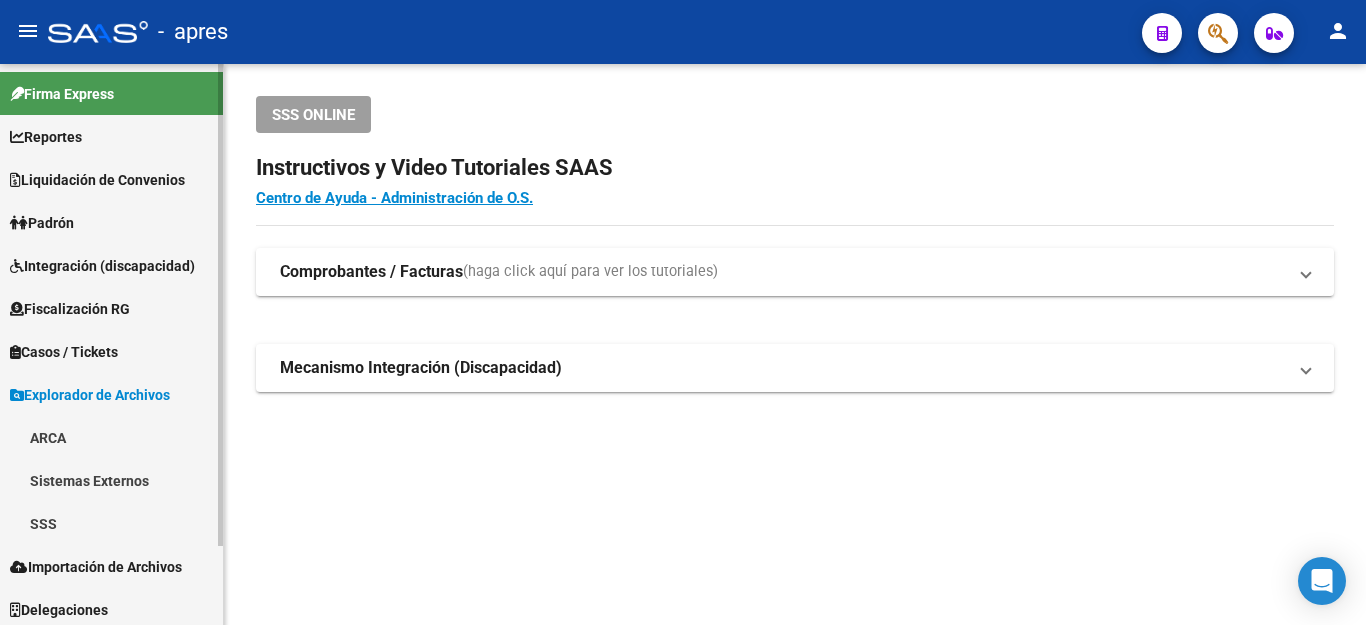 click on "SSS" at bounding box center (111, 523) 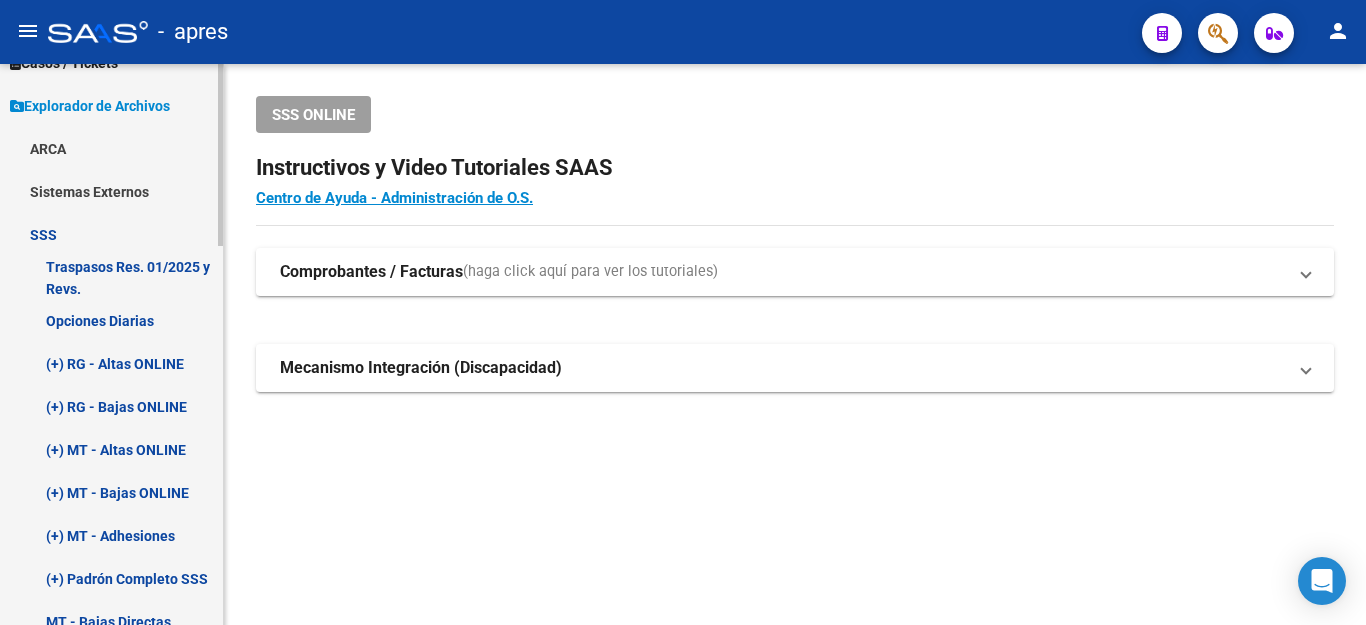 scroll, scrollTop: 300, scrollLeft: 0, axis: vertical 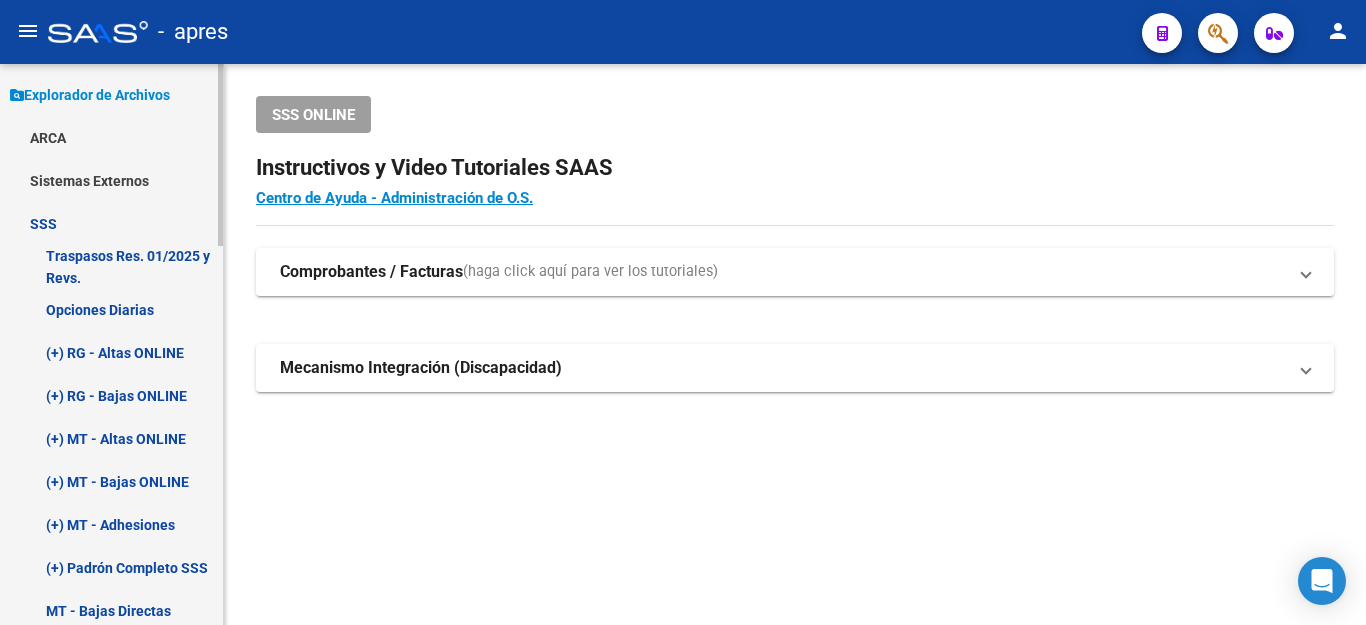 click on "Opciones Diarias" at bounding box center [111, 309] 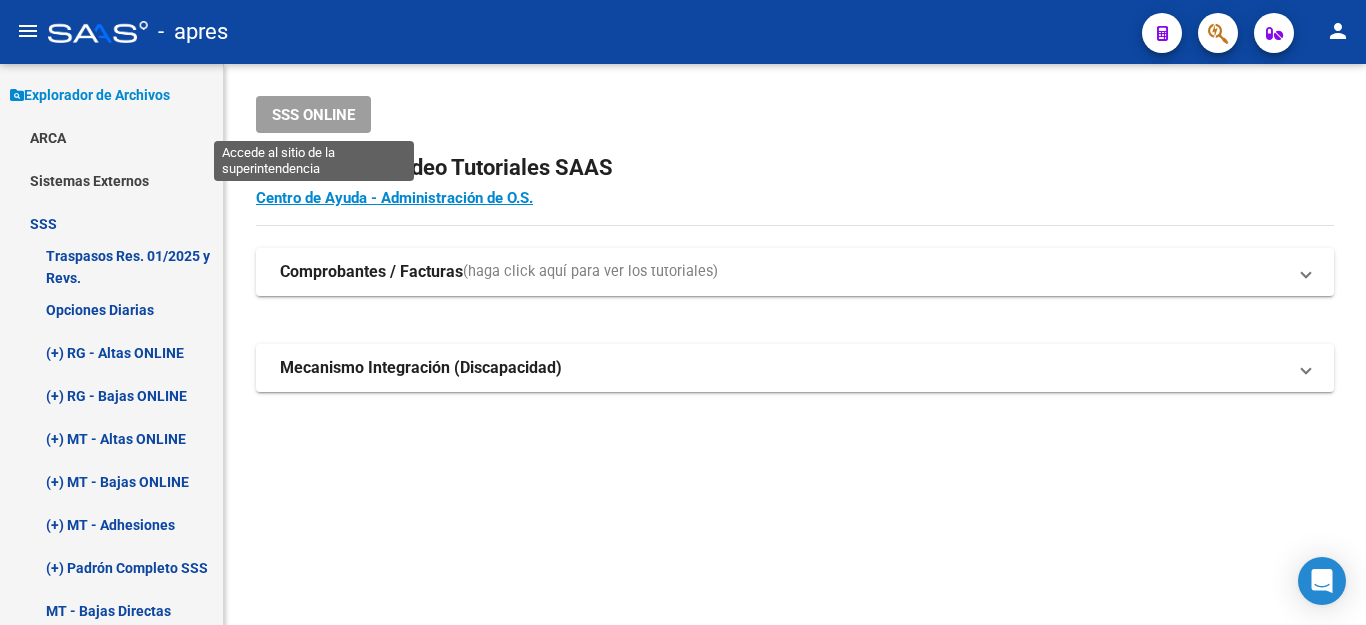 click on "SSS ONLINE" 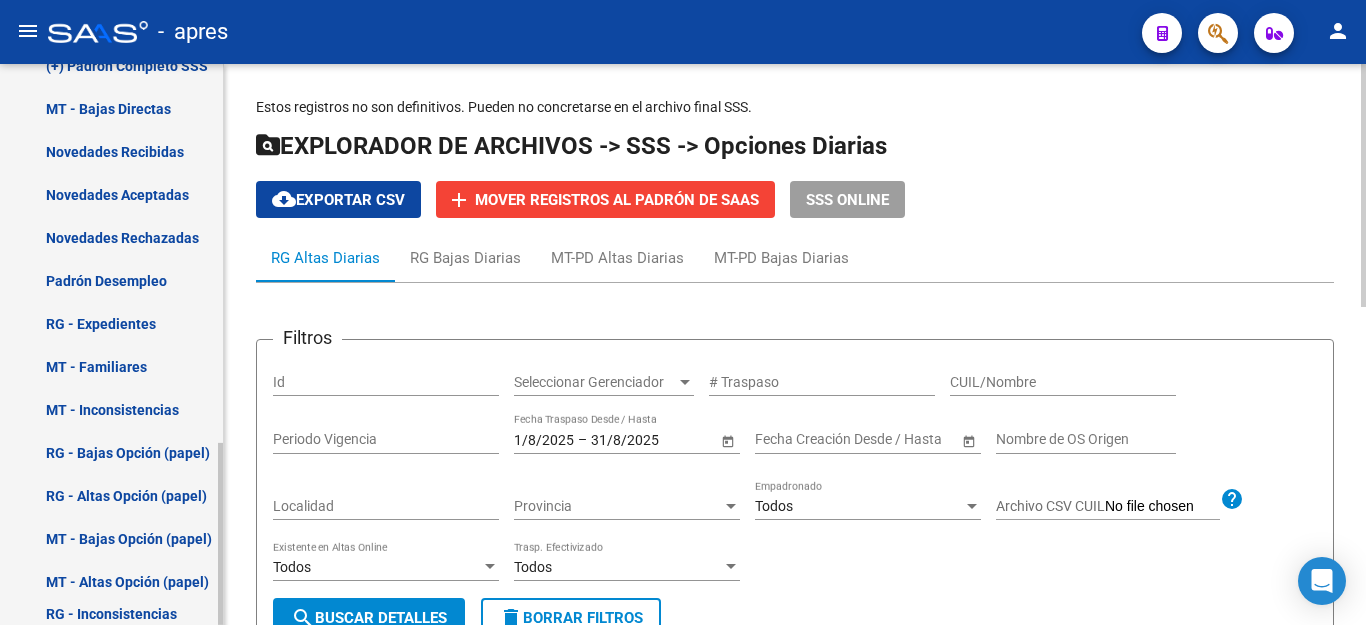 scroll, scrollTop: 767, scrollLeft: 0, axis: vertical 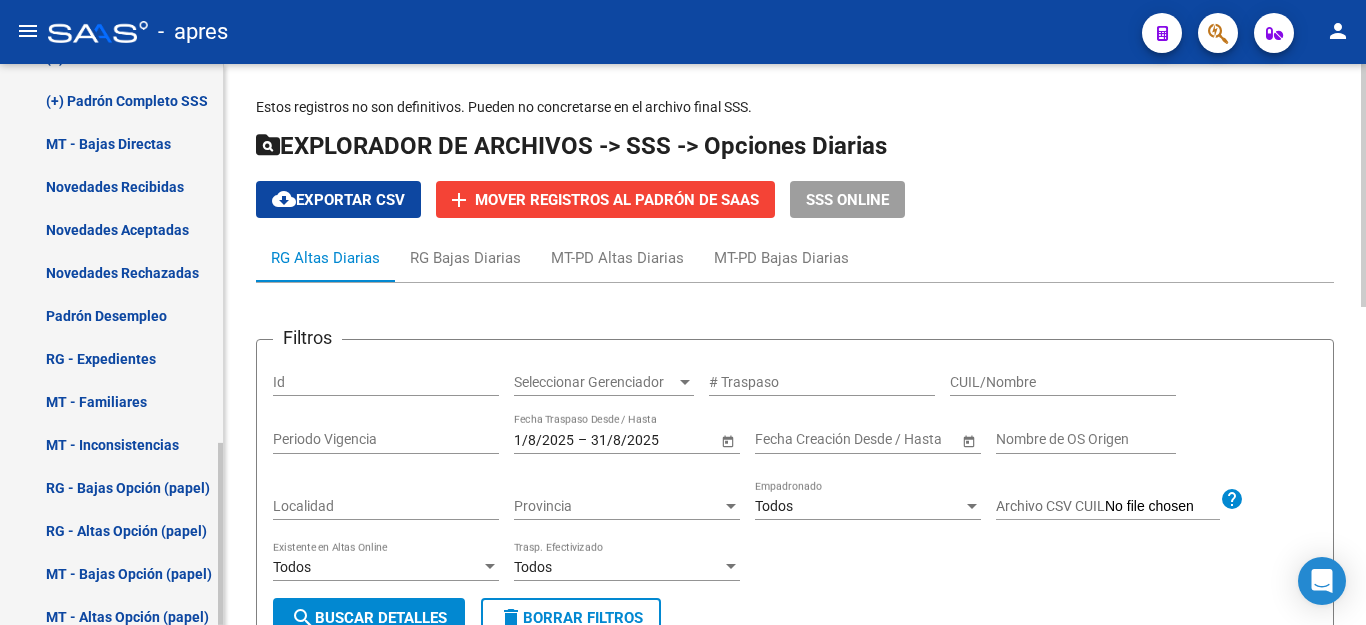 click on "Padrón Desempleo" at bounding box center [111, 315] 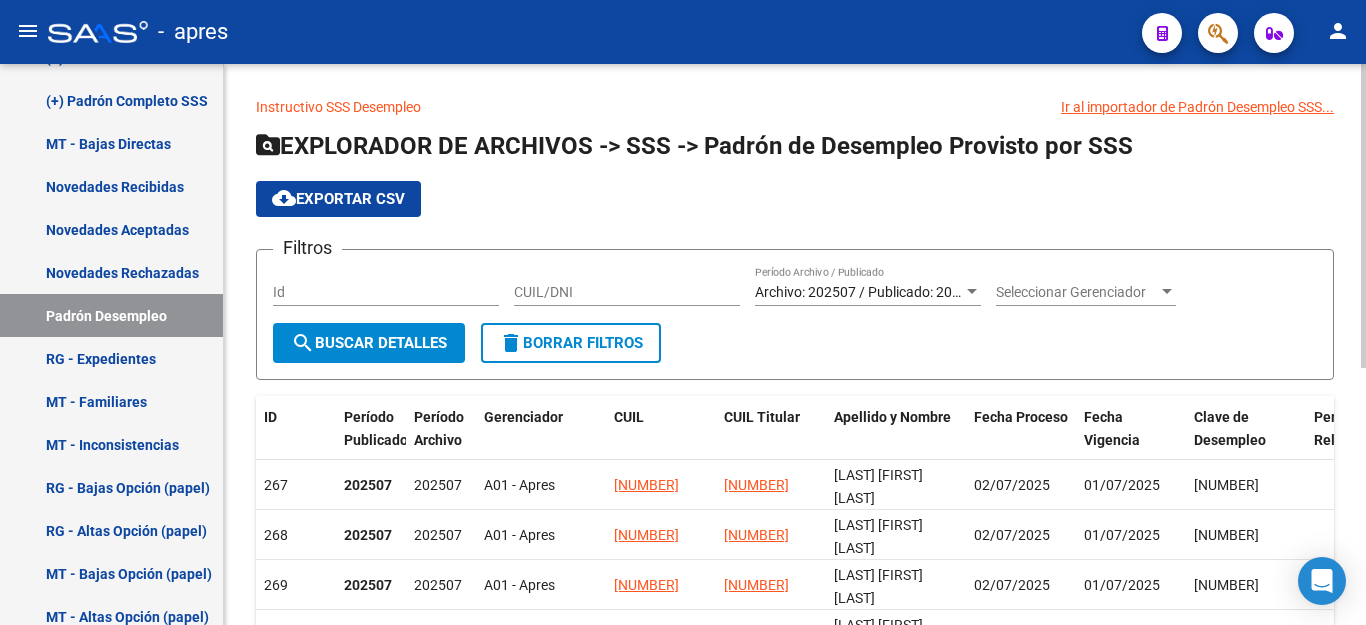 click on "Archivo: 202507 / Publicado: 202506" at bounding box center (869, 292) 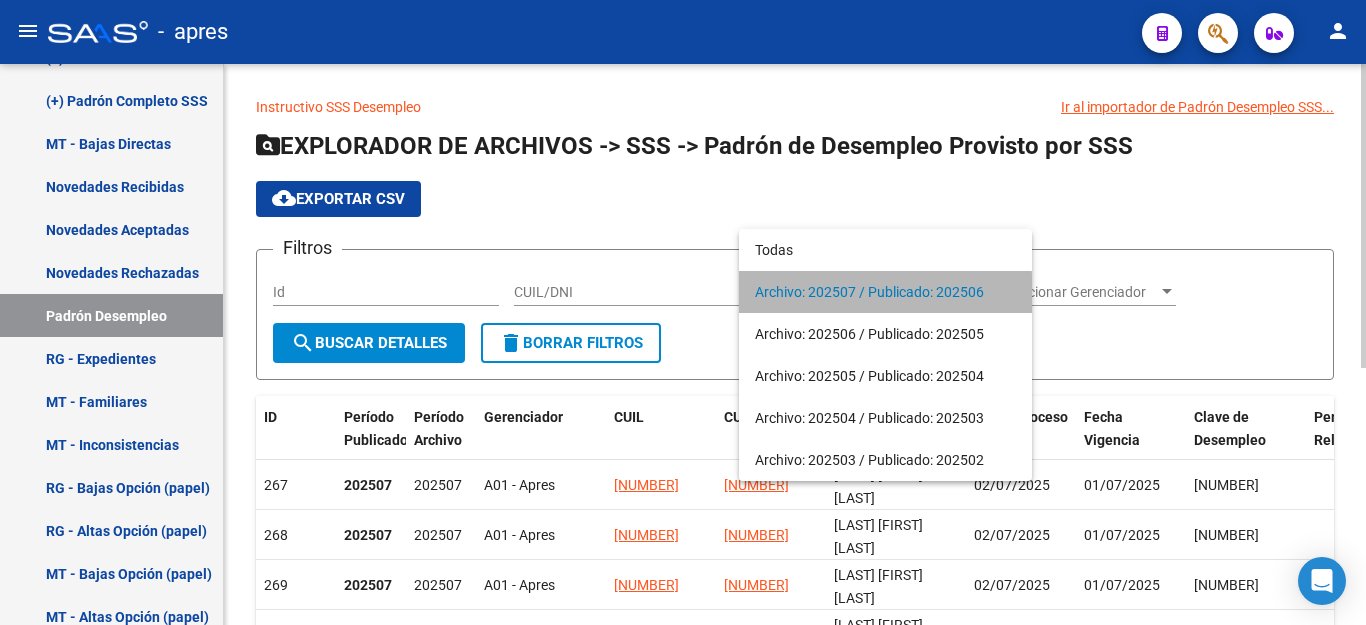 click on "Archivo: 202507 / Publicado: 202506" at bounding box center (885, 292) 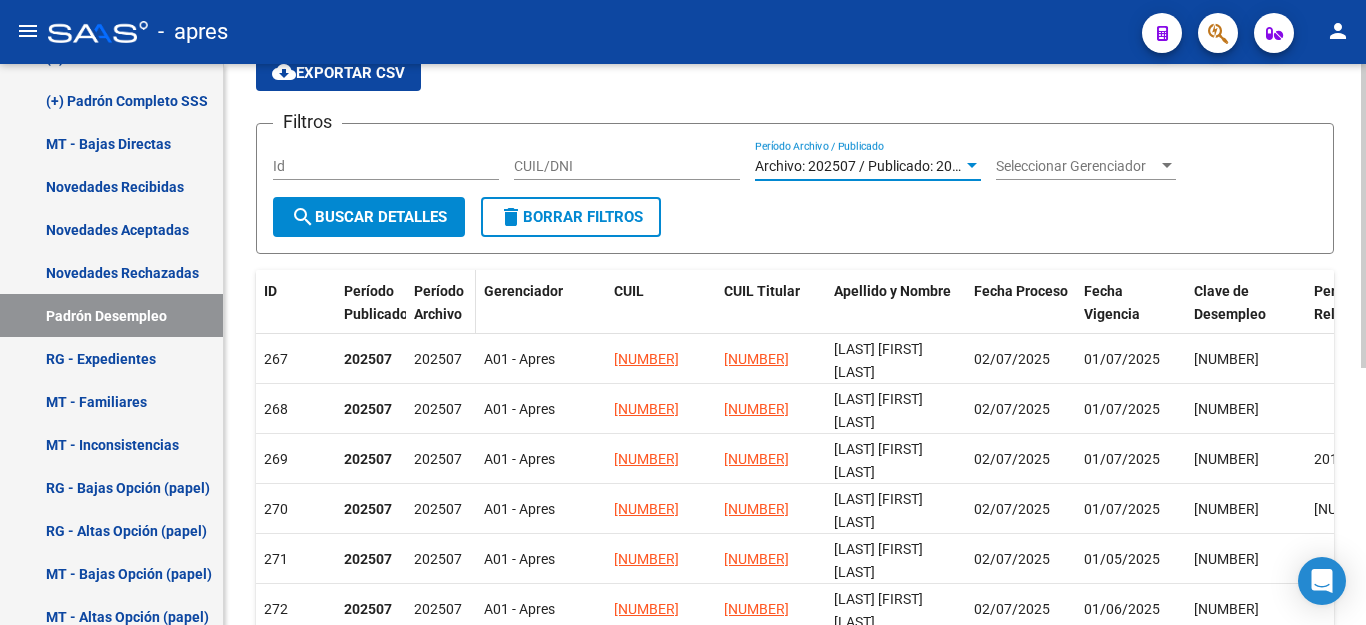 scroll, scrollTop: 200, scrollLeft: 0, axis: vertical 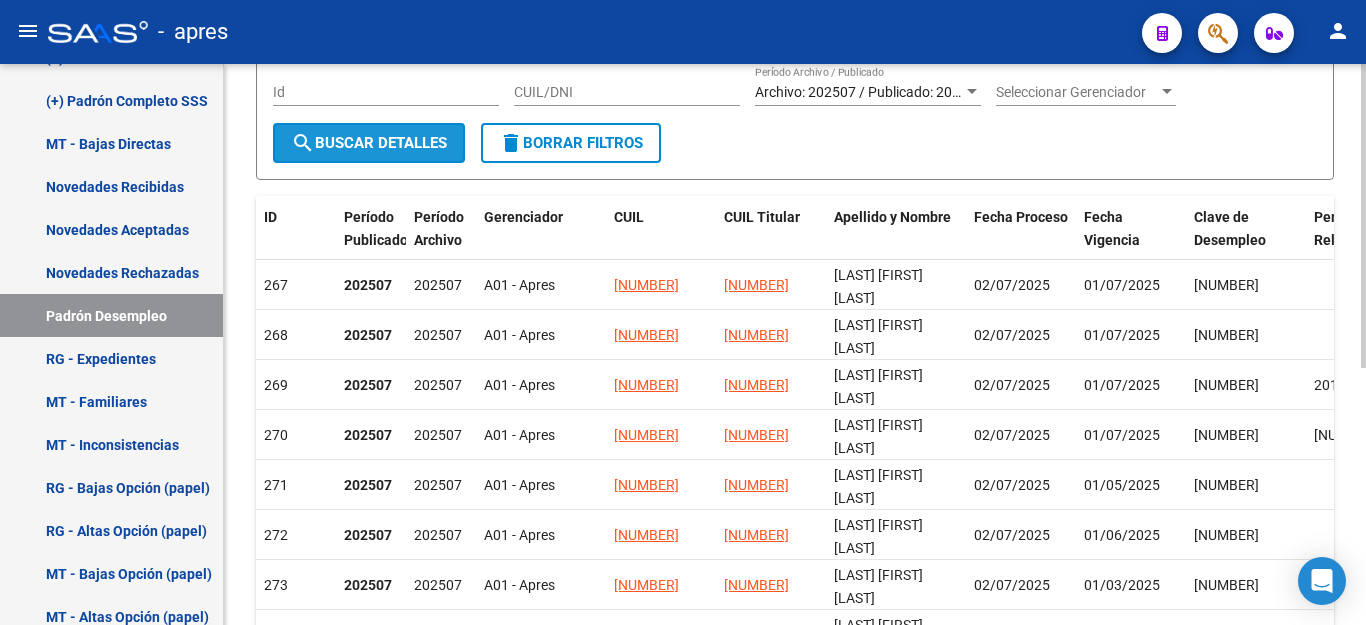 click on "search  Buscar Detalles" 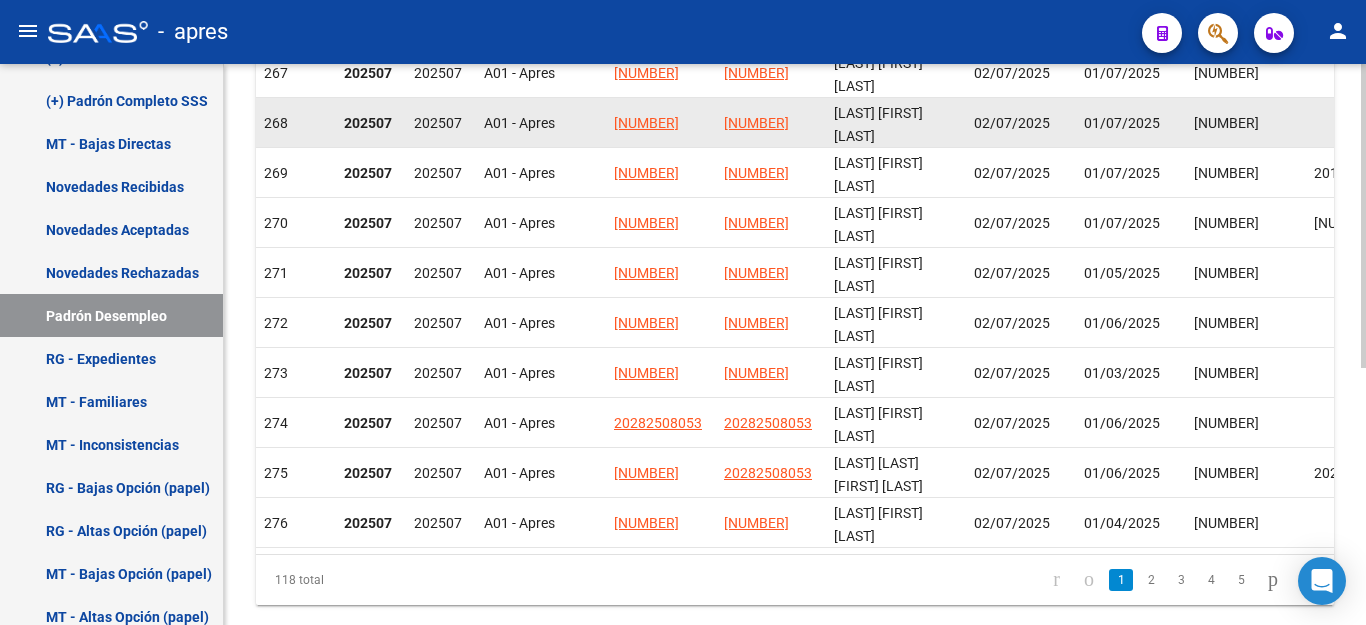 scroll, scrollTop: 73, scrollLeft: 0, axis: vertical 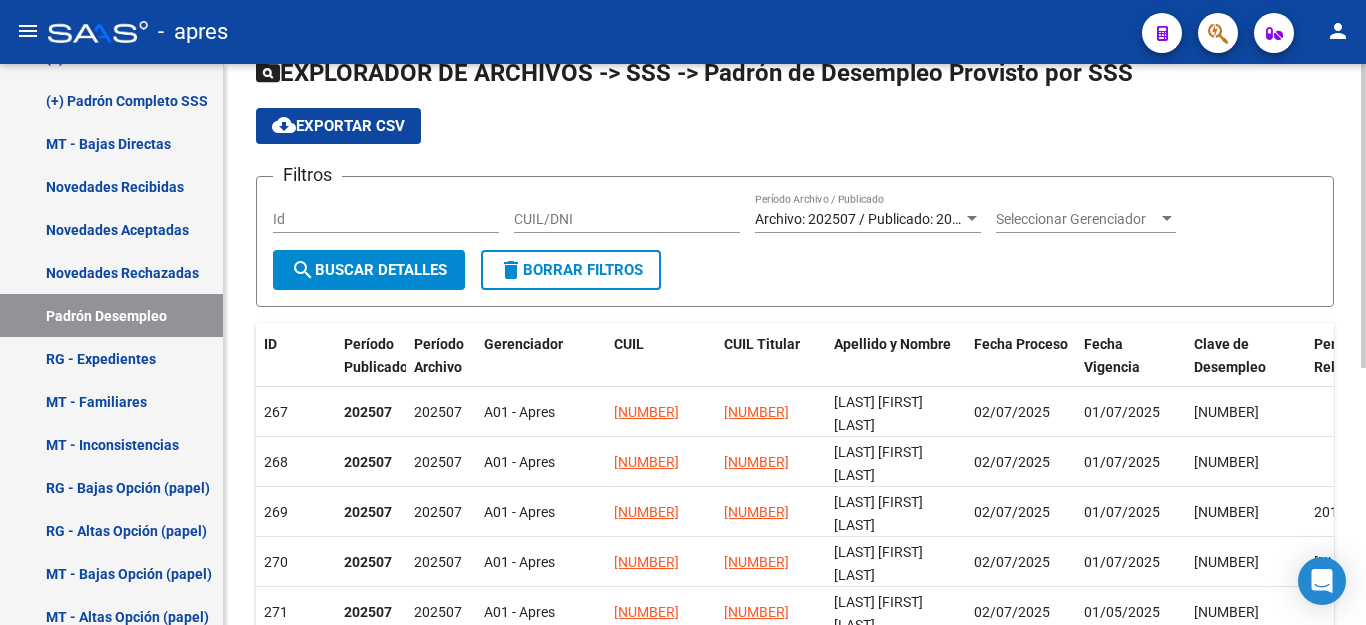 click on "Archivo: 202507 / Publicado: 202506 Período Archivo / Publicado" 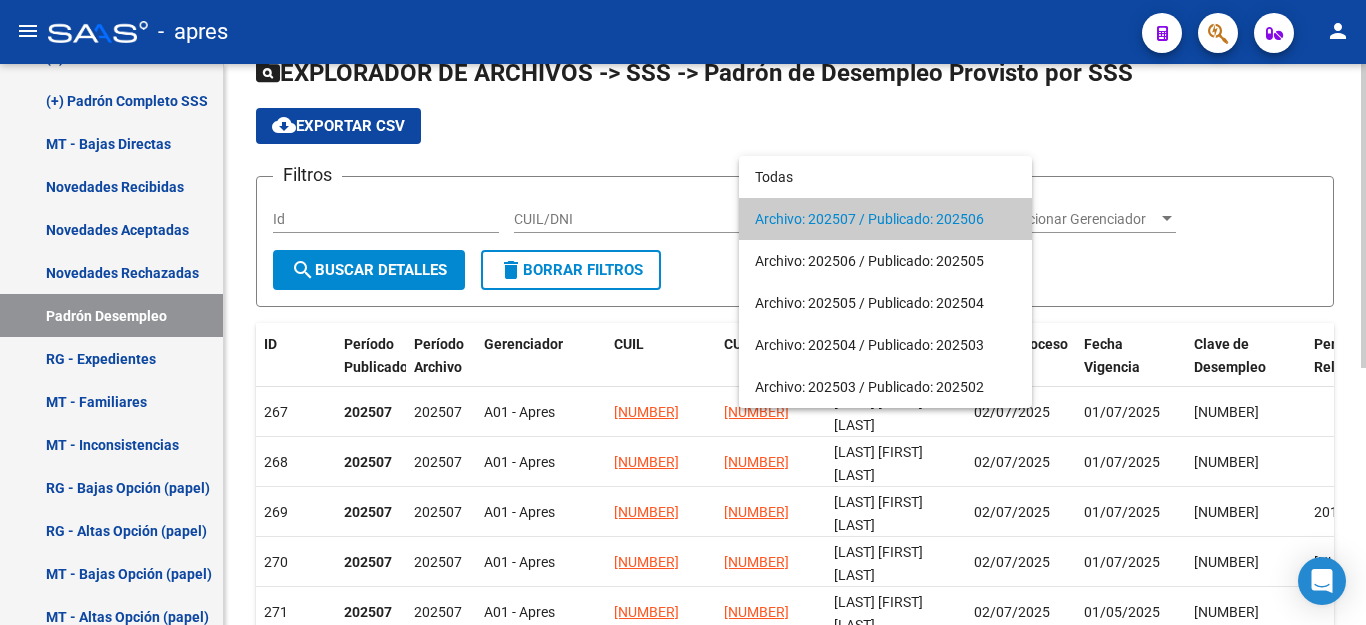 click on "Archivo: 202507 / Publicado: 202506" at bounding box center (885, 219) 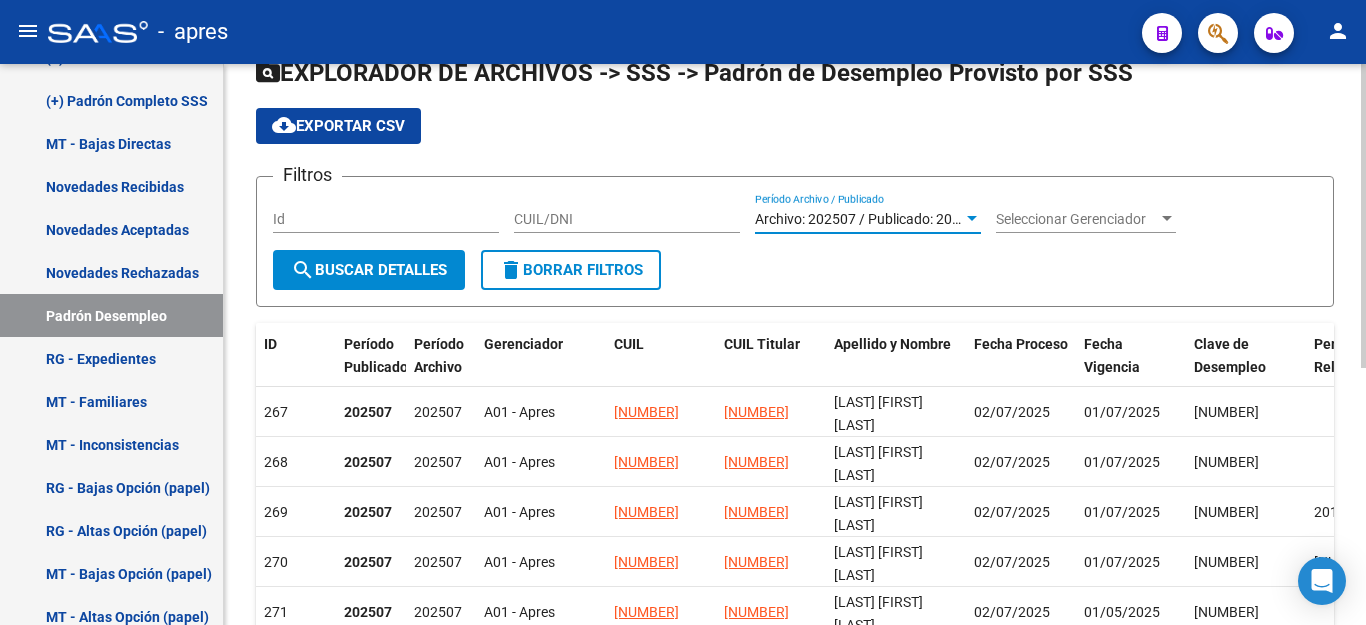 click on "cloud_download  Exportar CSV" 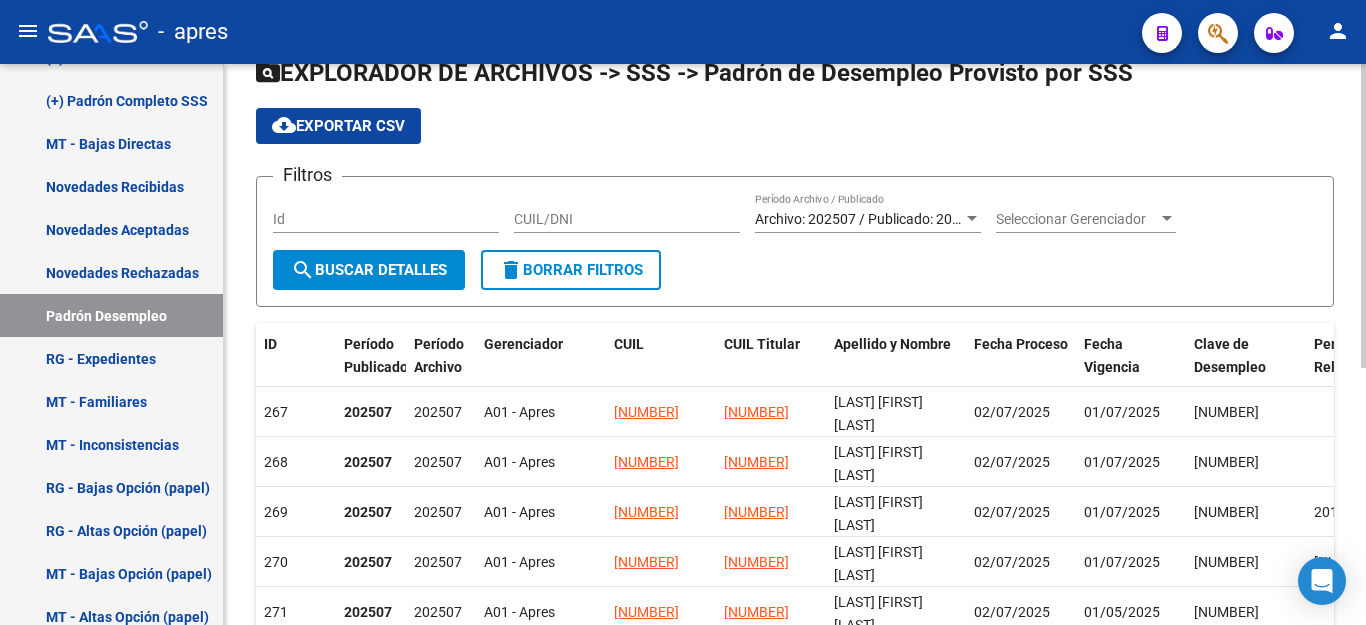 click on "cloud_download  Exportar CSV" 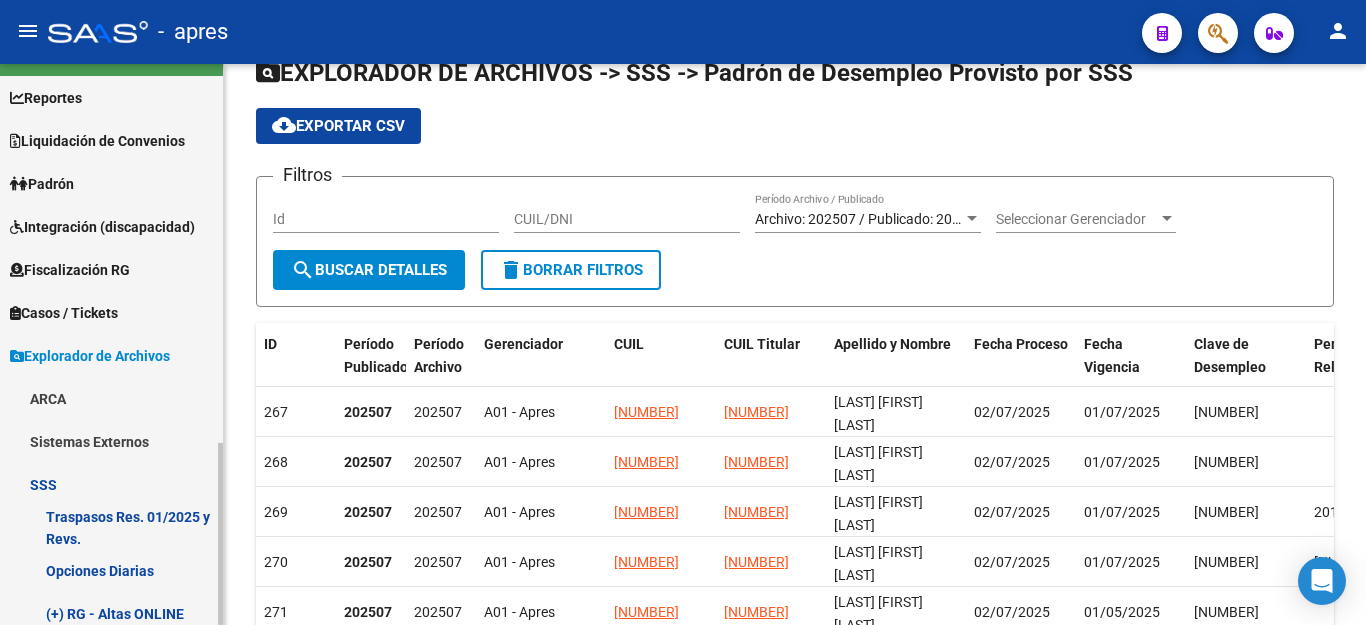 scroll, scrollTop: 0, scrollLeft: 0, axis: both 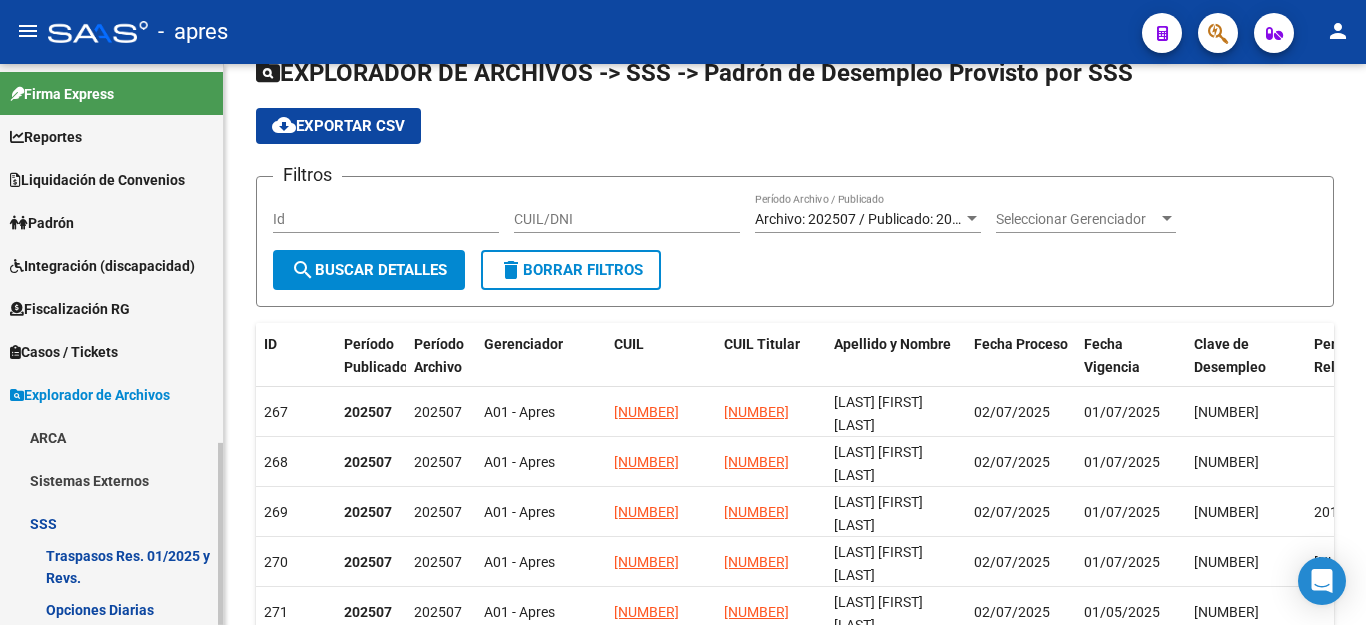 click on "Padrón" at bounding box center (111, 222) 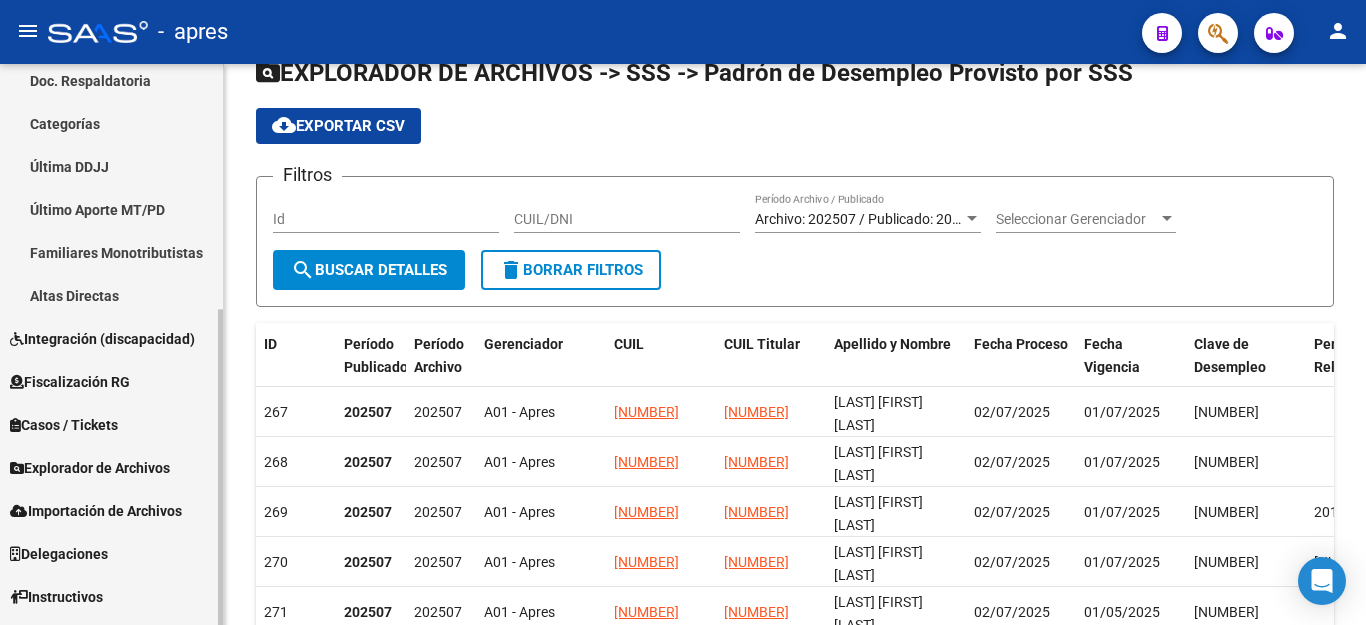 scroll, scrollTop: 436, scrollLeft: 0, axis: vertical 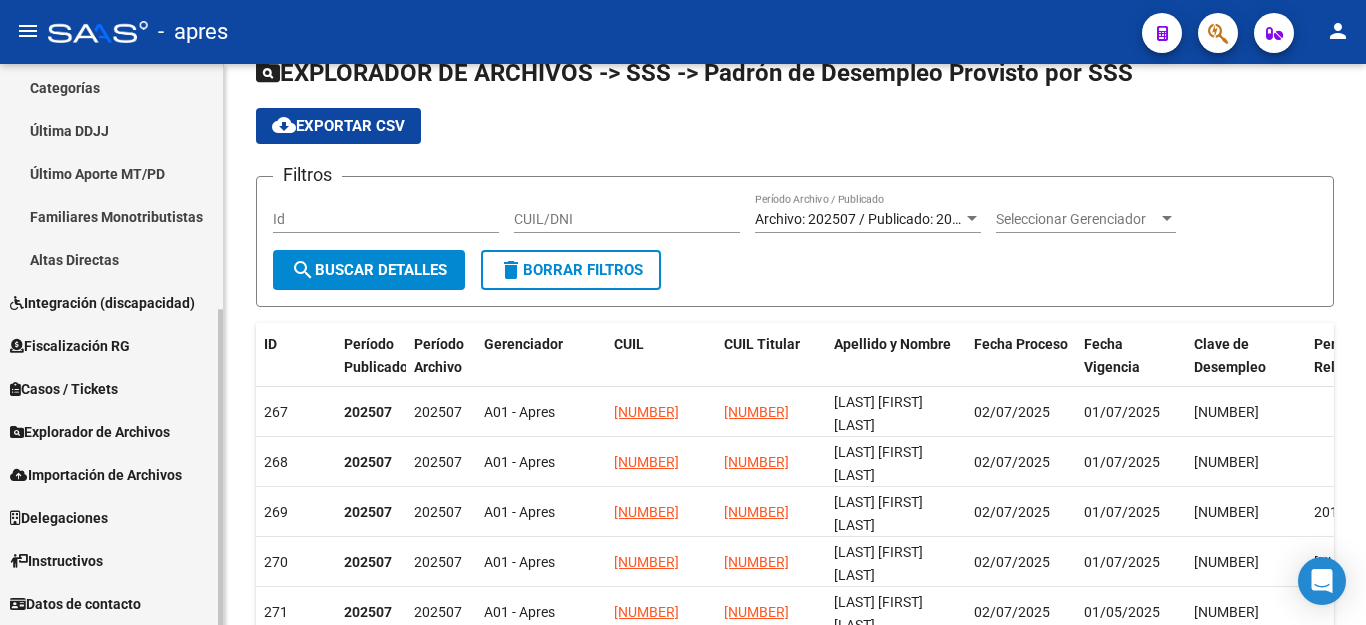 click on "Importación de Archivos" at bounding box center (111, 474) 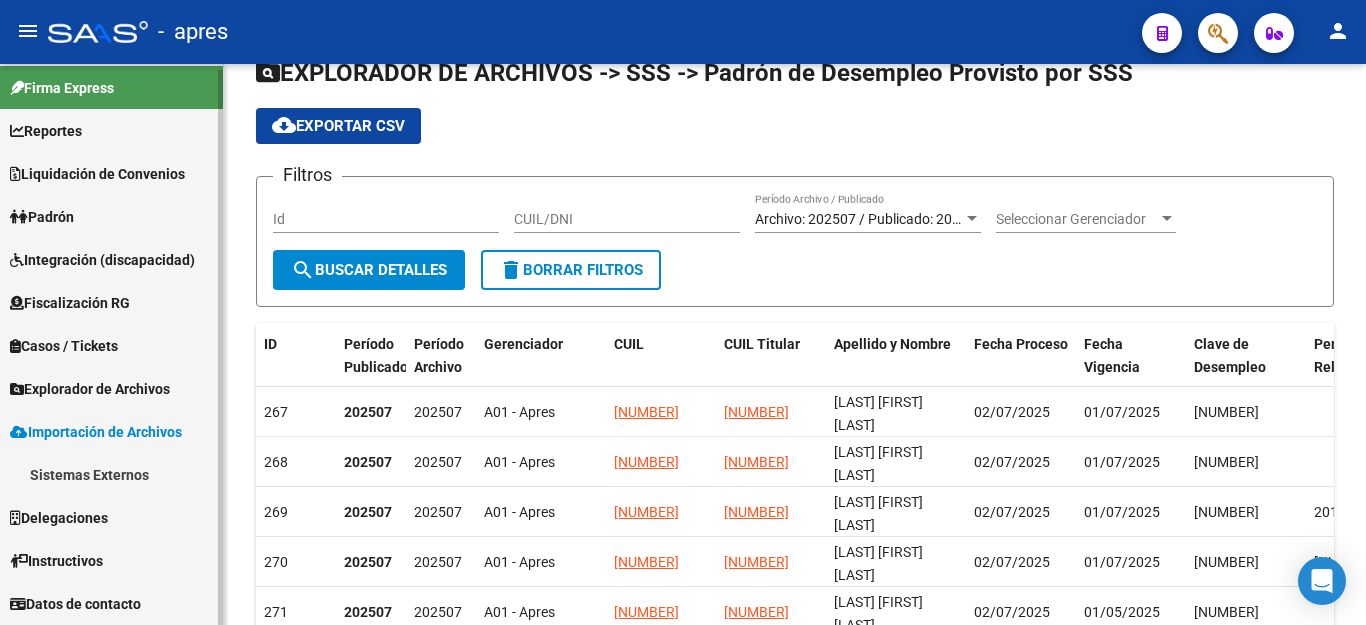scroll, scrollTop: 6, scrollLeft: 0, axis: vertical 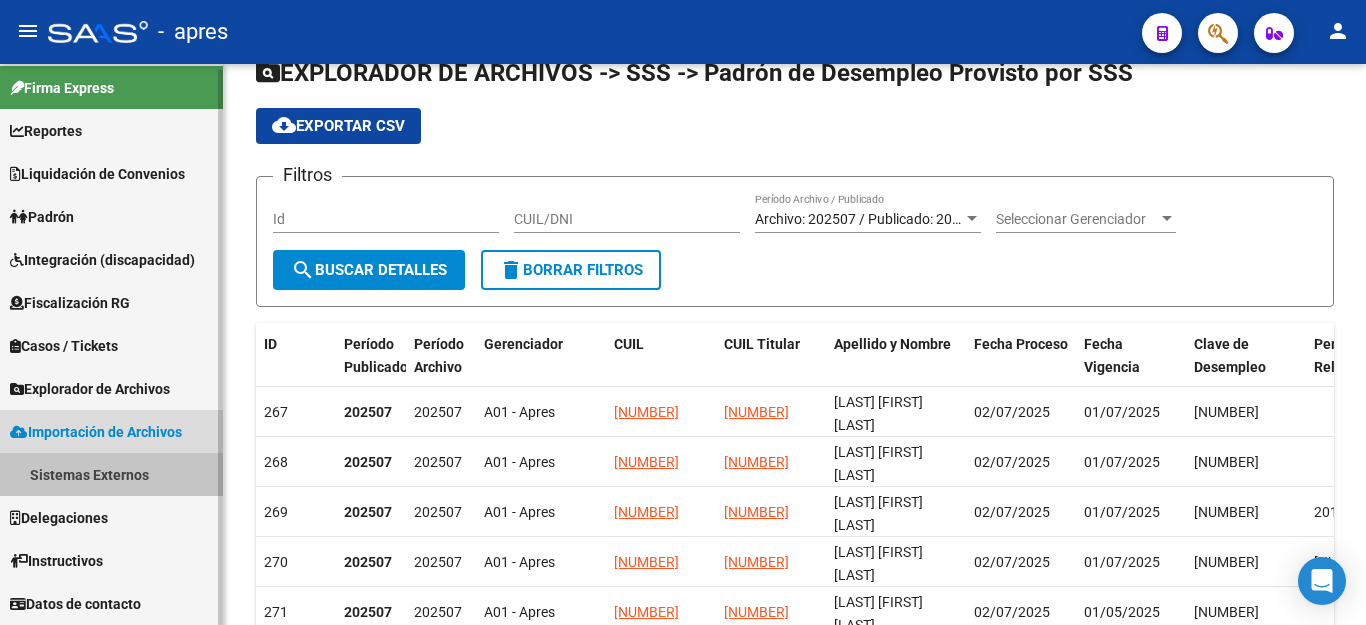 click on "Sistemas Externos" at bounding box center [111, 474] 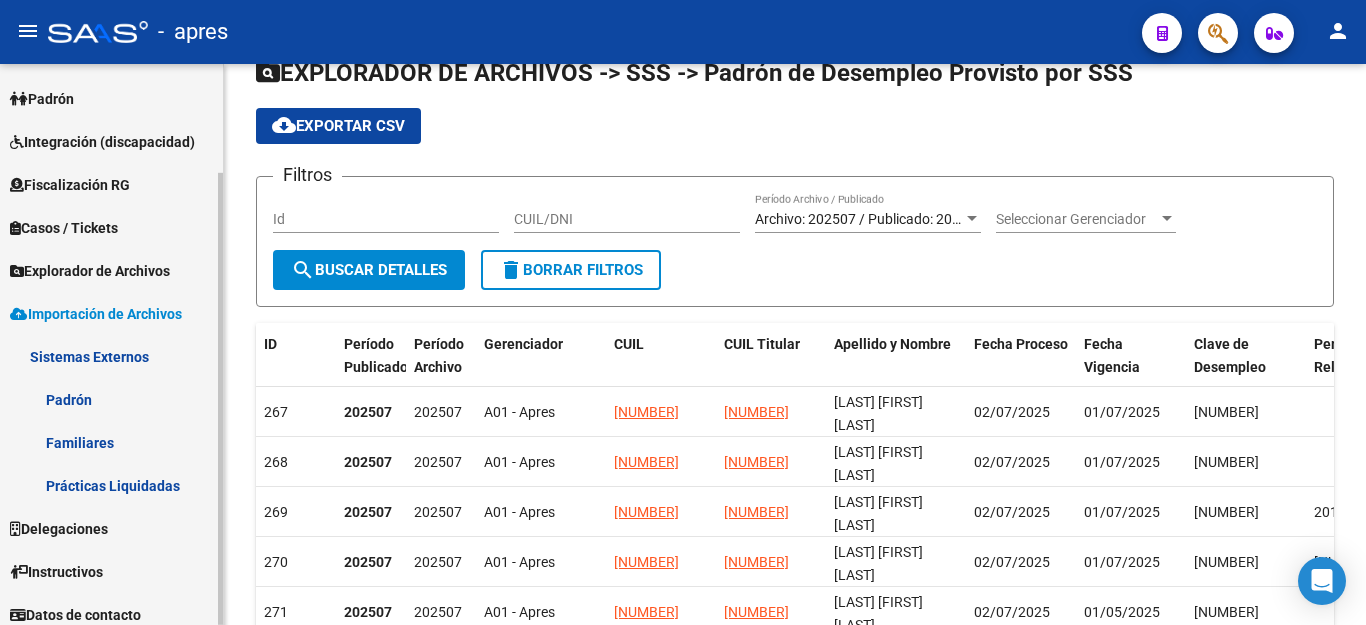 scroll, scrollTop: 135, scrollLeft: 0, axis: vertical 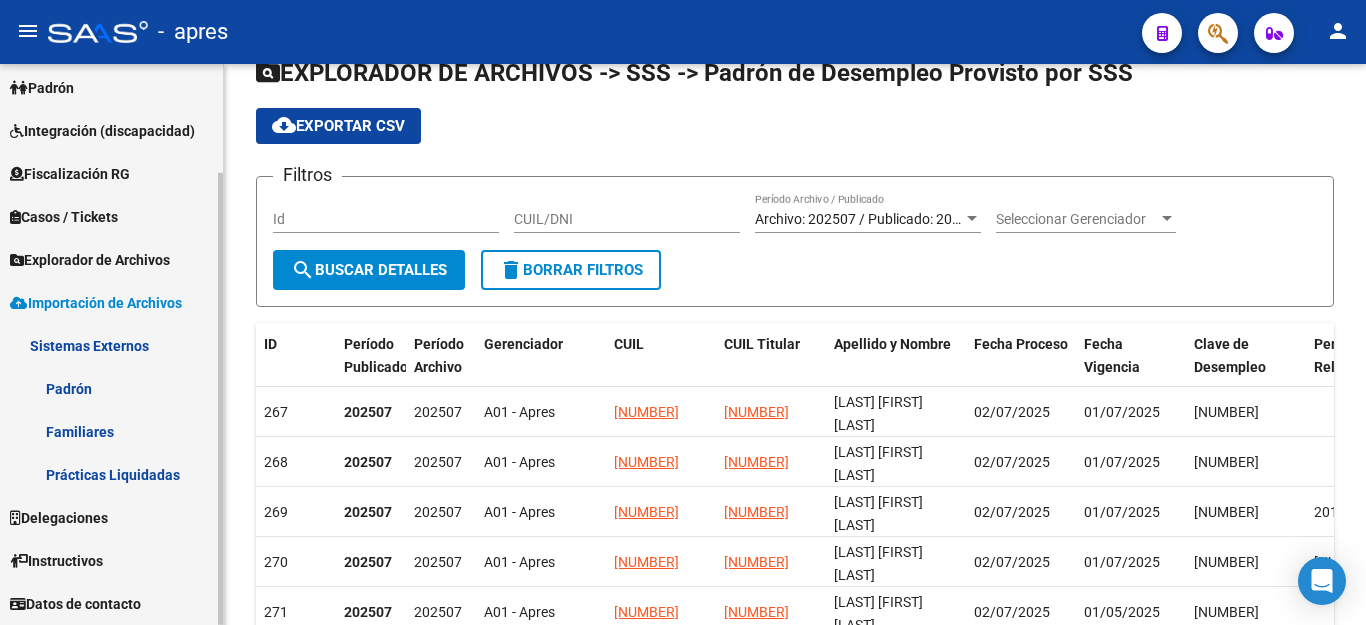 click on "Padrón" at bounding box center [111, 388] 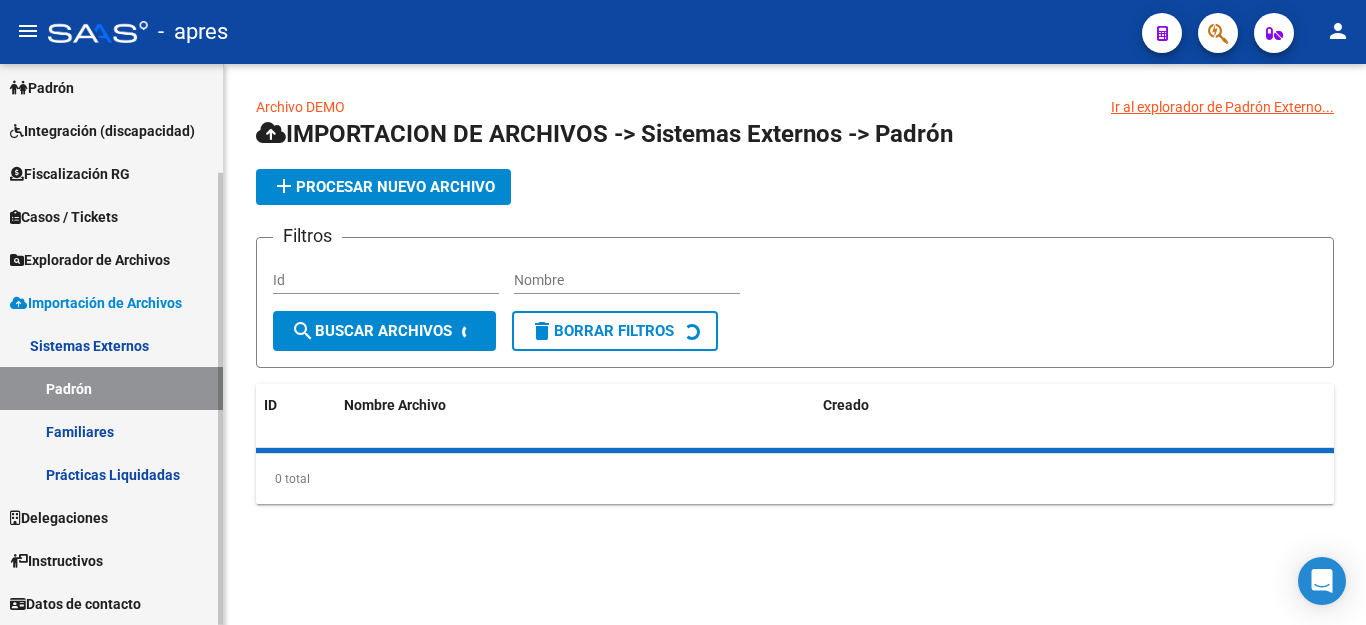 scroll, scrollTop: 0, scrollLeft: 0, axis: both 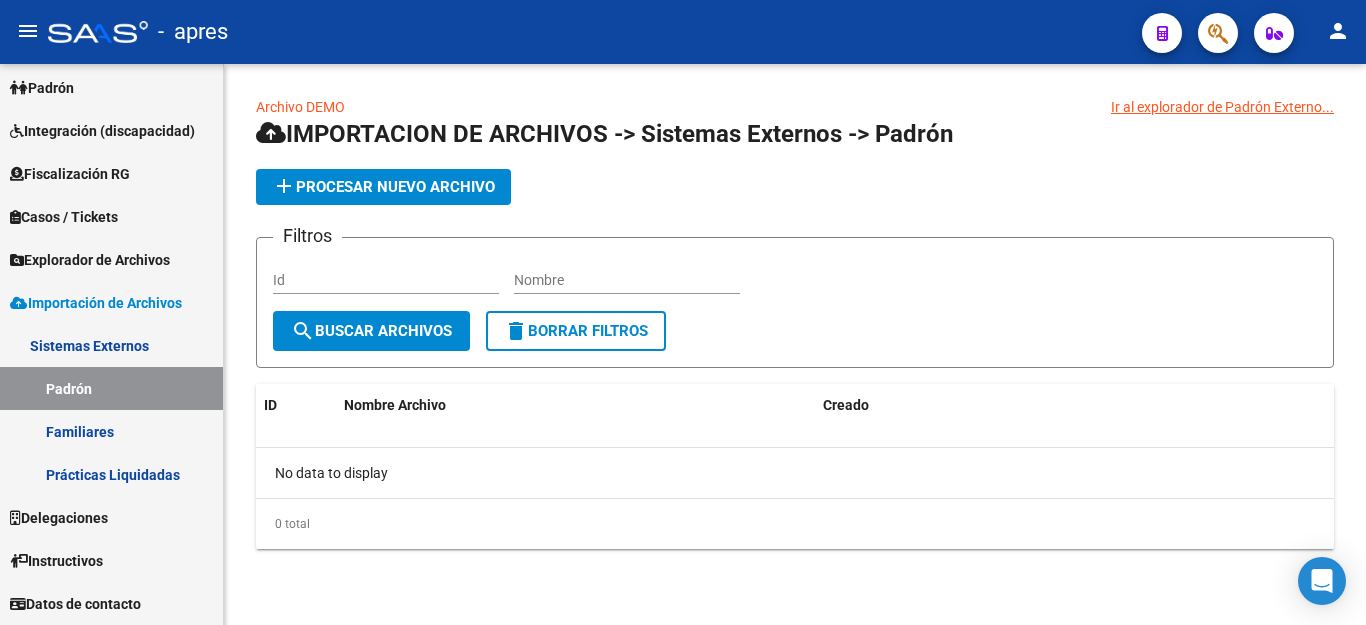 click on "Nombre" 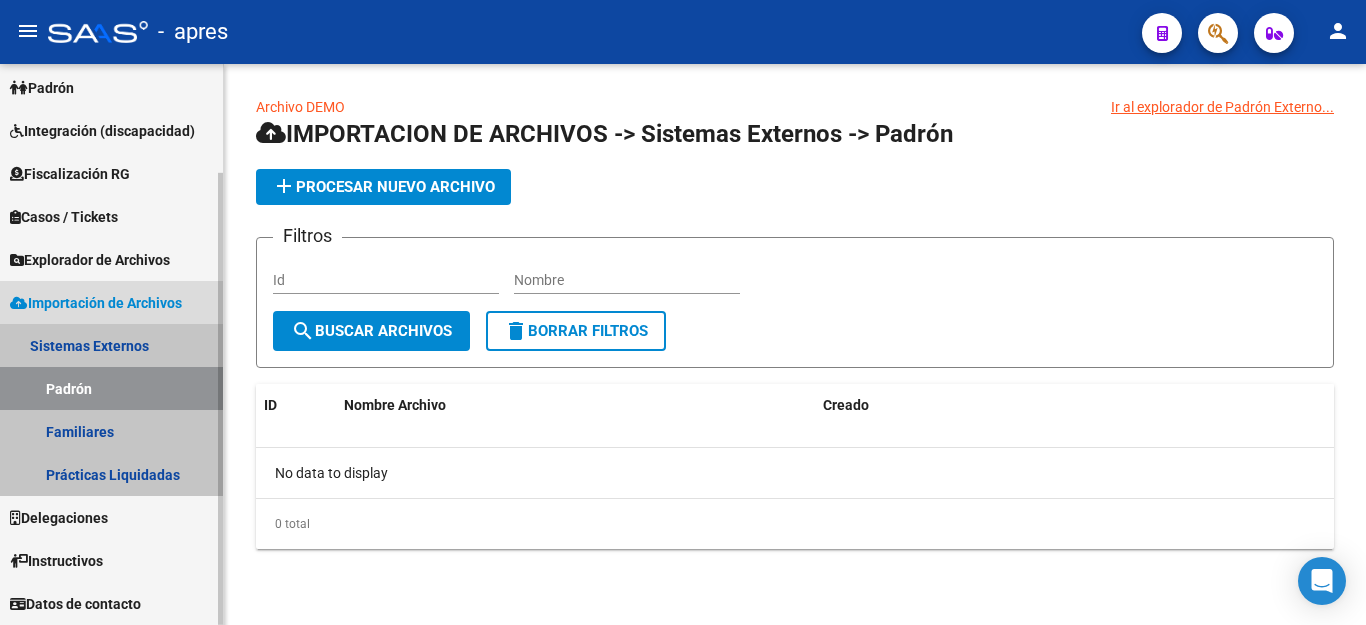 click on "Sistemas Externos" at bounding box center (111, 345) 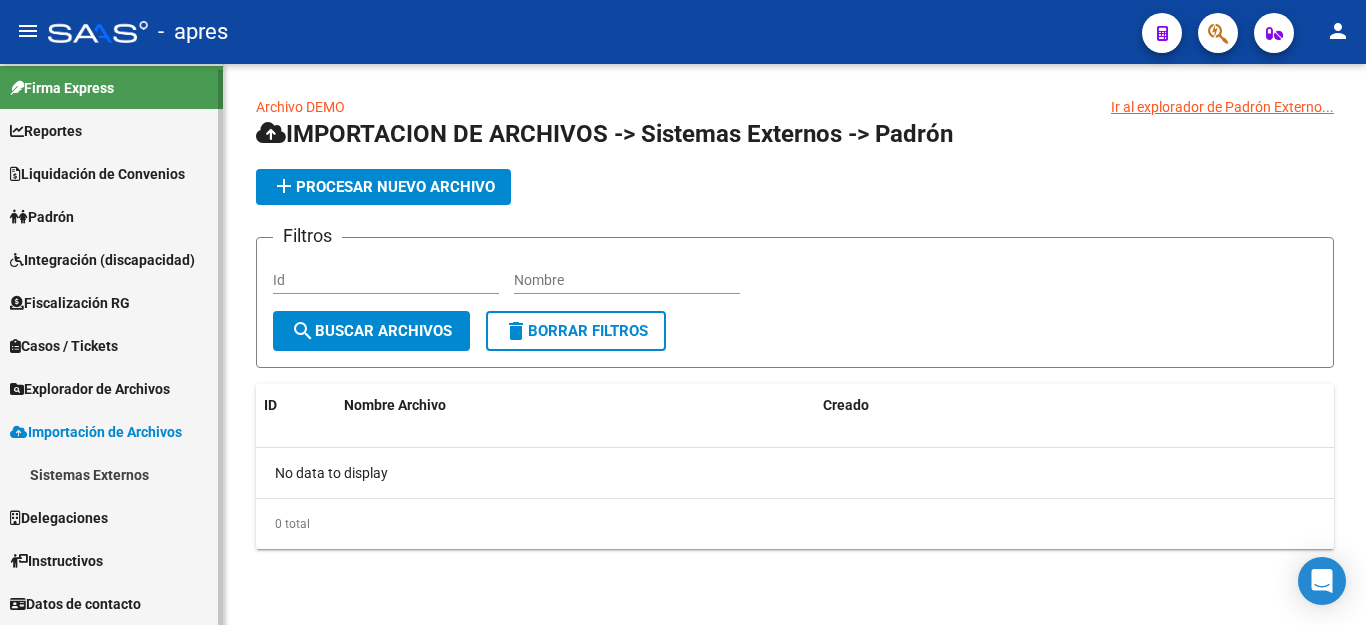 scroll, scrollTop: 6, scrollLeft: 0, axis: vertical 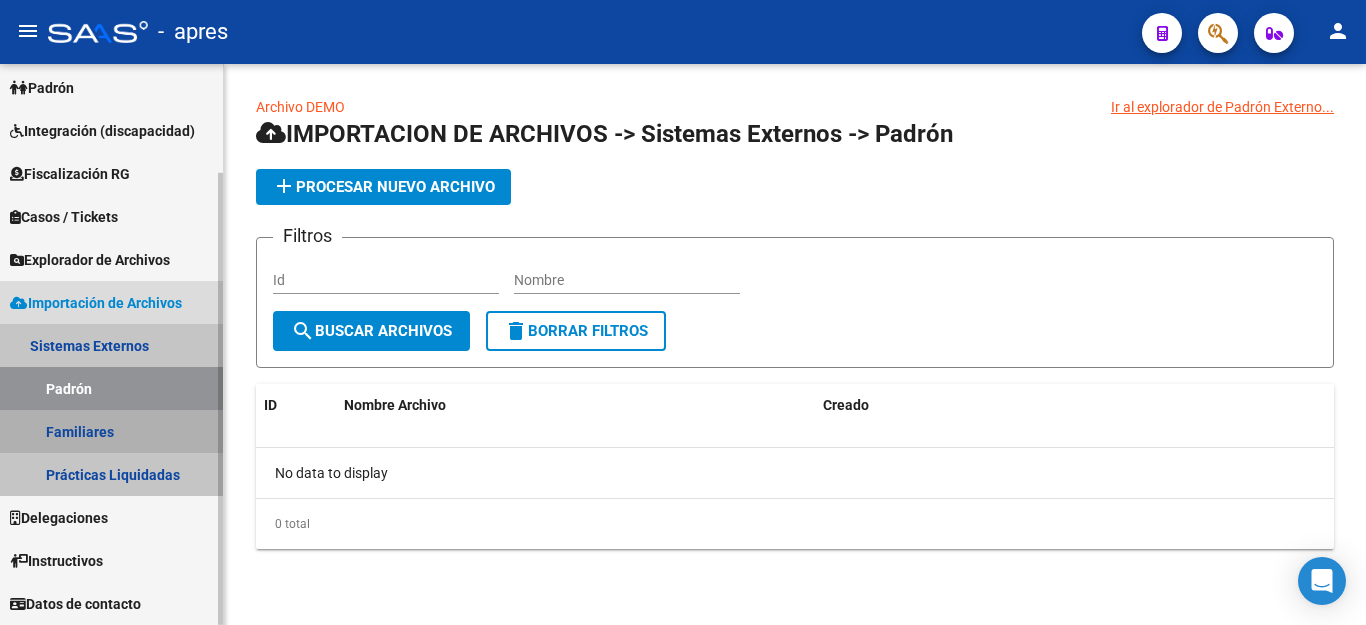 click on "Familiares" at bounding box center [111, 431] 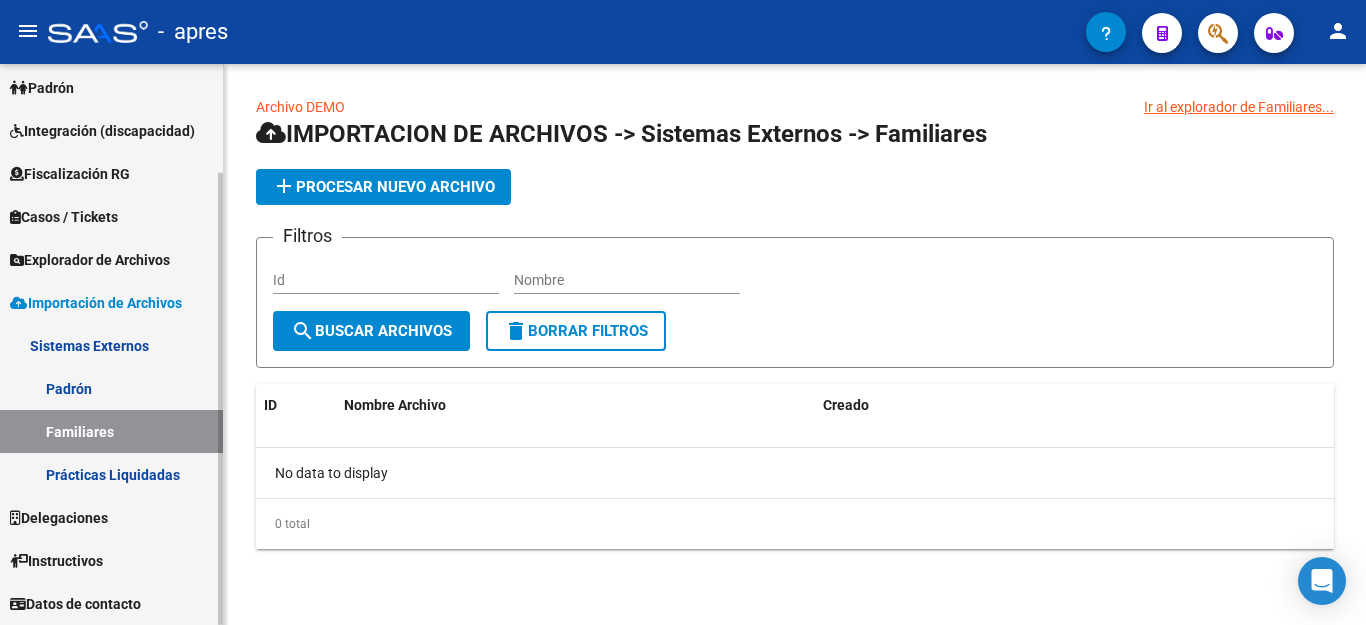 click on "Padrón" at bounding box center [111, 388] 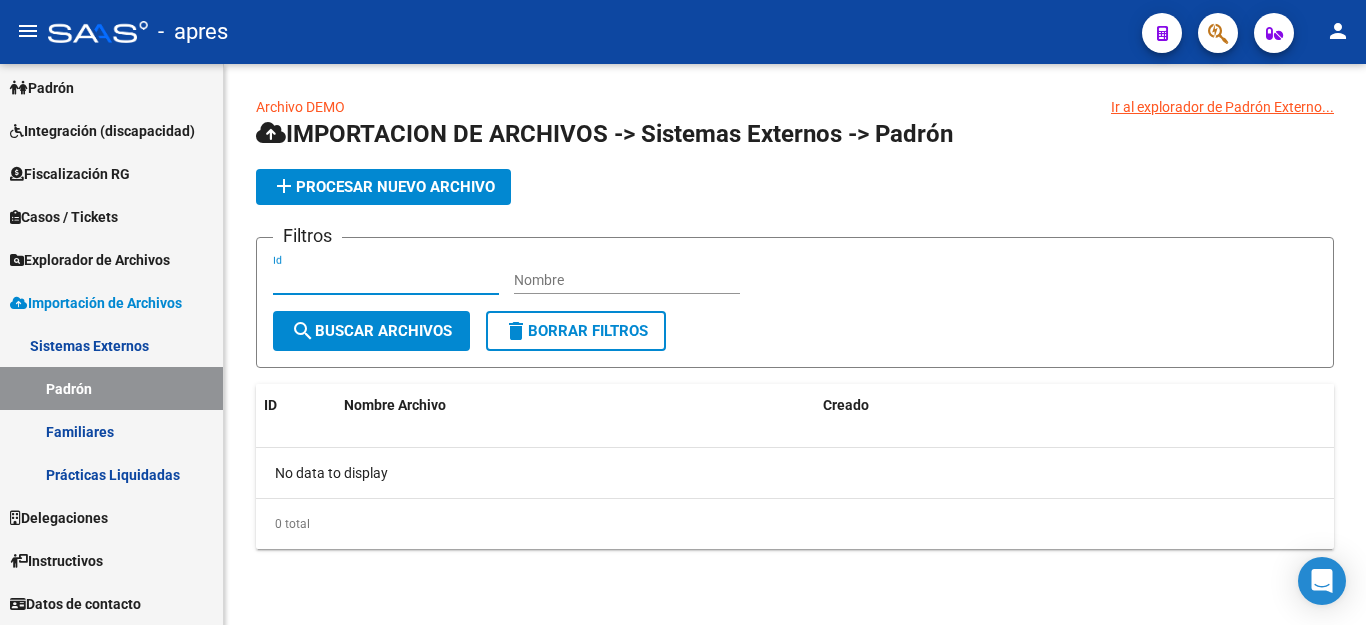click on "Id" at bounding box center [386, 280] 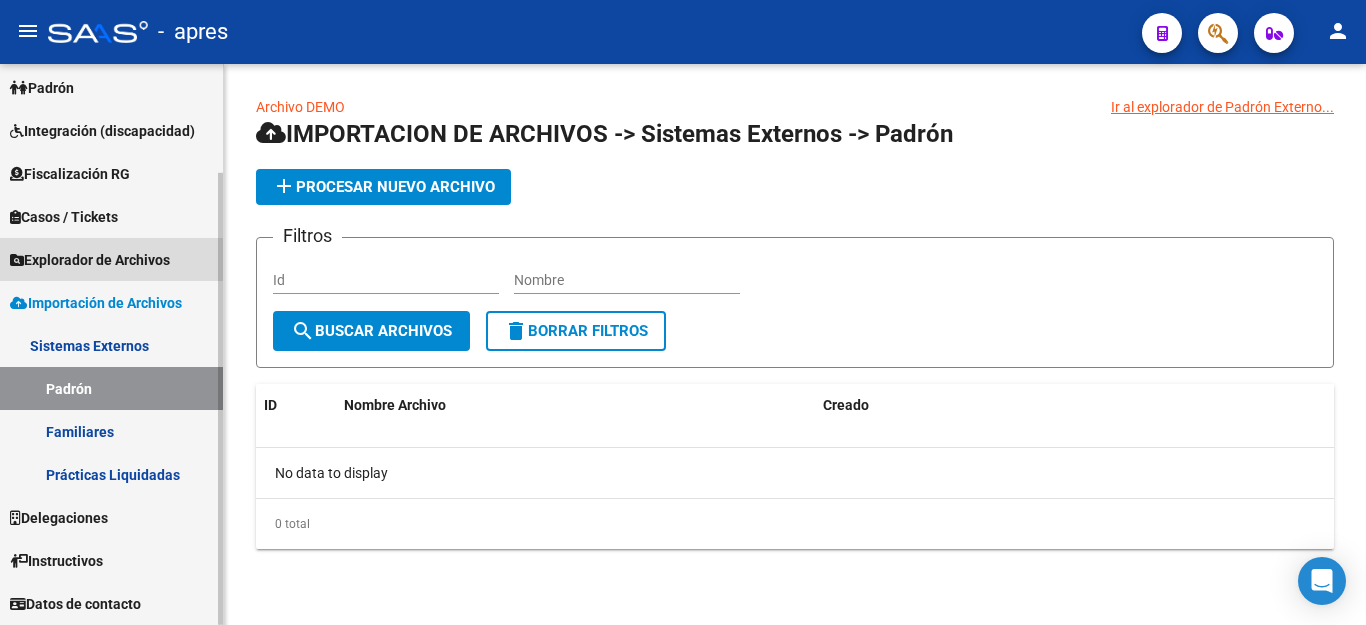 click on "Explorador de Archivos" at bounding box center (90, 260) 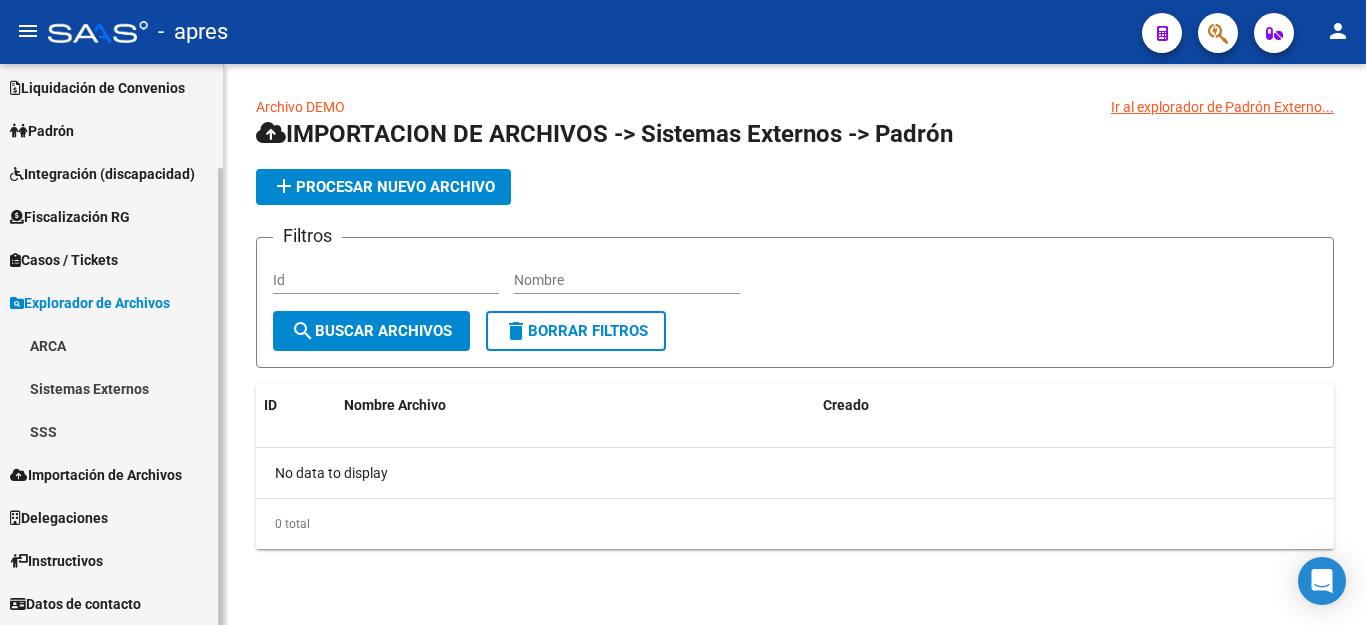 scroll, scrollTop: 92, scrollLeft: 0, axis: vertical 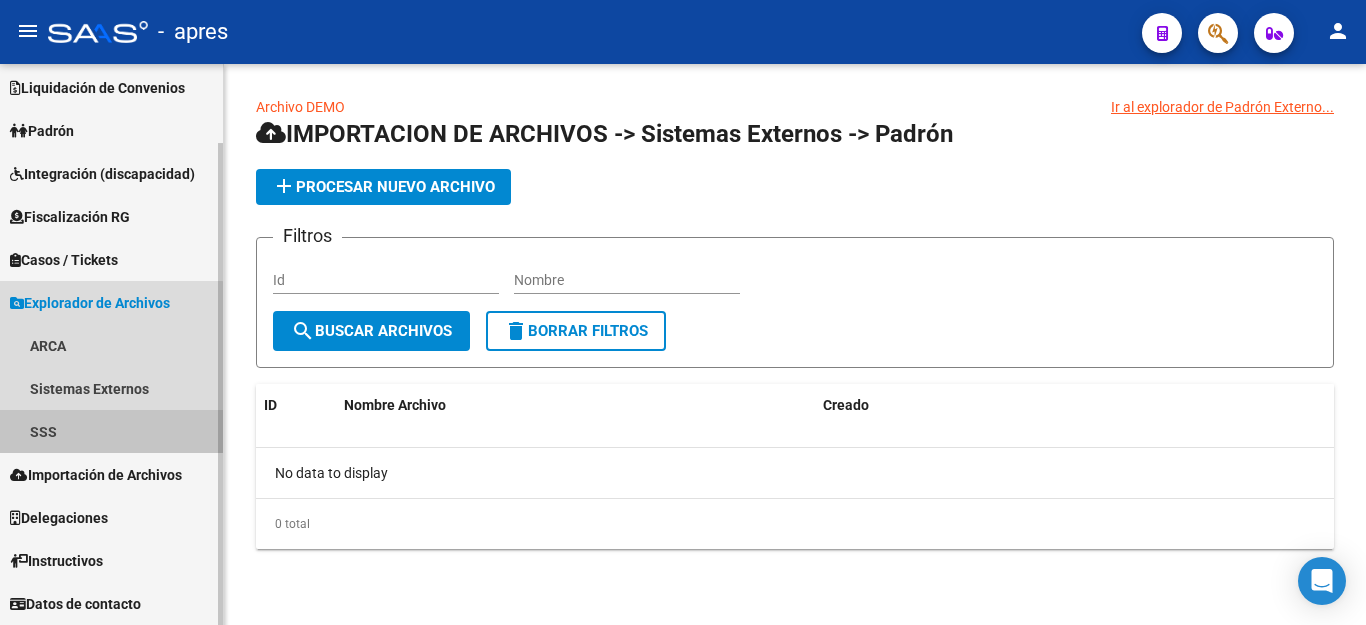 click on "SSS" at bounding box center (111, 431) 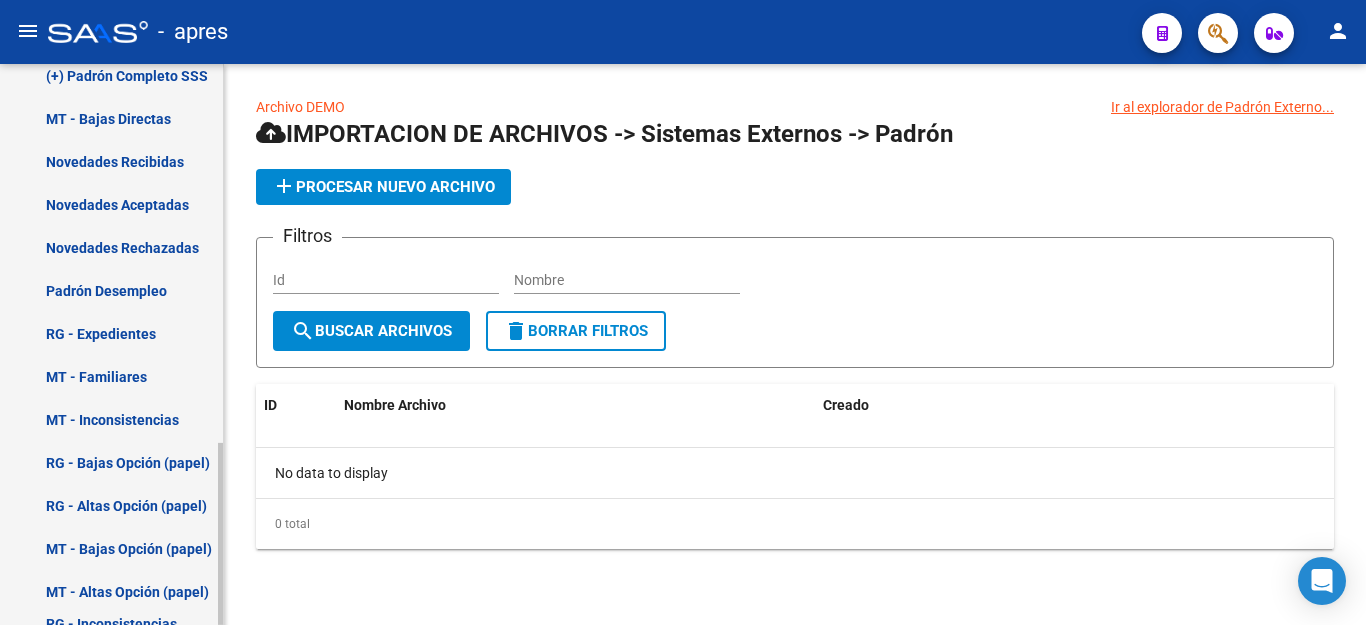scroll, scrollTop: 692, scrollLeft: 0, axis: vertical 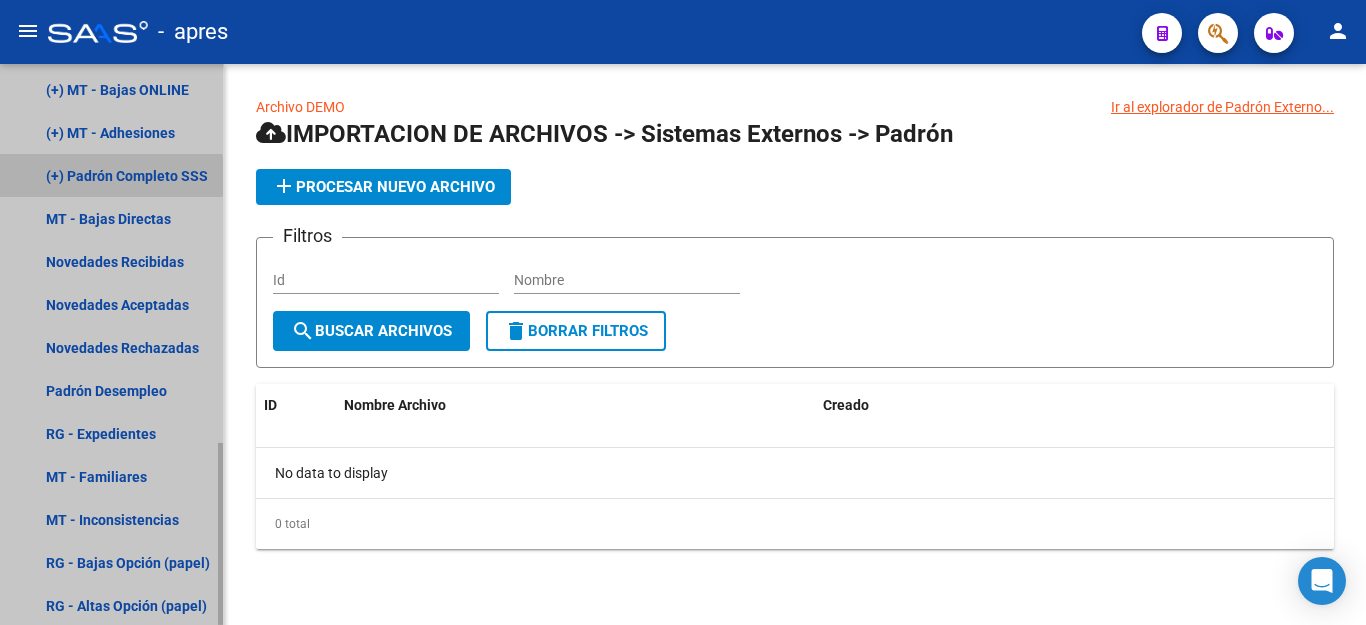 click on "(+) Padrón Completo SSS" at bounding box center [111, 175] 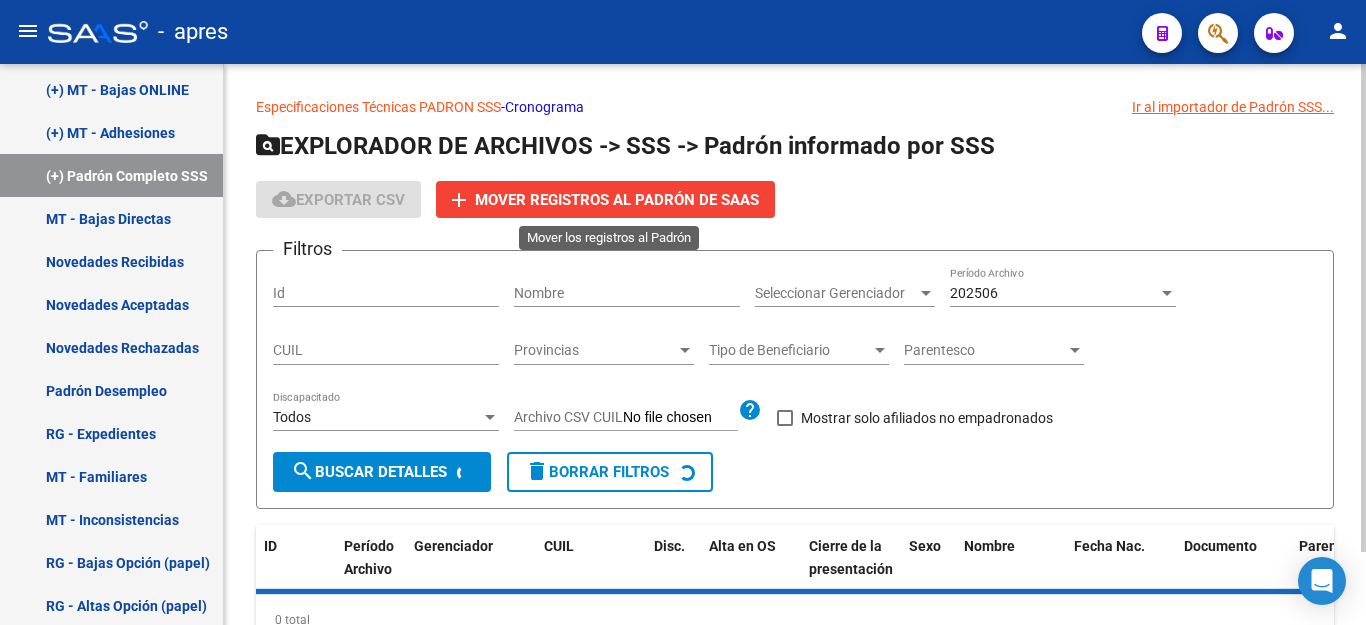 click on "Mover registros al PADRÓN de SAAS" 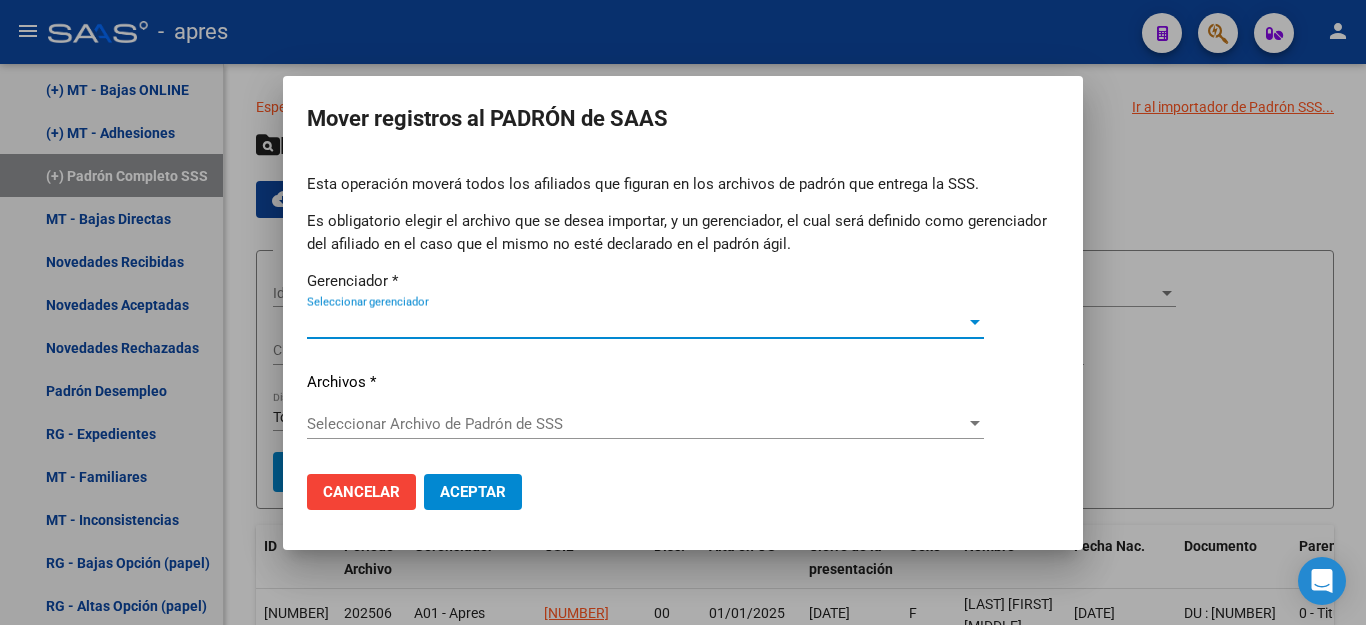 click on "Seleccionar gerenciador" at bounding box center (636, 323) 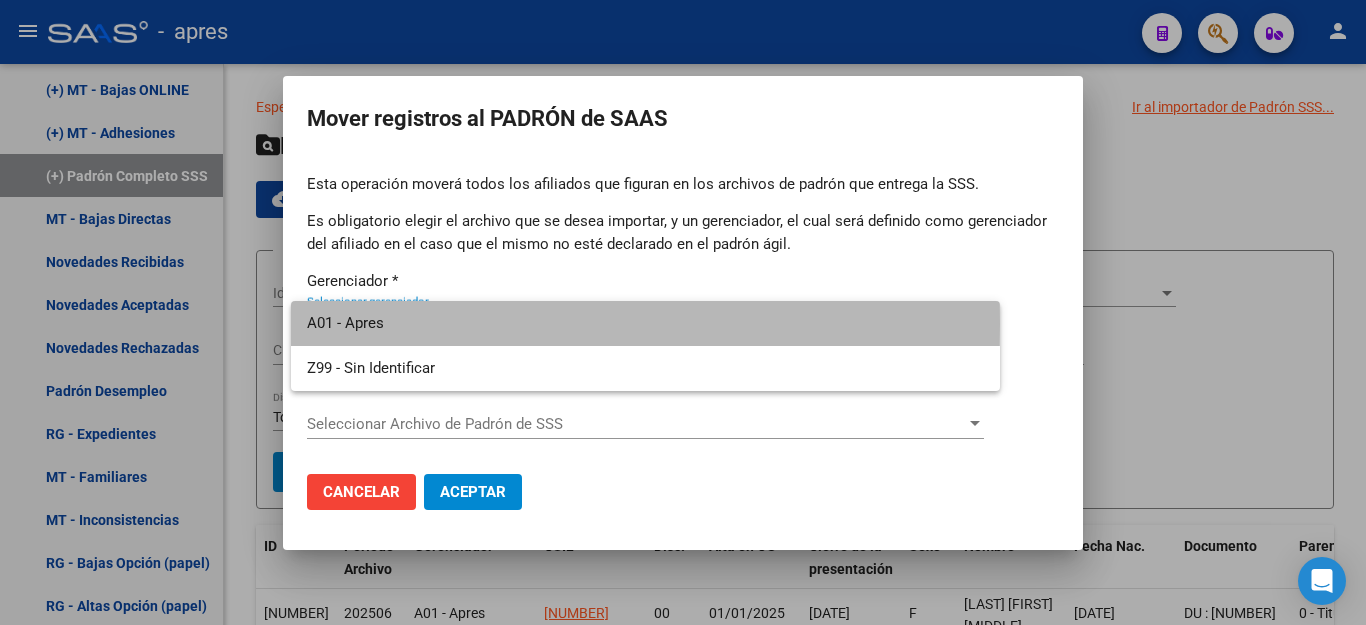 click on "A01 - Apres" at bounding box center (645, 323) 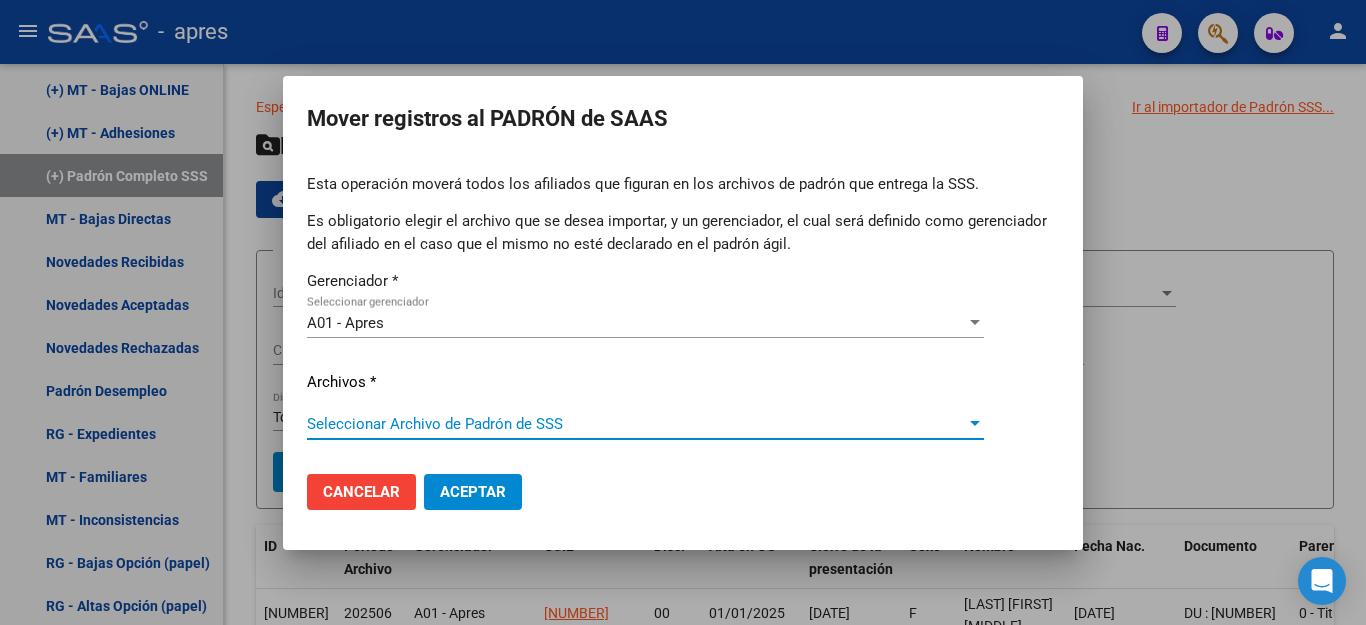 click on "Seleccionar Archivo de Padrón de SSS" at bounding box center (636, 424) 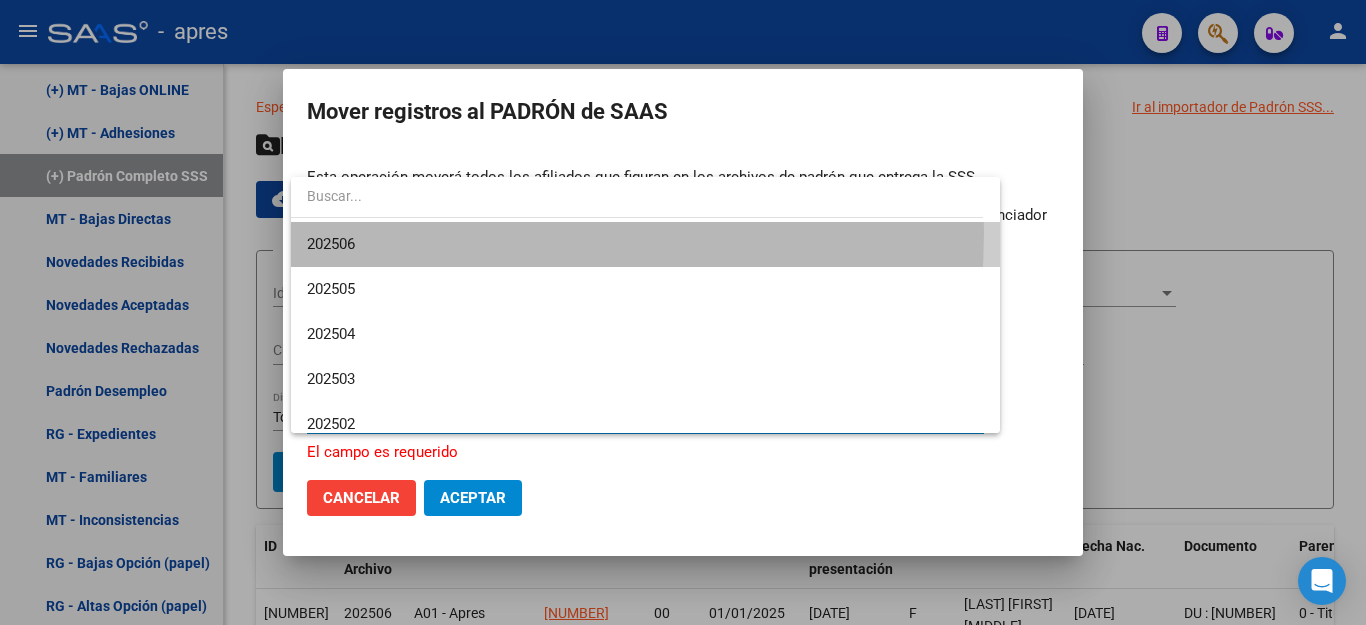 click on "202506" at bounding box center [645, 244] 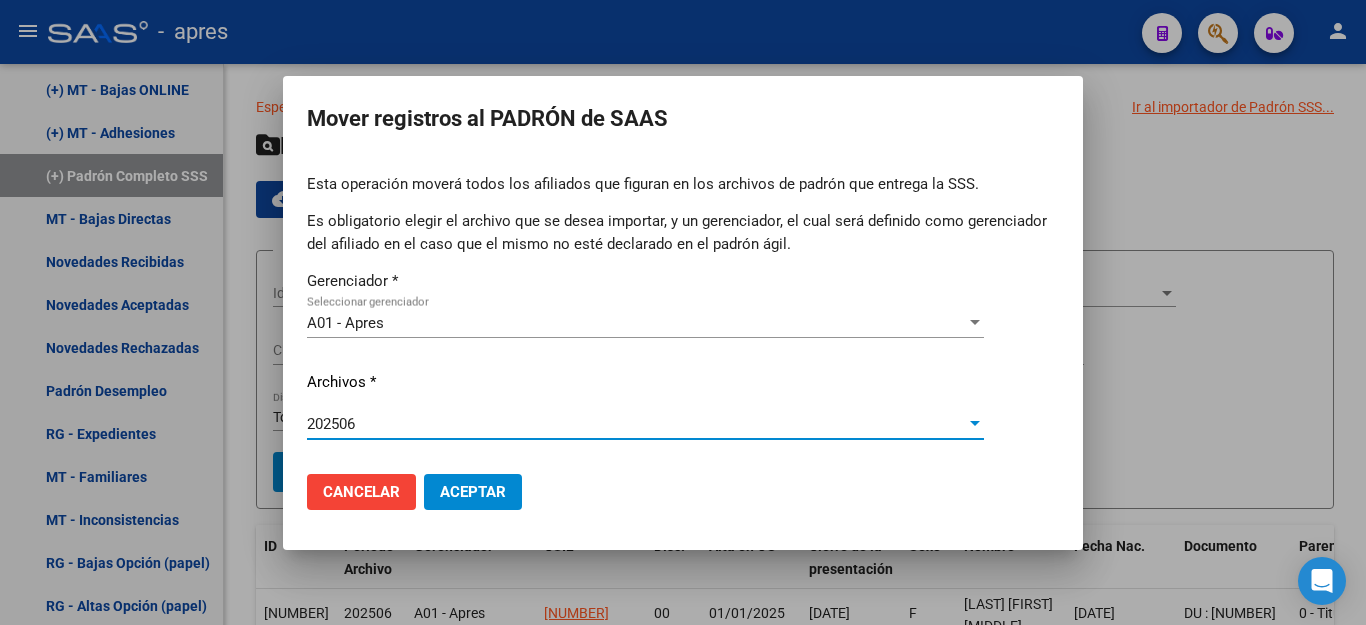 click on "Aceptar" at bounding box center [473, 492] 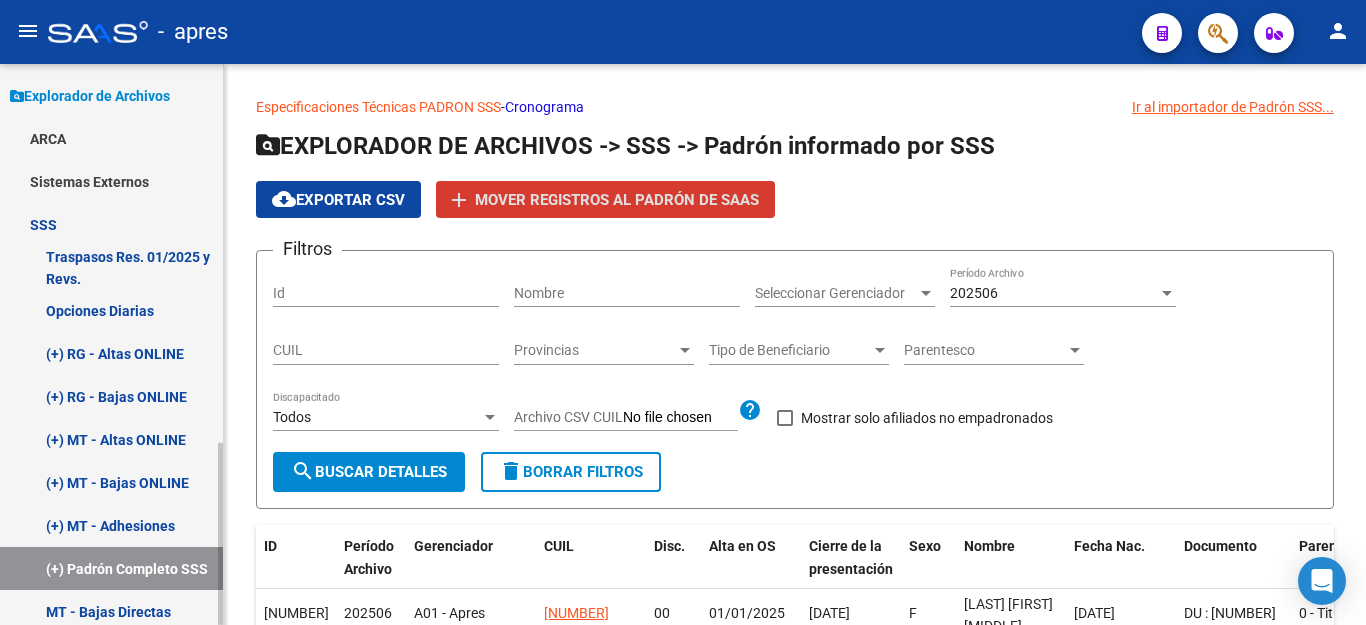 scroll, scrollTop: 292, scrollLeft: 0, axis: vertical 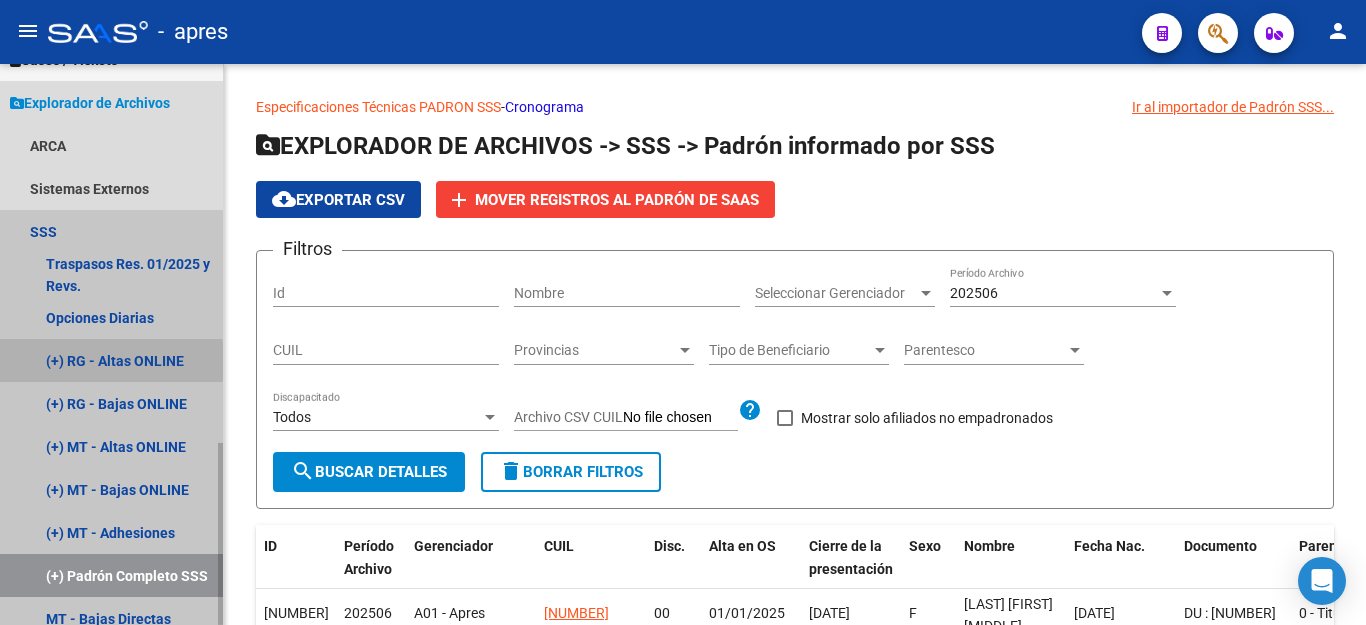 click on "(+) RG - Altas ONLINE" at bounding box center (111, 360) 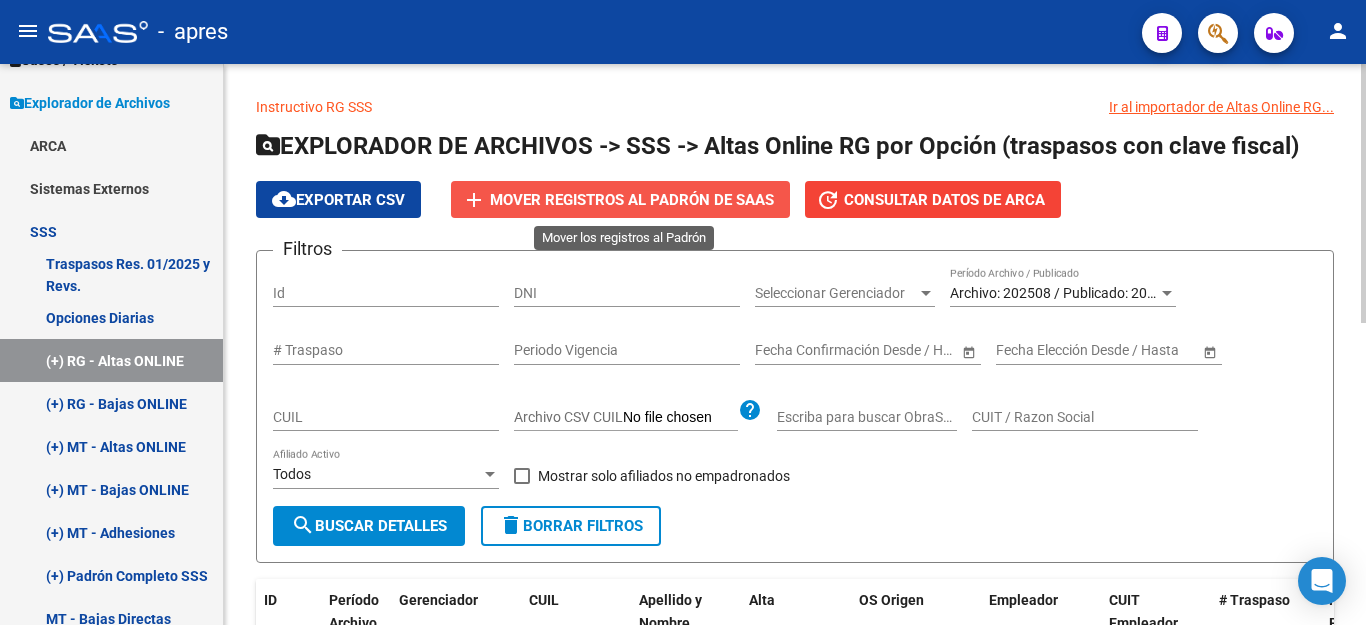 click on "Mover registros al PADRÓN de SAAS" 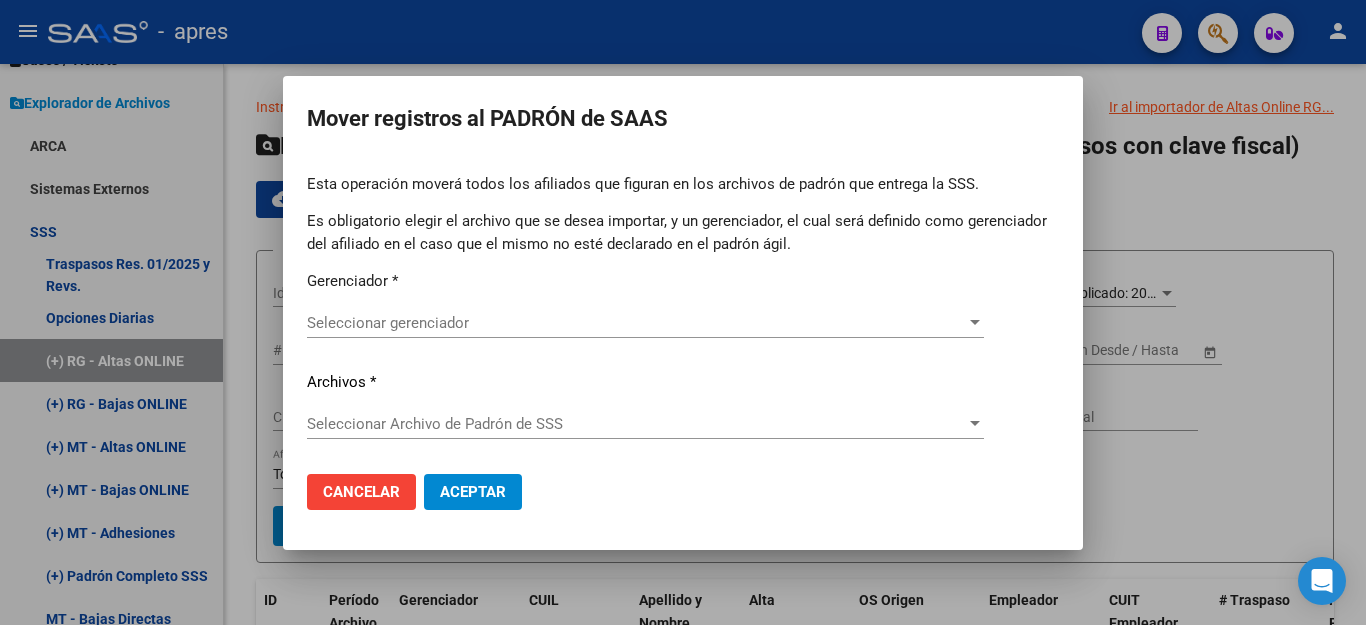 click on "Seleccionar gerenciador Seleccionar gerenciador" at bounding box center (645, 323) 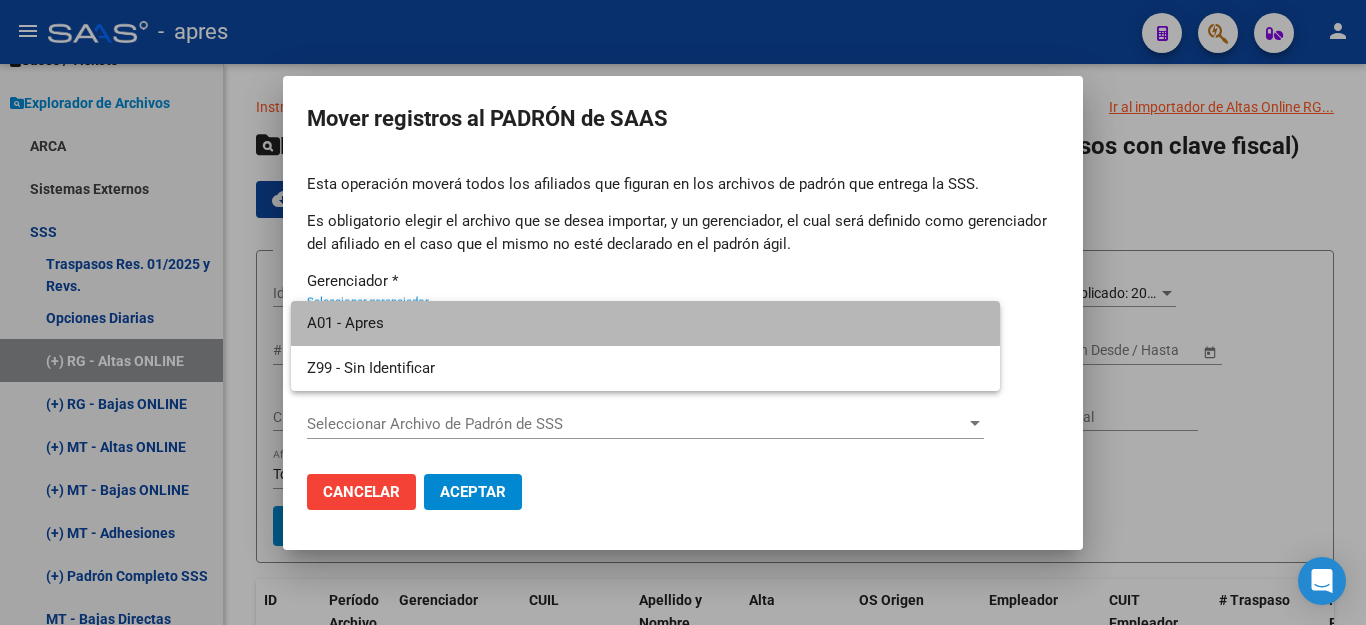 click on "A01 - Apres" at bounding box center [645, 323] 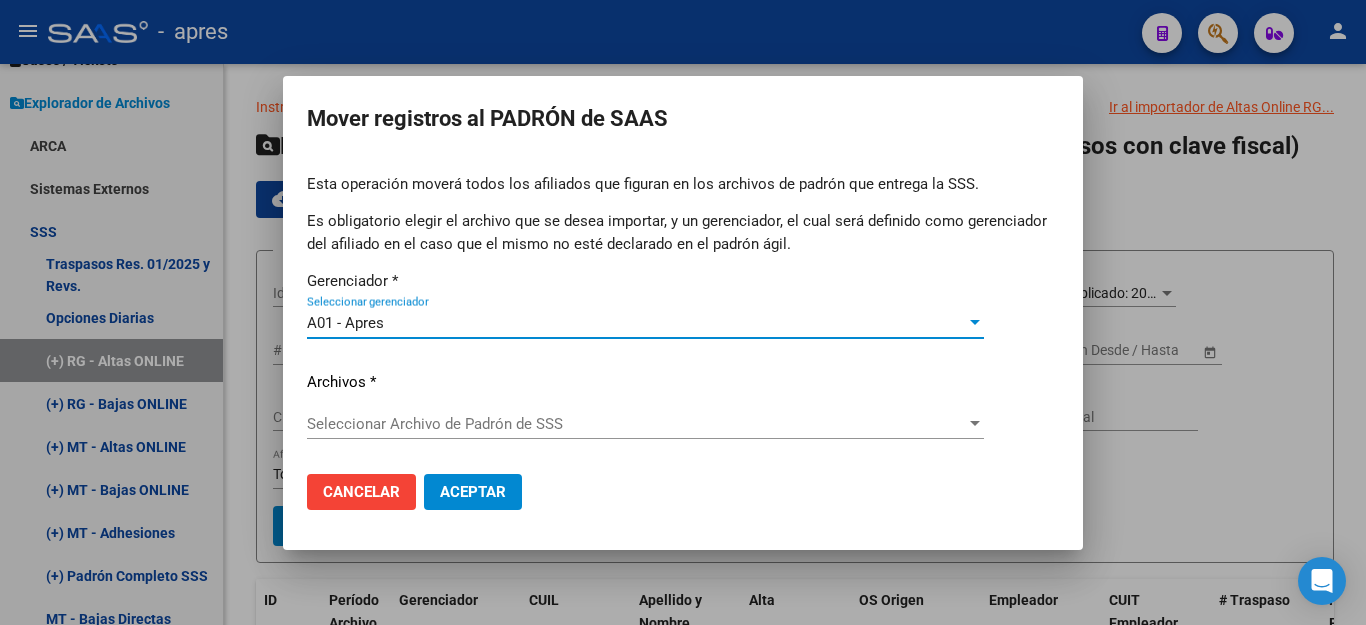 click on "Seleccionar Archivo de Padrón de SSS" at bounding box center [636, 424] 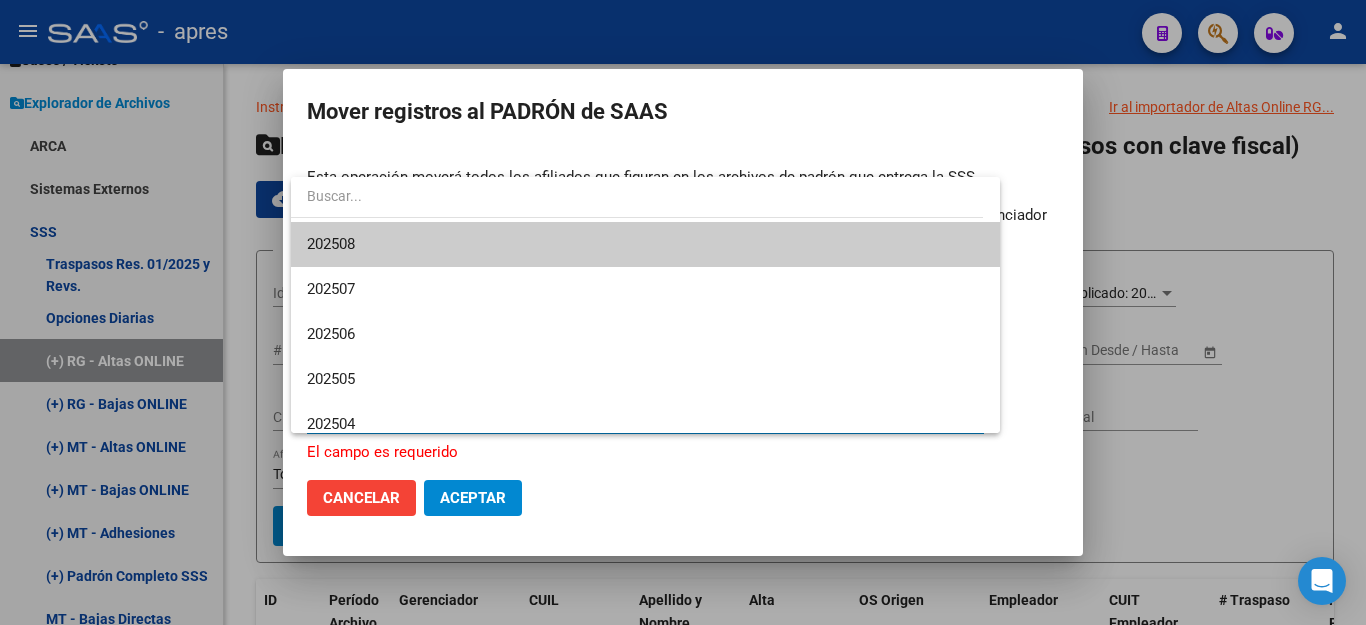 click on "202508" at bounding box center [645, 244] 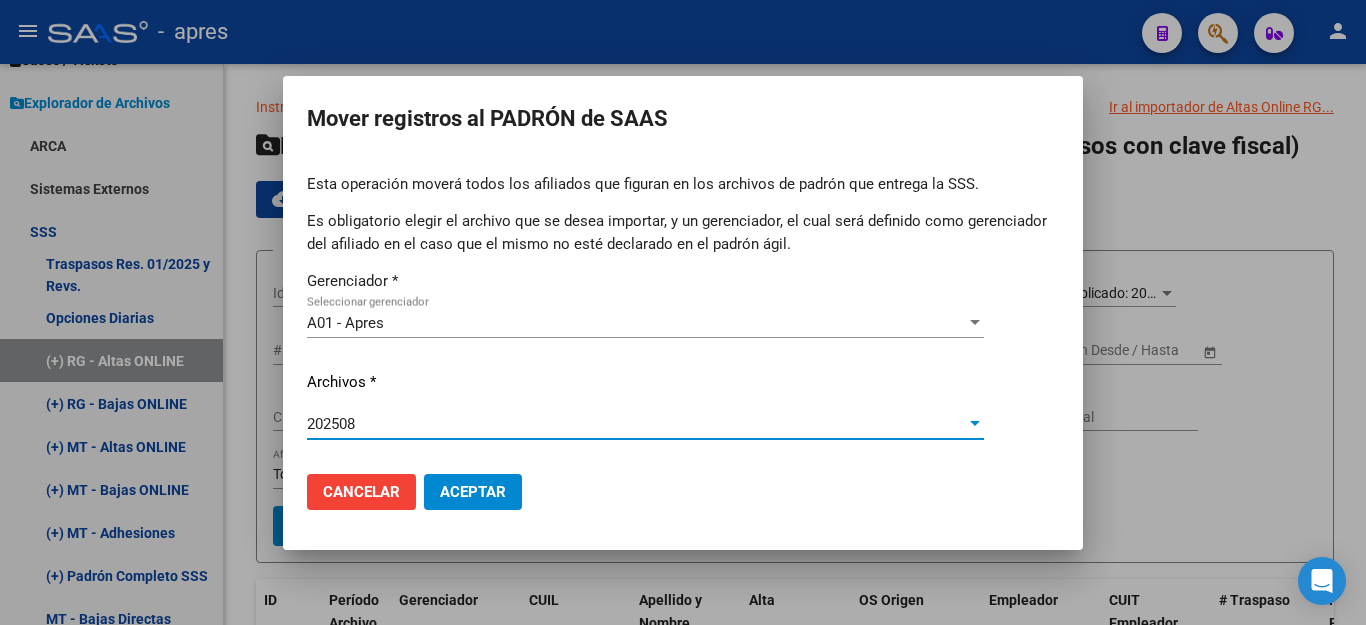 click on "Cancelar" at bounding box center (361, 492) 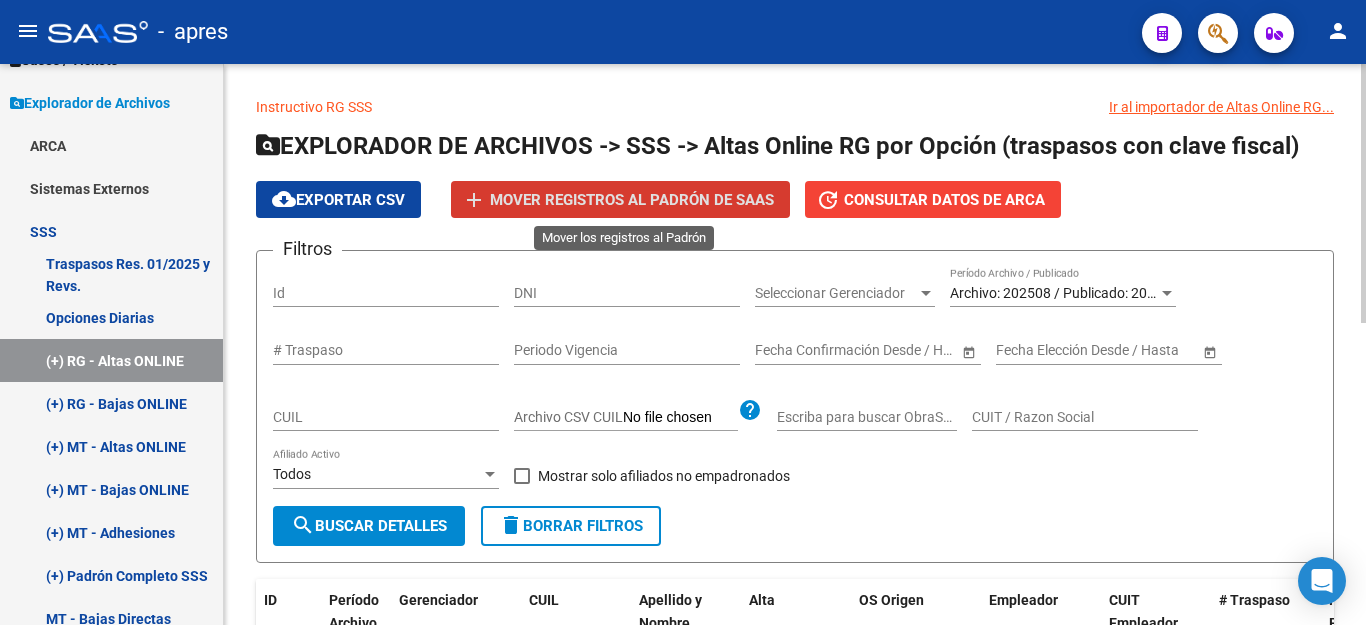 click on "Mover registros al PADRÓN de SAAS" 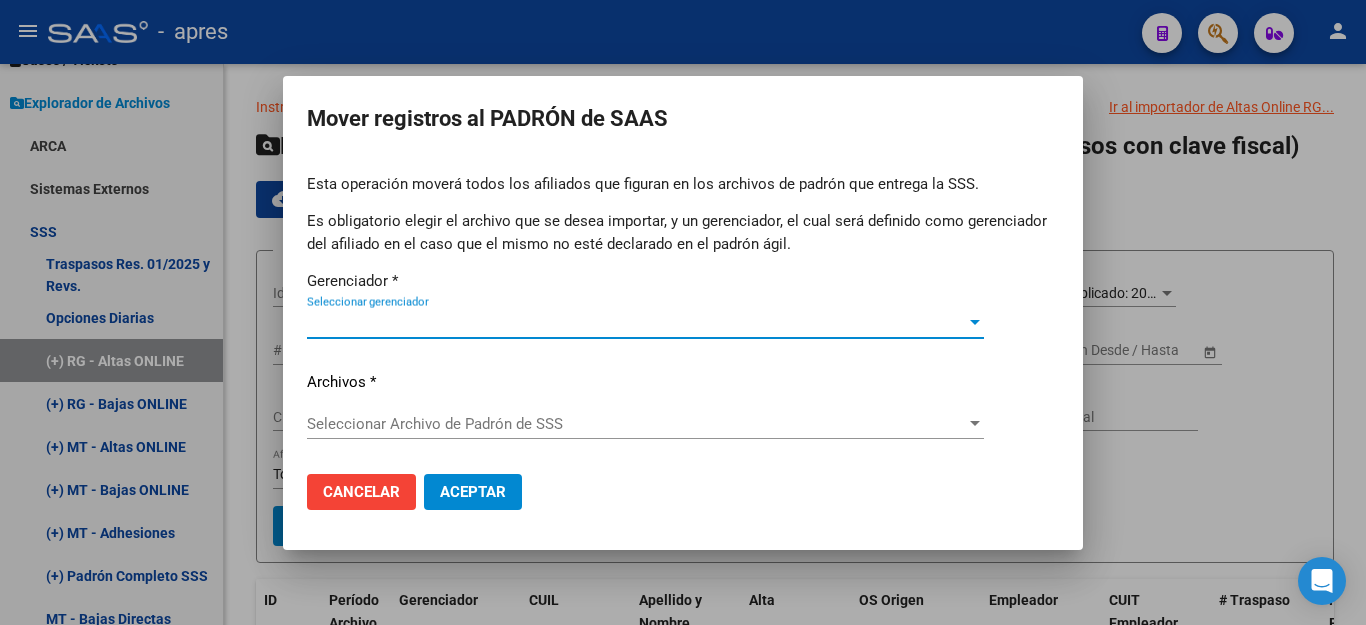 click on "Seleccionar Archivo de Padrón de SSS" at bounding box center (636, 424) 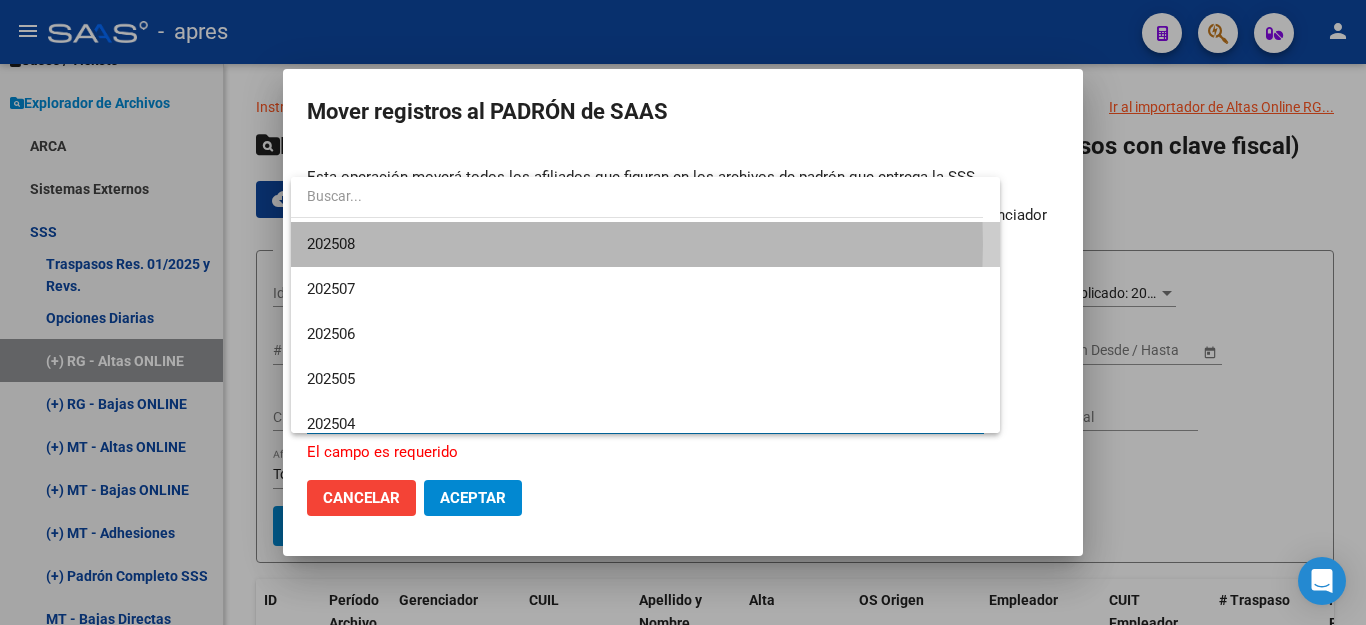 click on "202508" at bounding box center (645, 244) 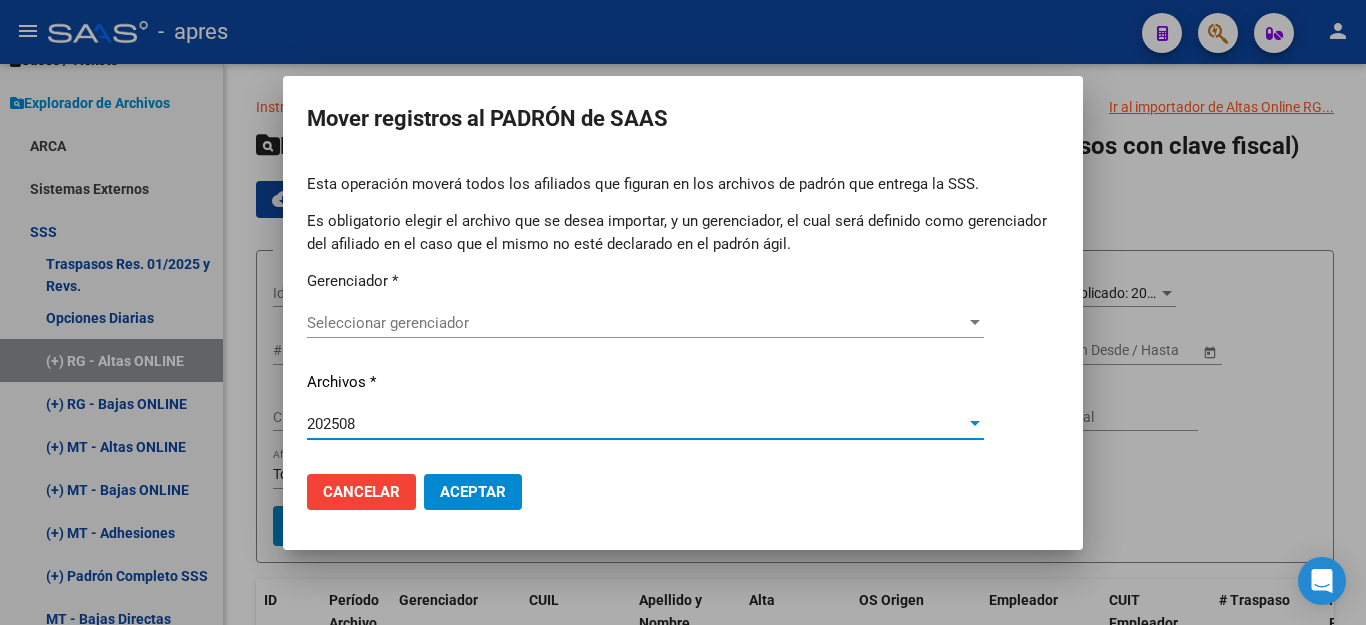 click on "Aceptar" at bounding box center (473, 492) 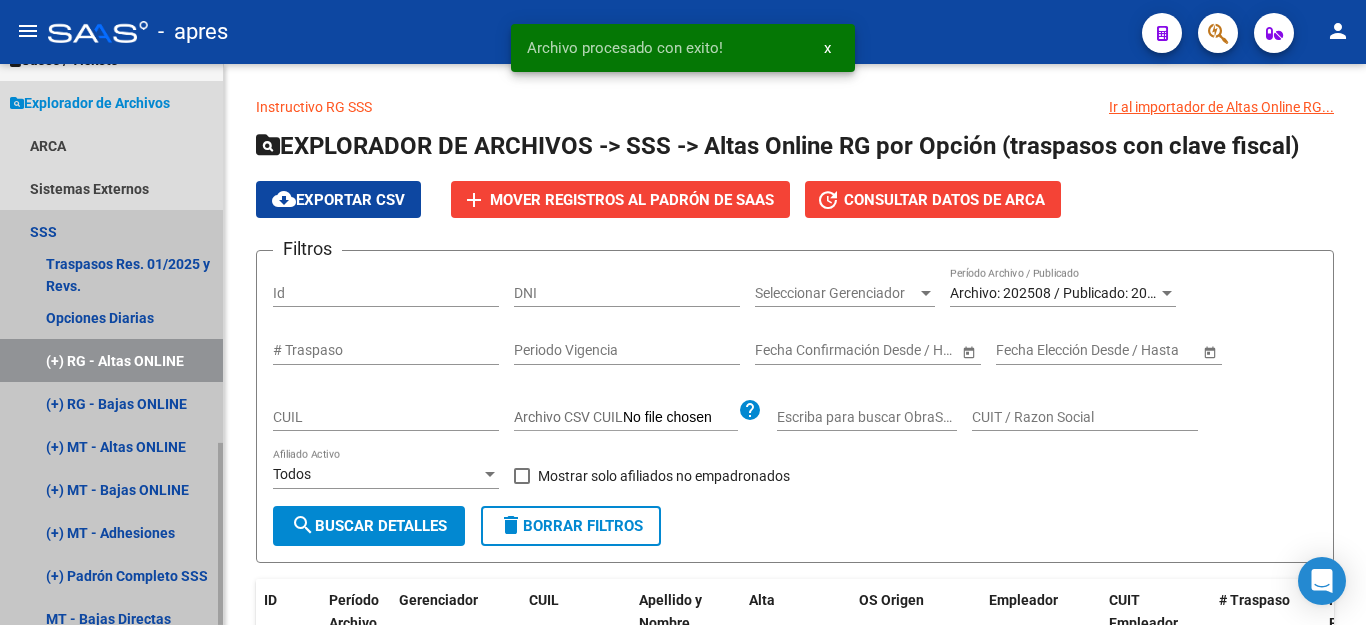 click on "(+) RG - Altas ONLINE" at bounding box center [111, 360] 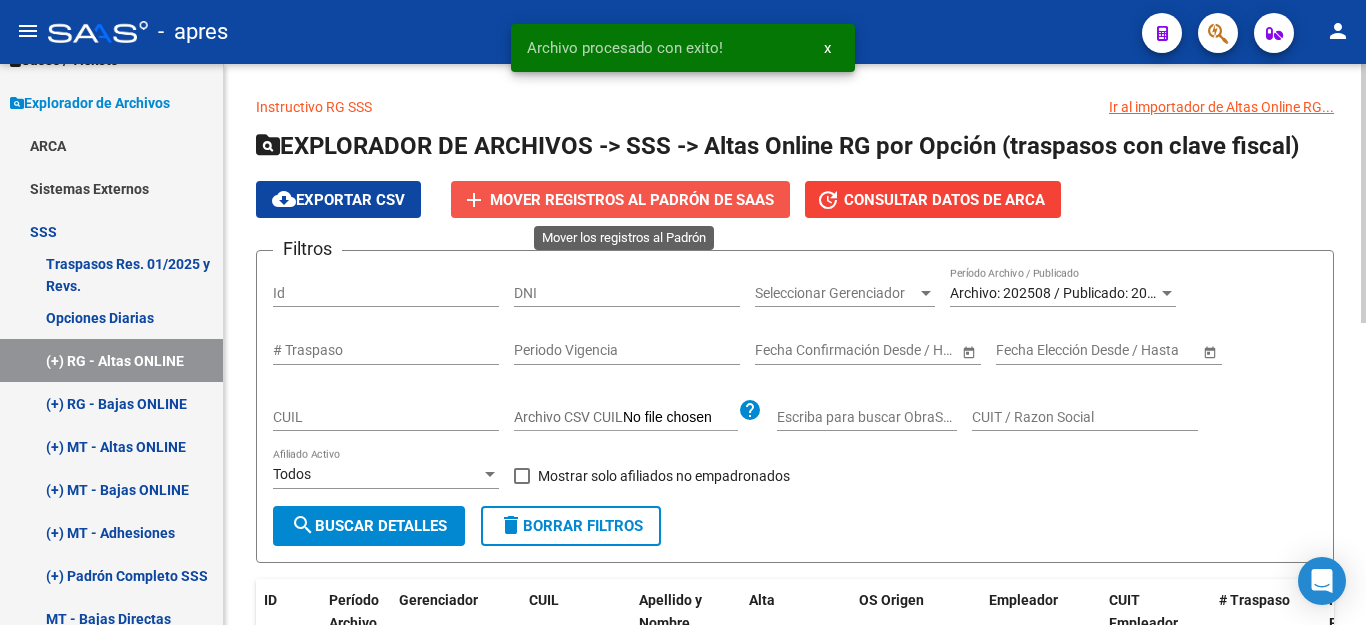 click on "add Mover registros al PADRÓN de SAAS" 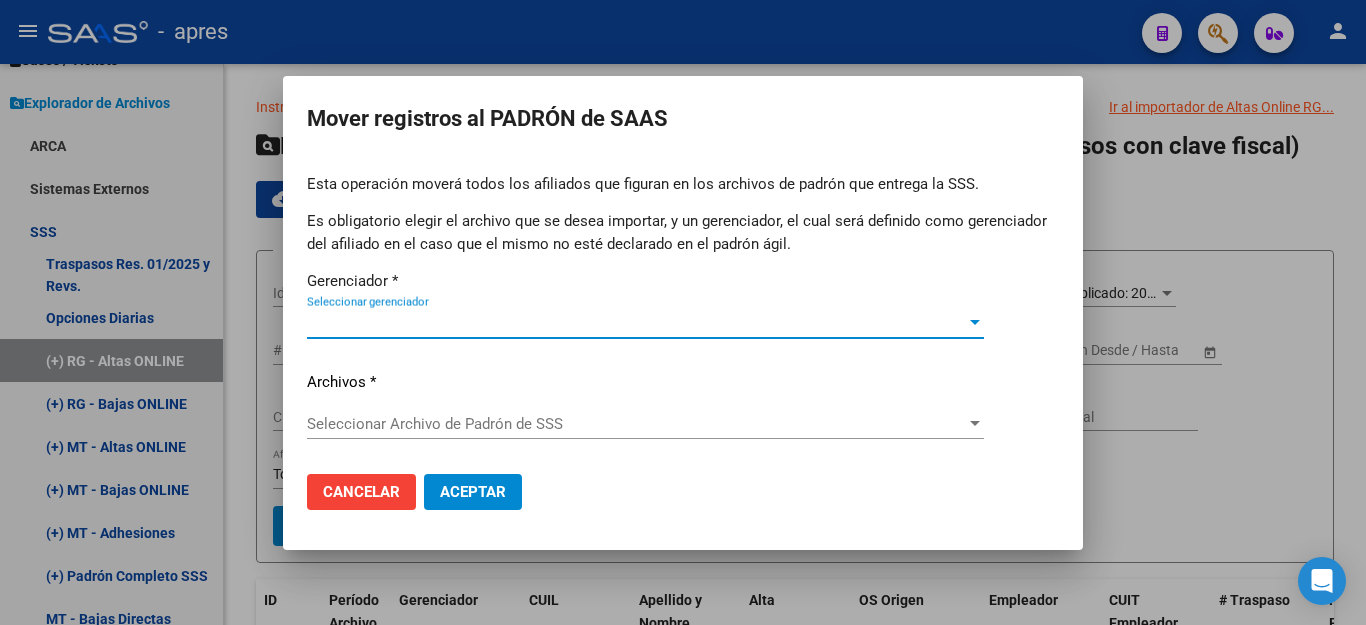 click on "Seleccionar gerenciador" at bounding box center [636, 323] 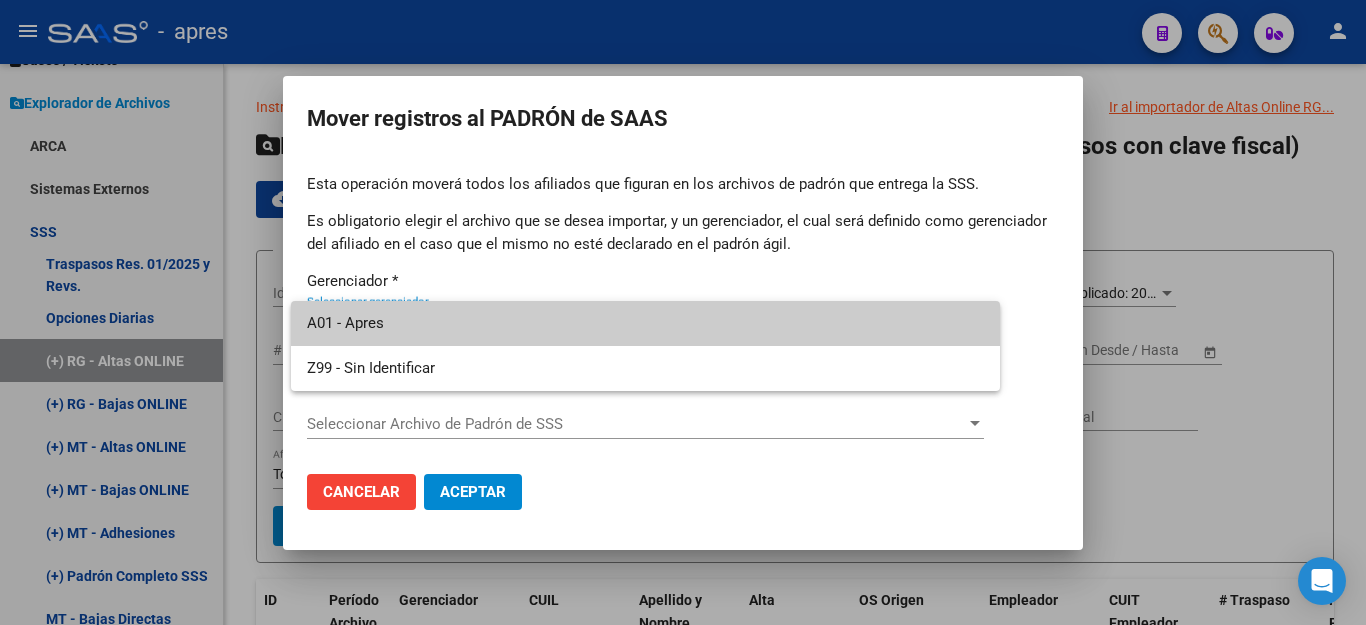 click on "A01 - Apres" at bounding box center [645, 323] 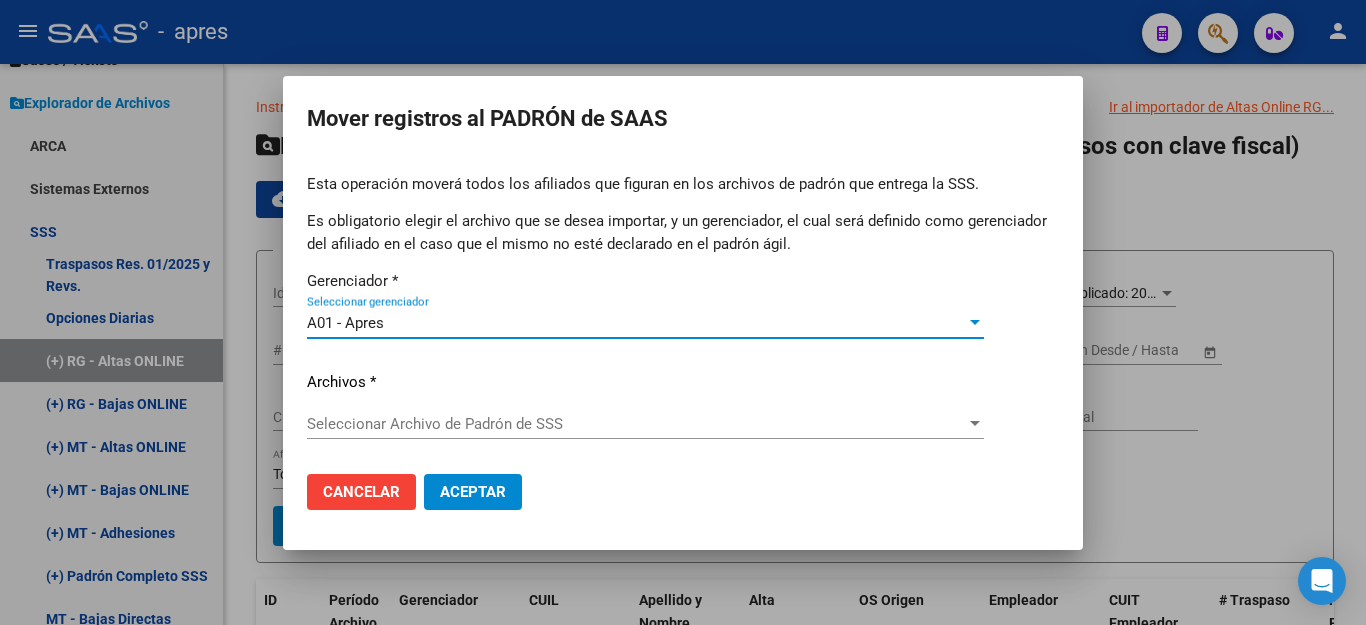 click on "Aceptar" at bounding box center [473, 492] 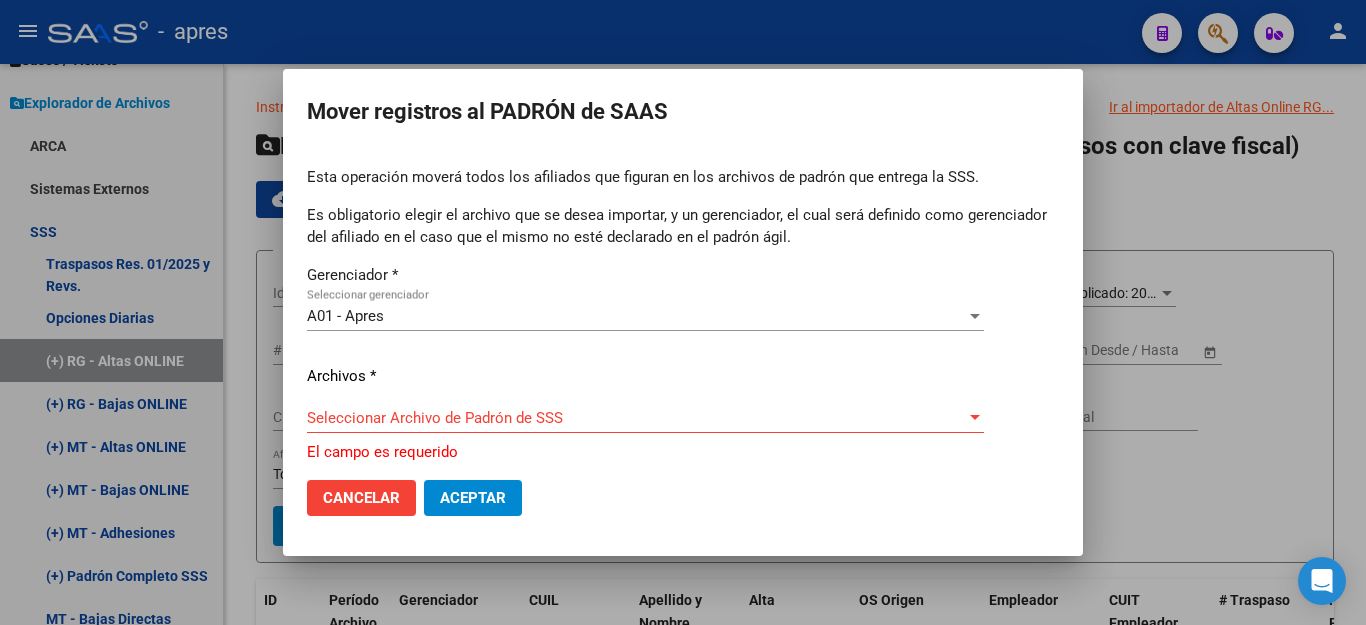 click on "Seleccionar Archivo de Padrón de SSS Seleccionar Archivo de Padrón de SSS" 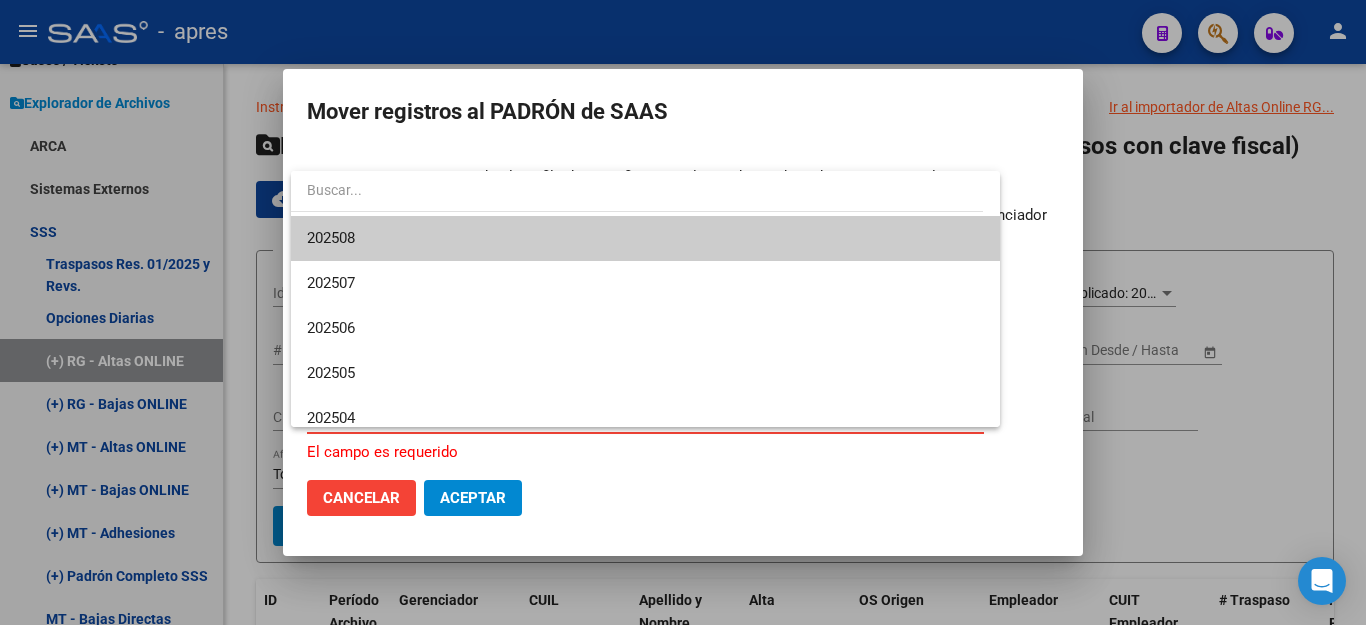 click on "202508" at bounding box center [645, 238] 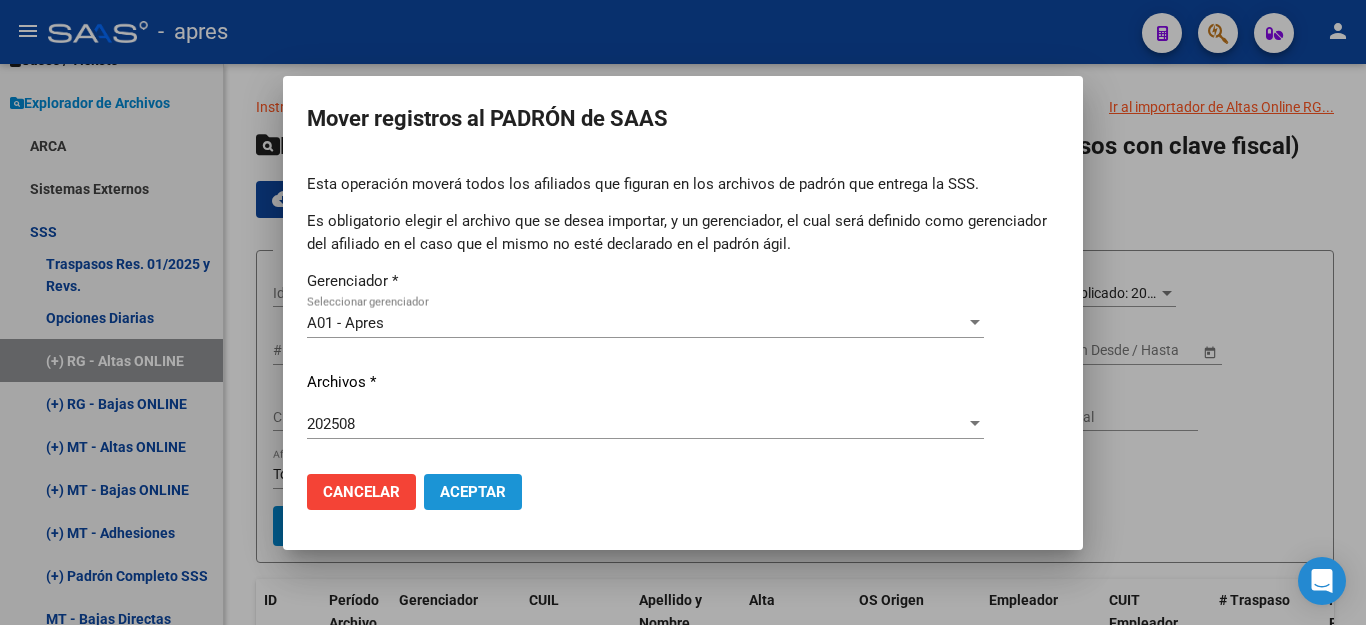 click on "Aceptar" at bounding box center [473, 492] 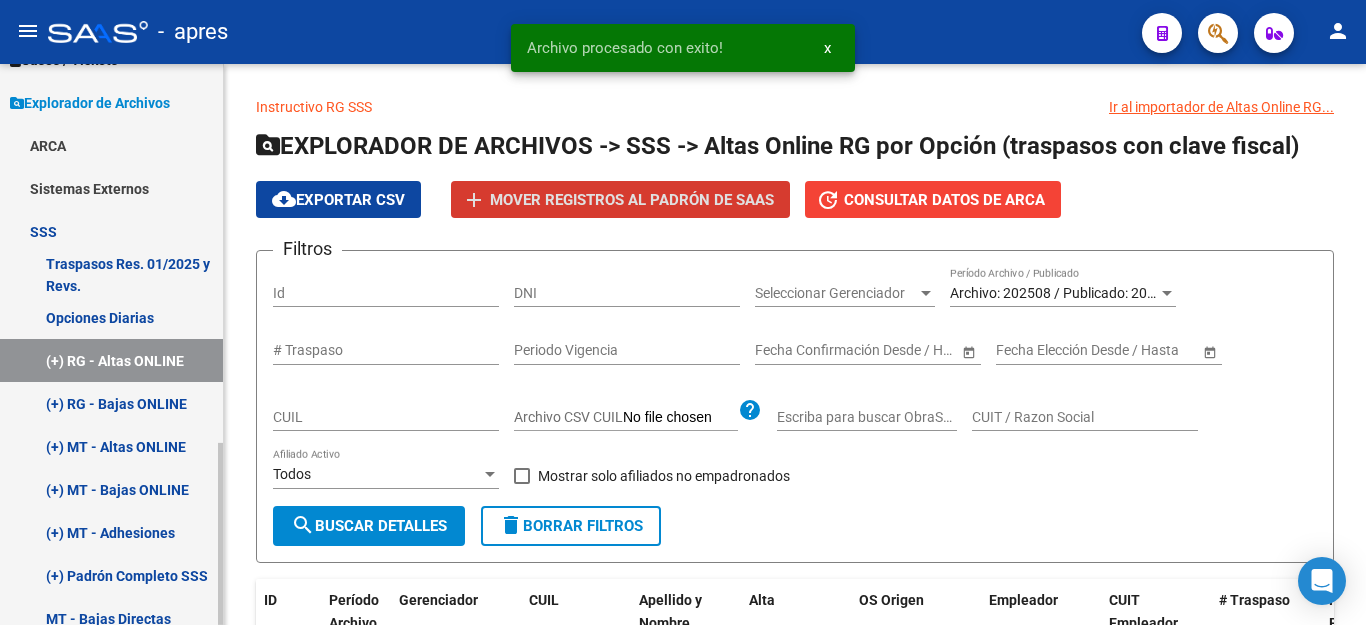 scroll, scrollTop: 392, scrollLeft: 0, axis: vertical 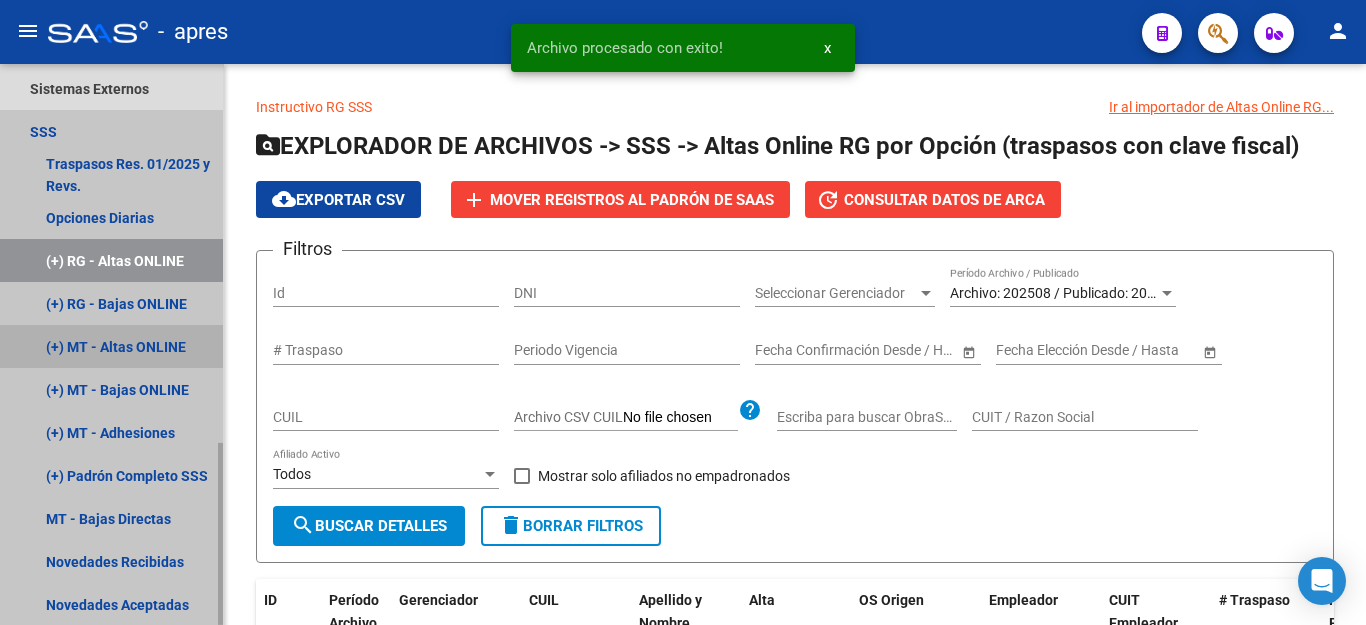 click on "(+) MT - Altas ONLINE" at bounding box center [111, 346] 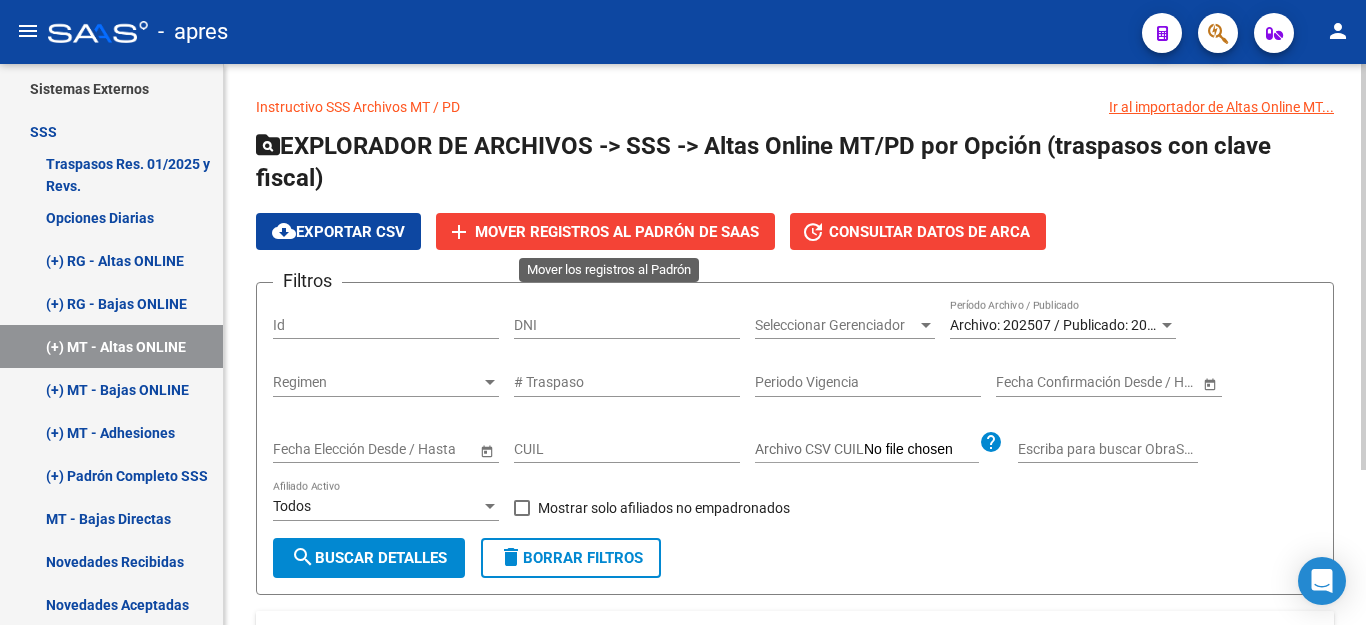 click on "add" 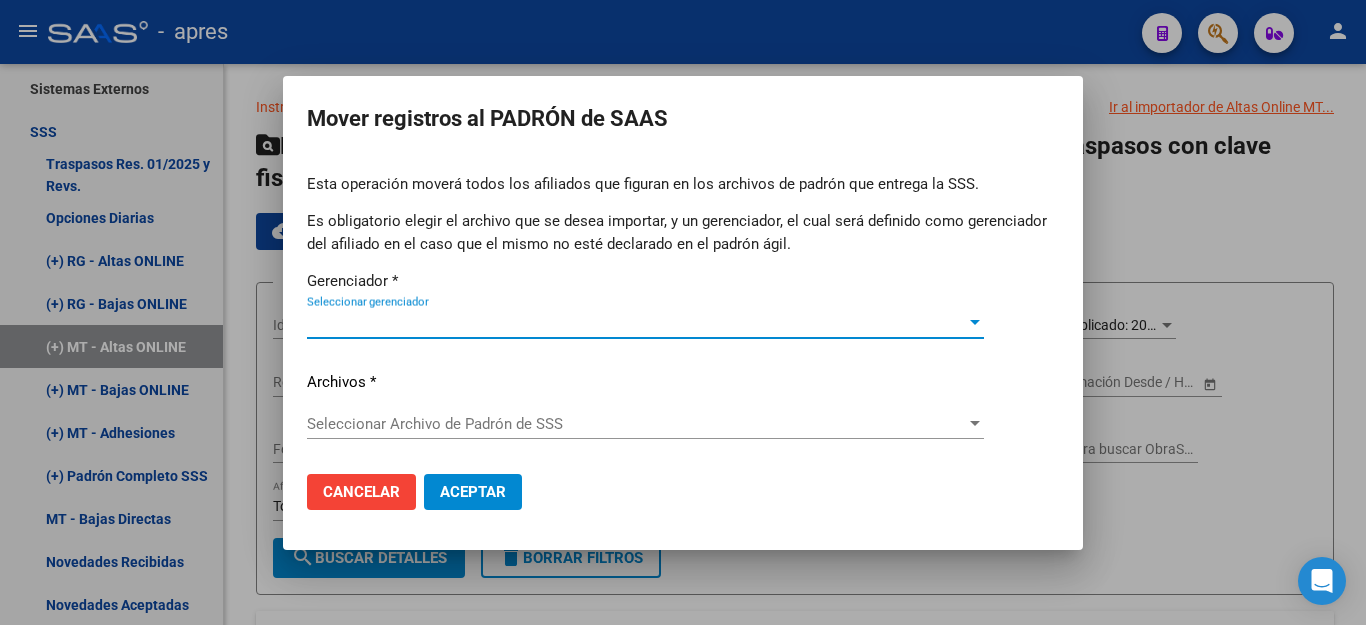 click on "Seleccionar gerenciador" at bounding box center (636, 323) 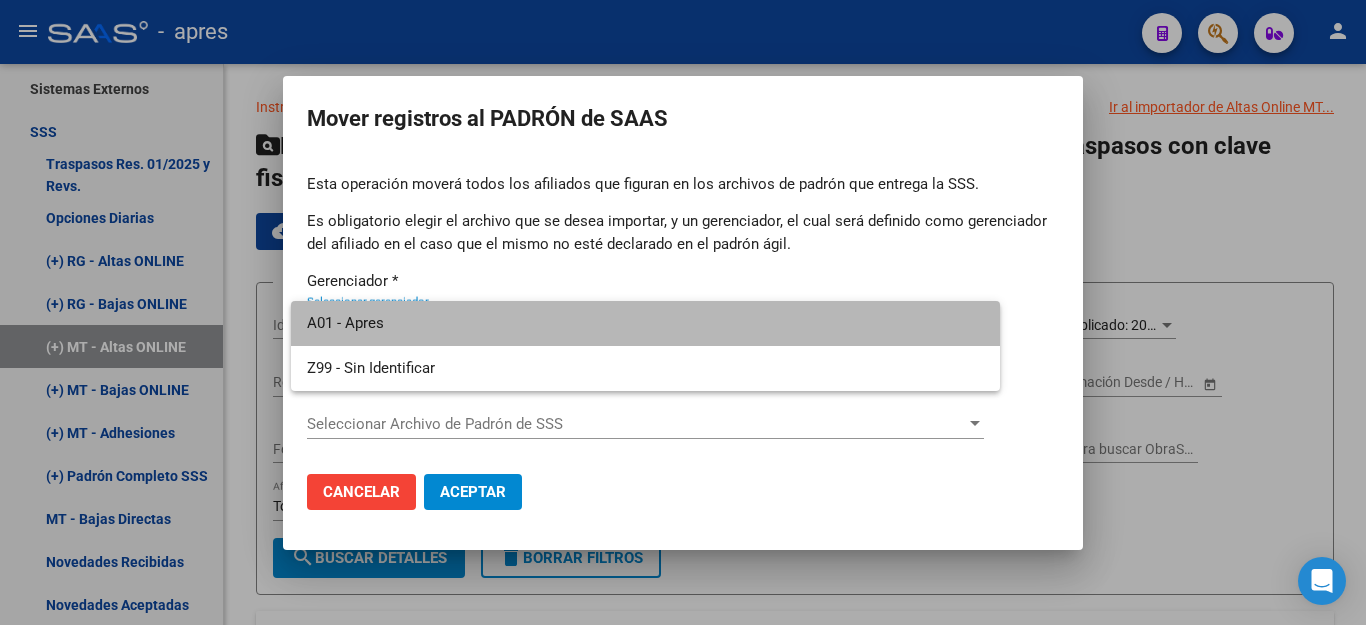 click on "A01 - Apres" at bounding box center (645, 323) 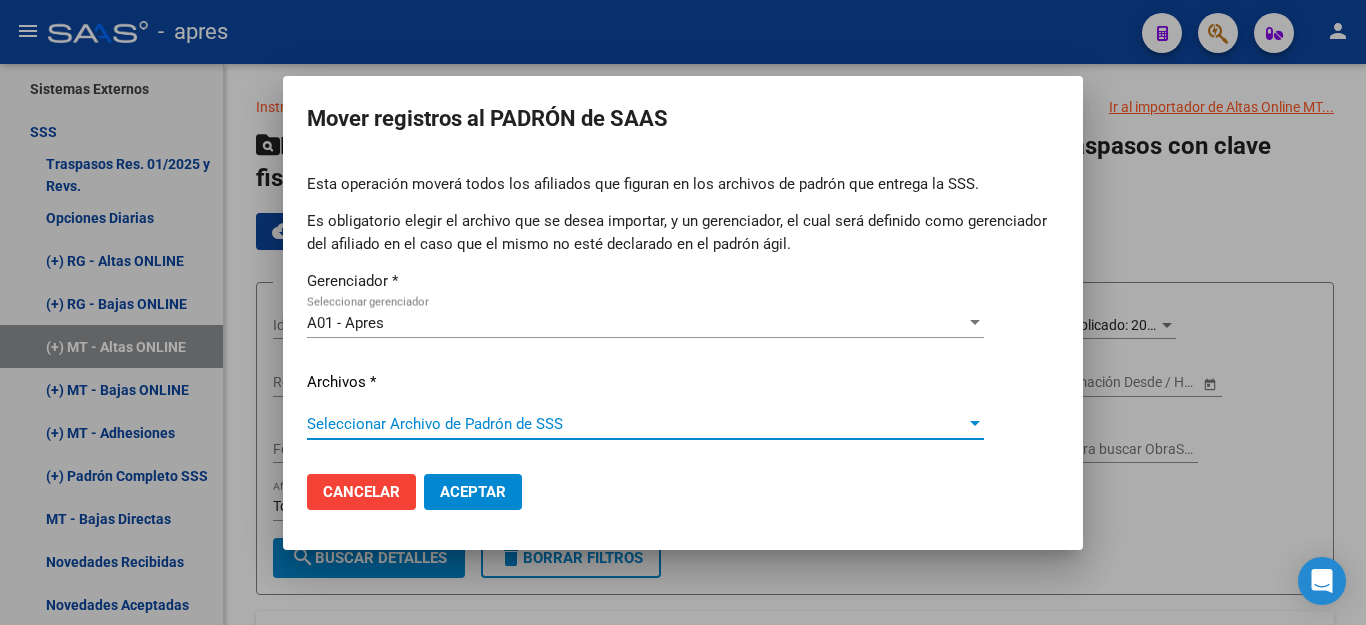 click on "Seleccionar Archivo de Padrón de SSS" at bounding box center [636, 424] 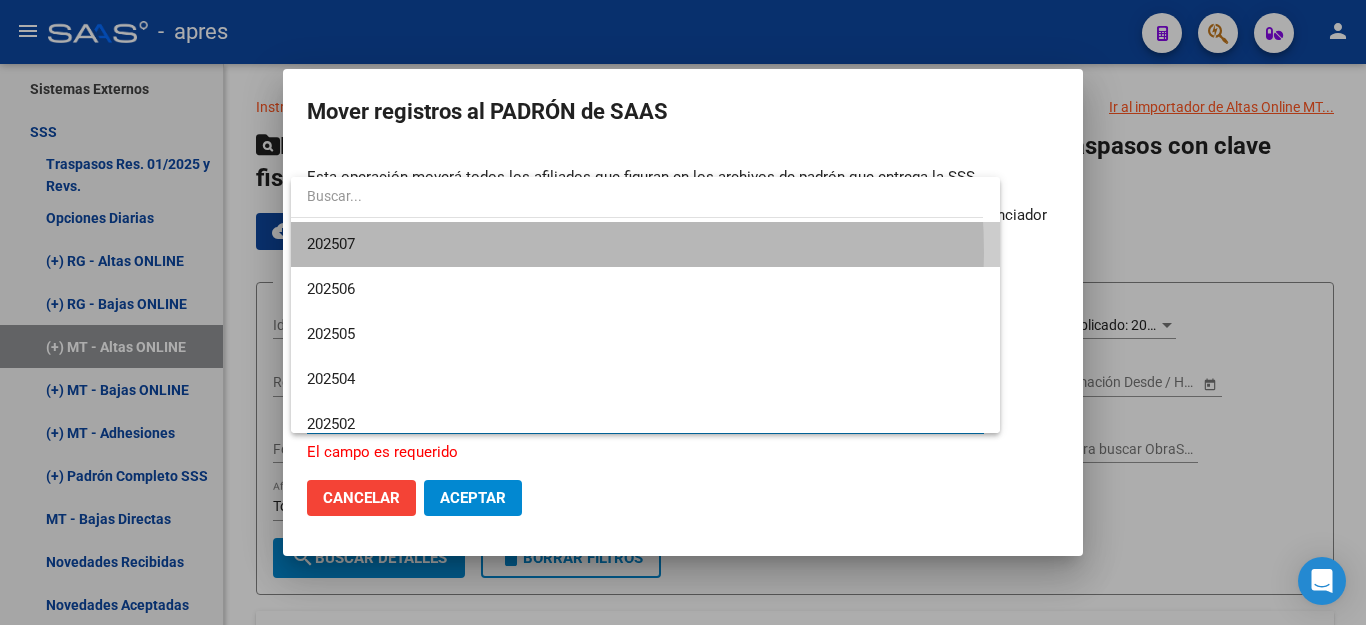 click on "202507" at bounding box center [645, 244] 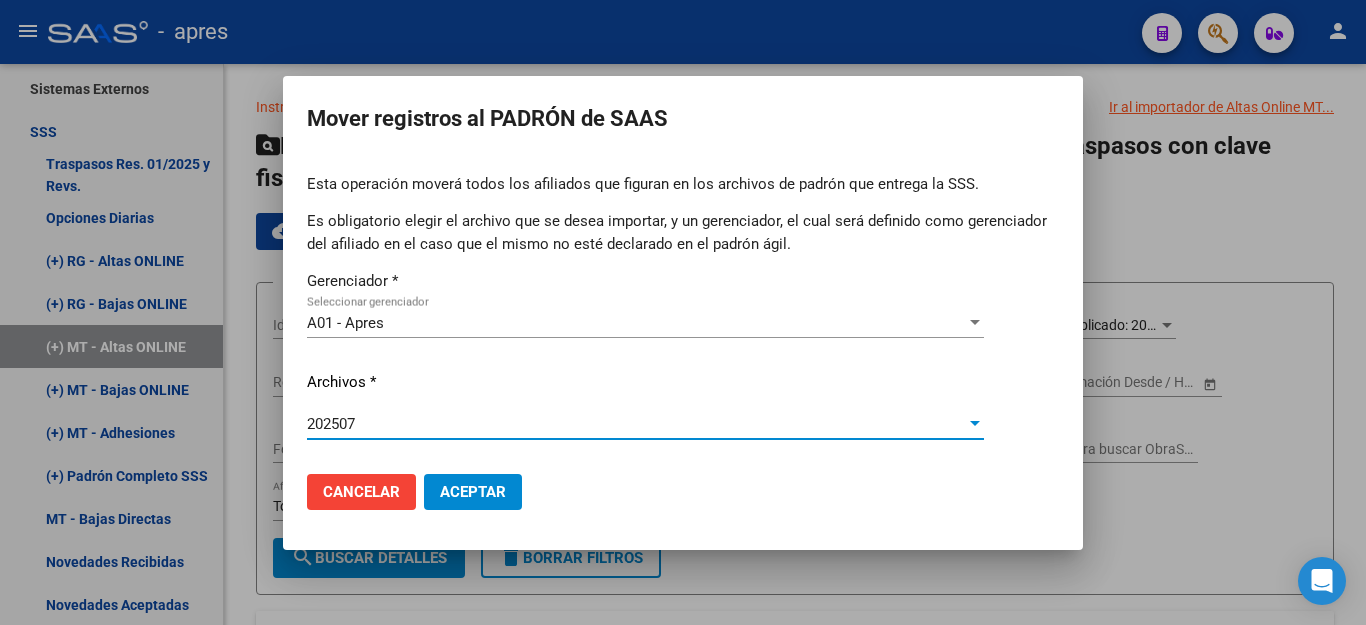 click on "Aceptar" at bounding box center (473, 492) 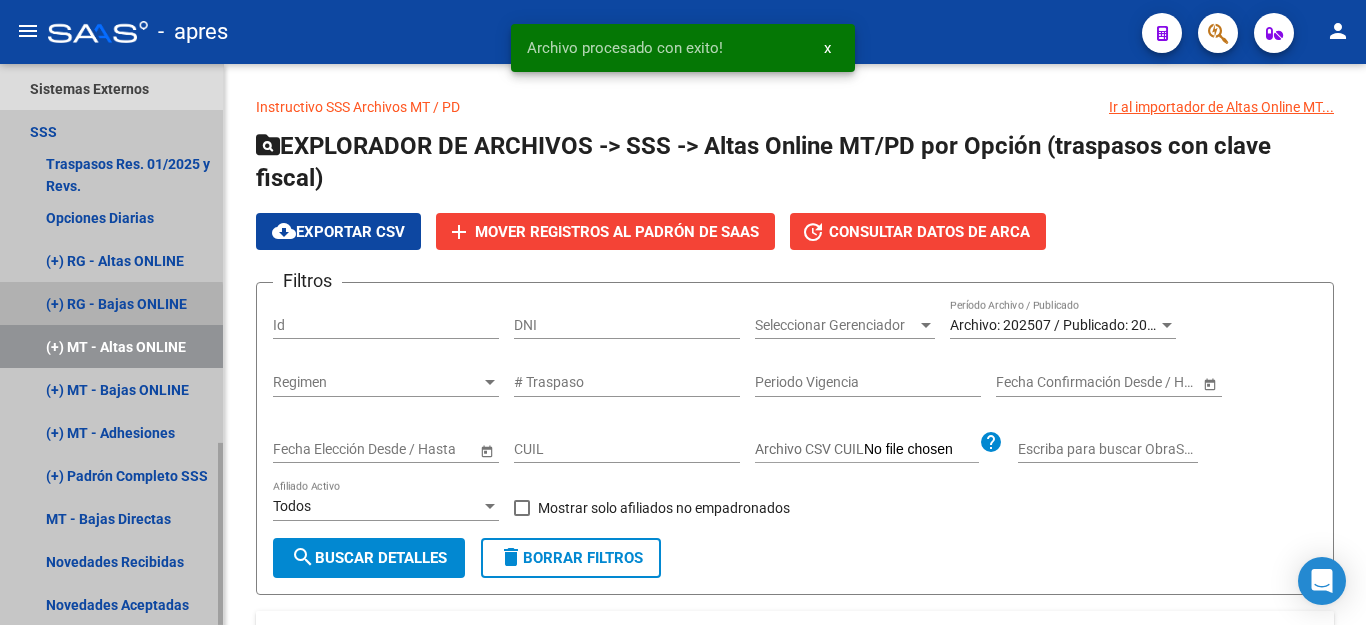 click on "(+) RG - Bajas ONLINE" at bounding box center (111, 303) 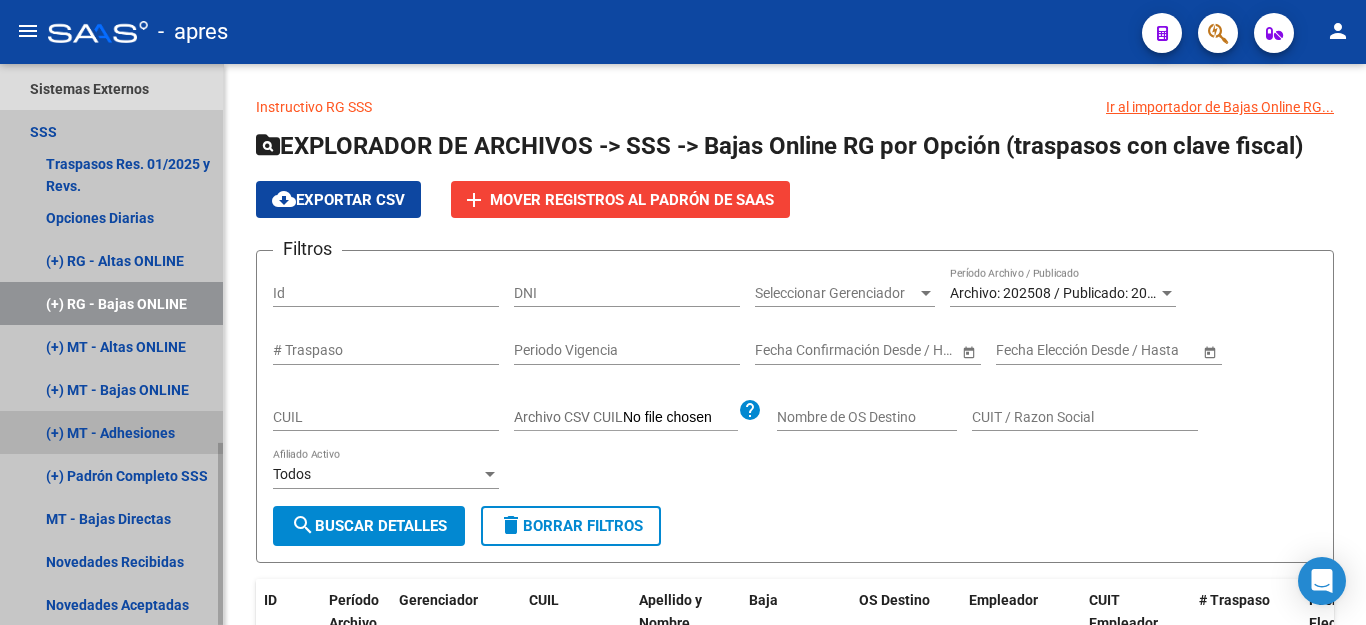 click on "(+) MT - Adhesiones" at bounding box center [111, 432] 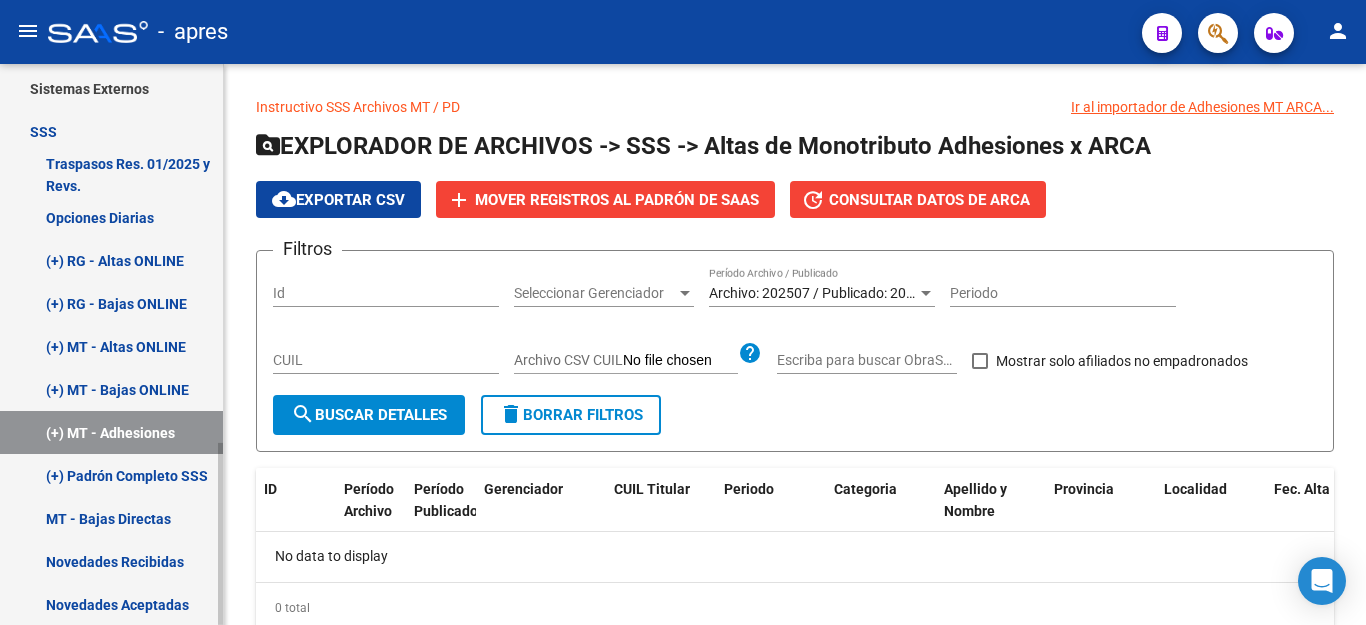click on "(+) MT - Adhesiones" at bounding box center (111, 432) 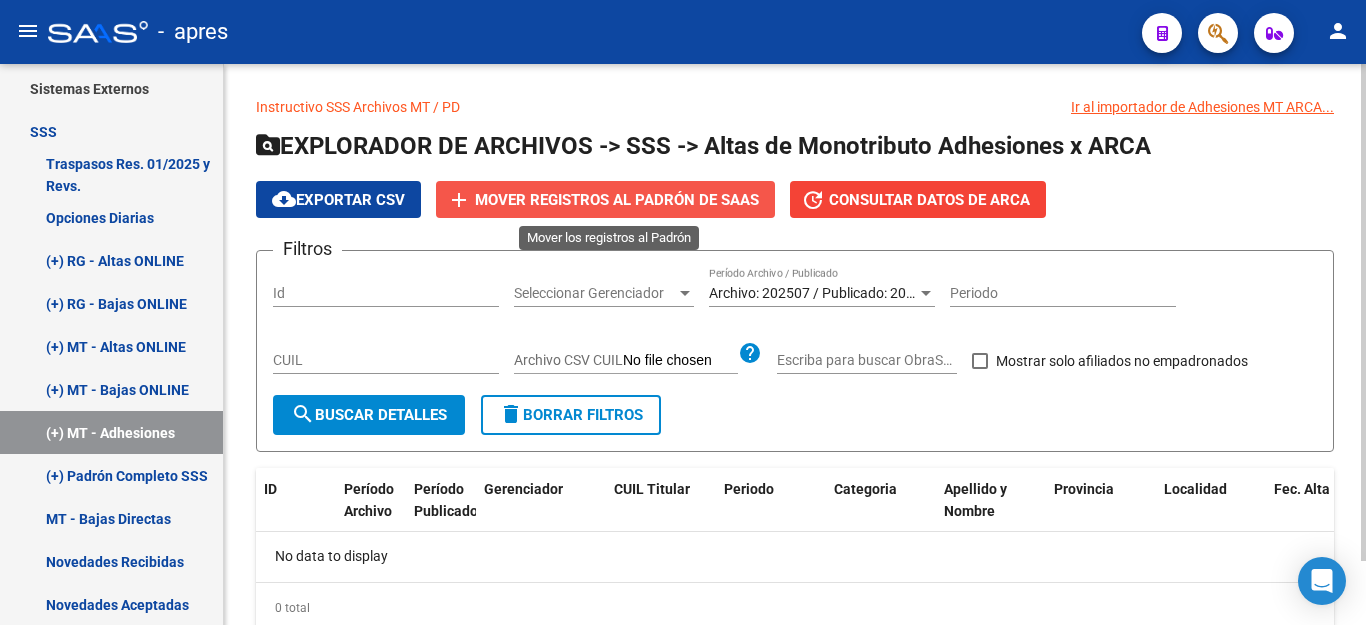 click on "Mover registros al PADRÓN de SAAS" 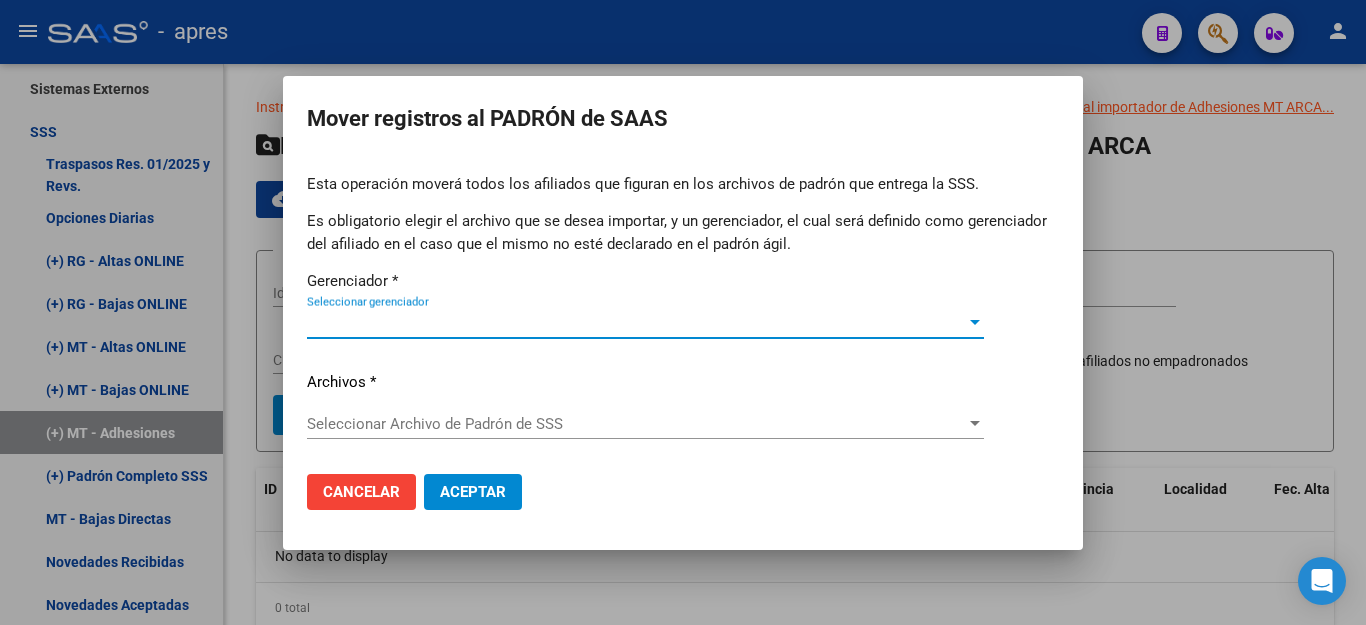 click on "Seleccionar gerenciador" at bounding box center (636, 323) 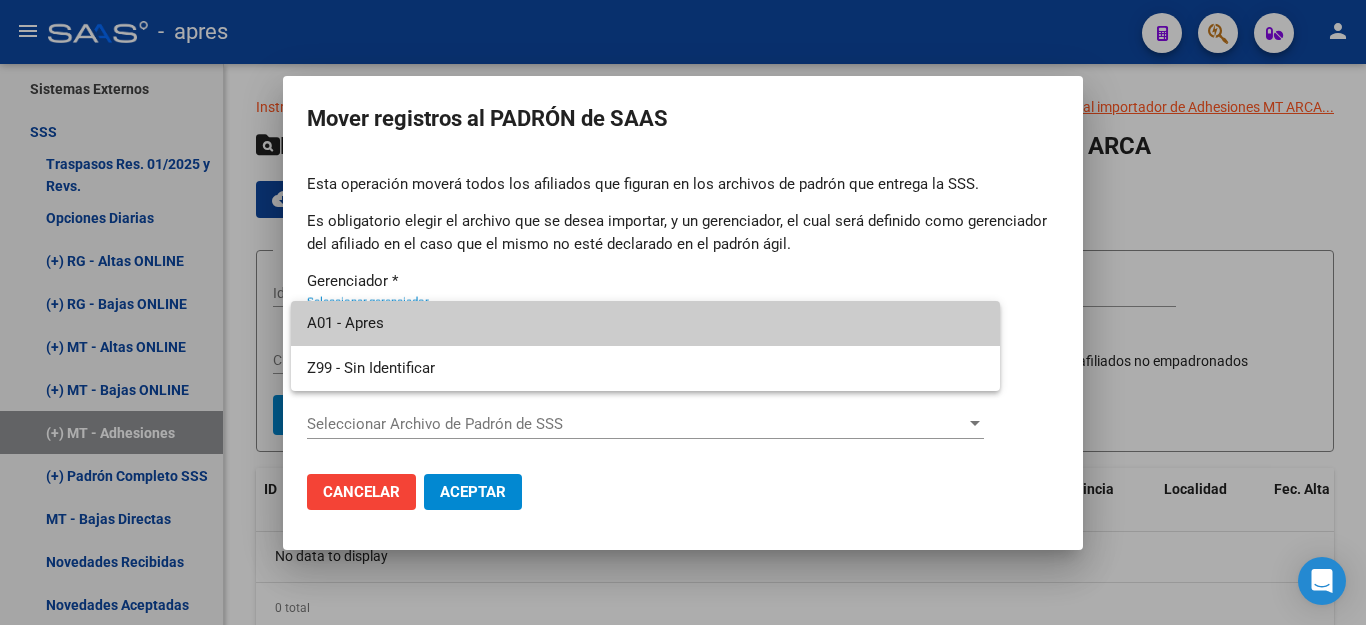 click on "A01 - Apres" at bounding box center [645, 323] 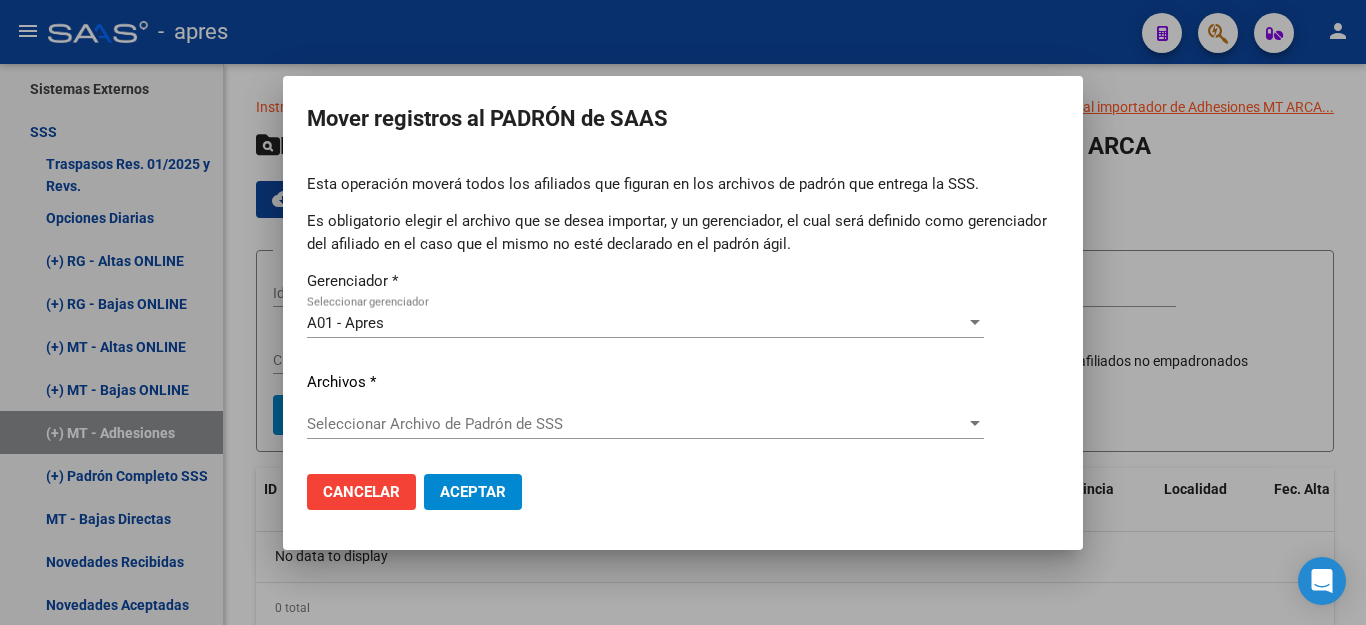 click on "Seleccionar Archivo de Padrón de SSS Seleccionar Archivo de Padrón de SSS" 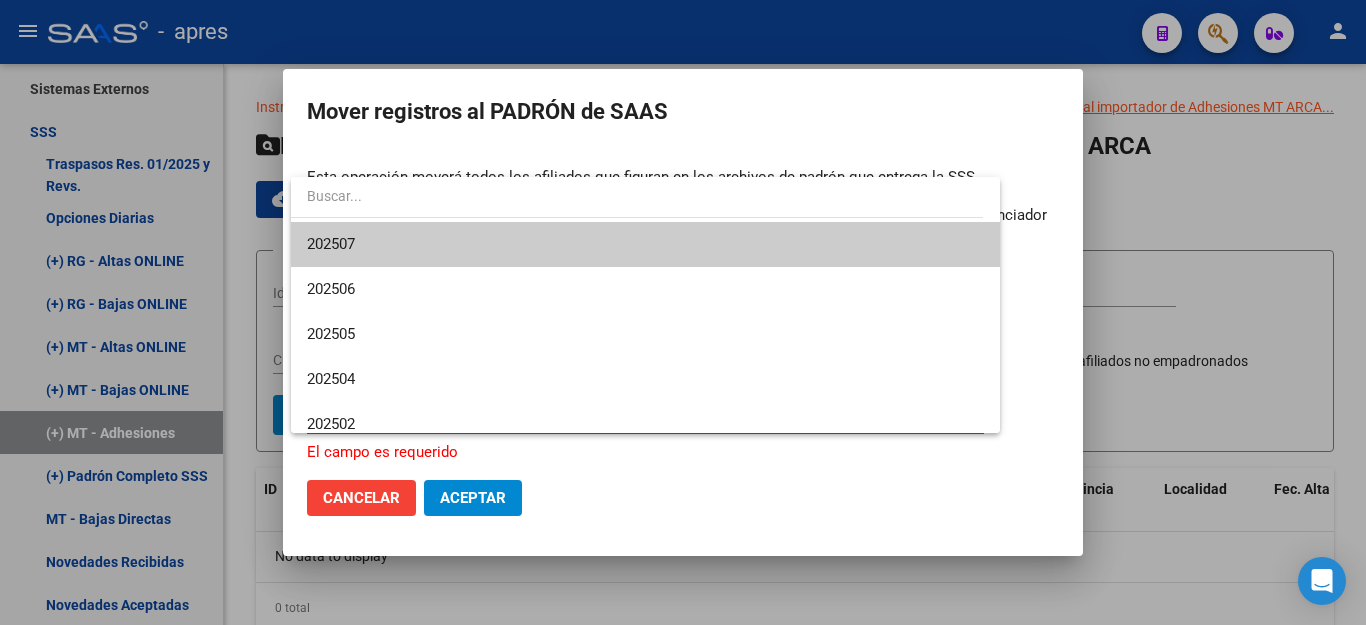 click on "202507" at bounding box center [645, 244] 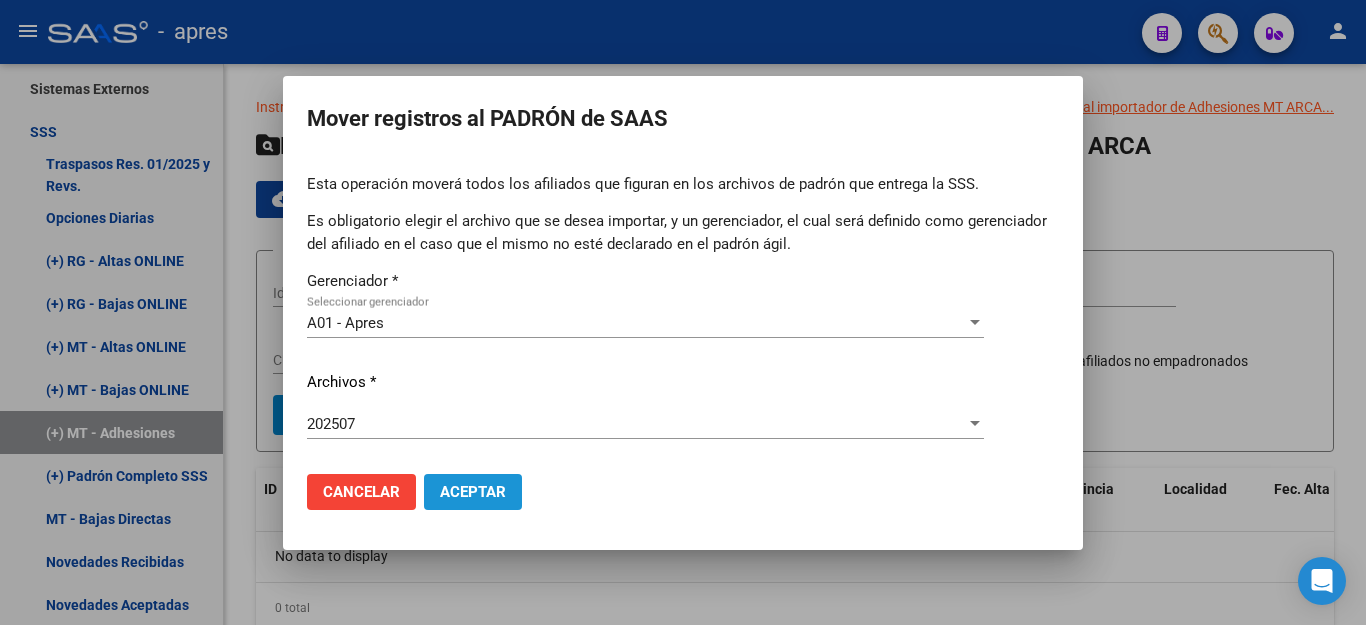 click on "Aceptar" at bounding box center [473, 492] 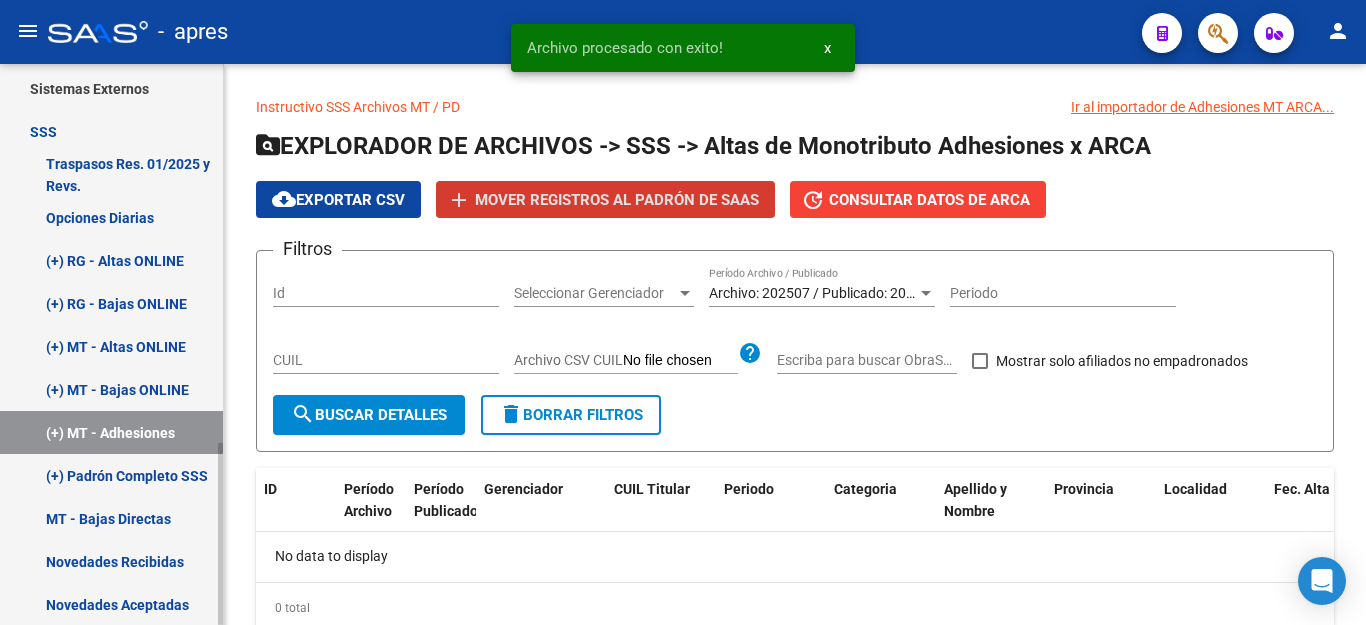 click on "(+) RG - Bajas ONLINE" at bounding box center (111, 303) 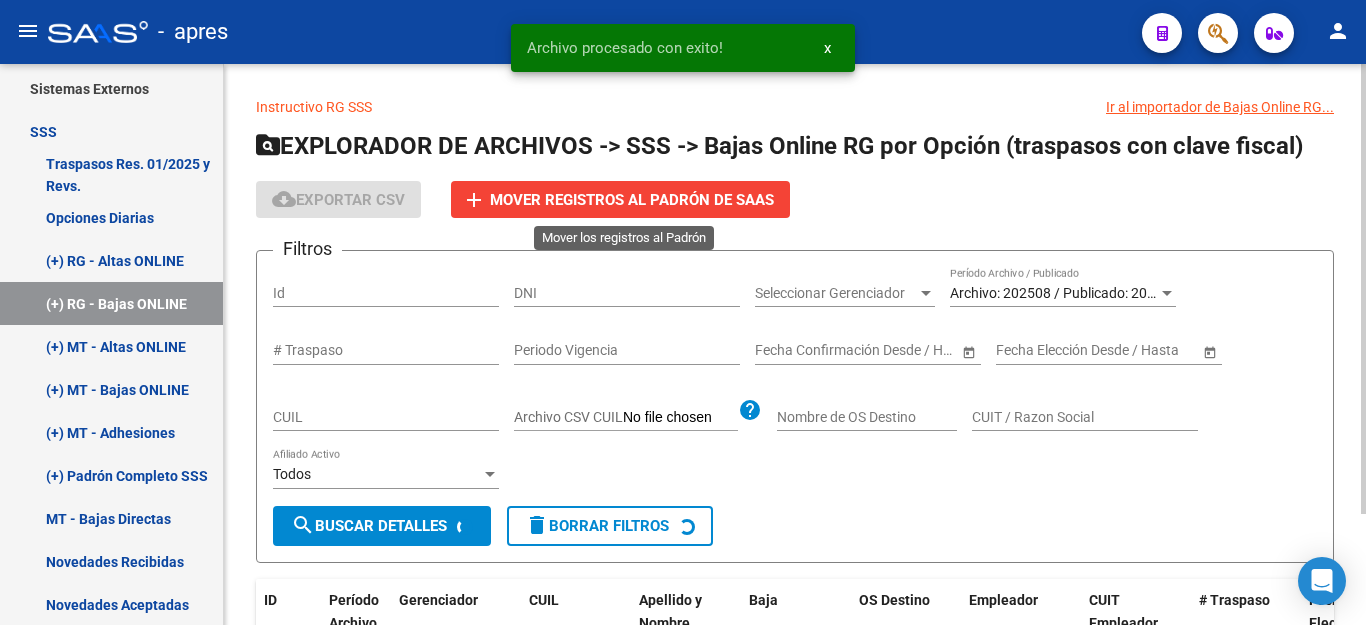 click on "add" 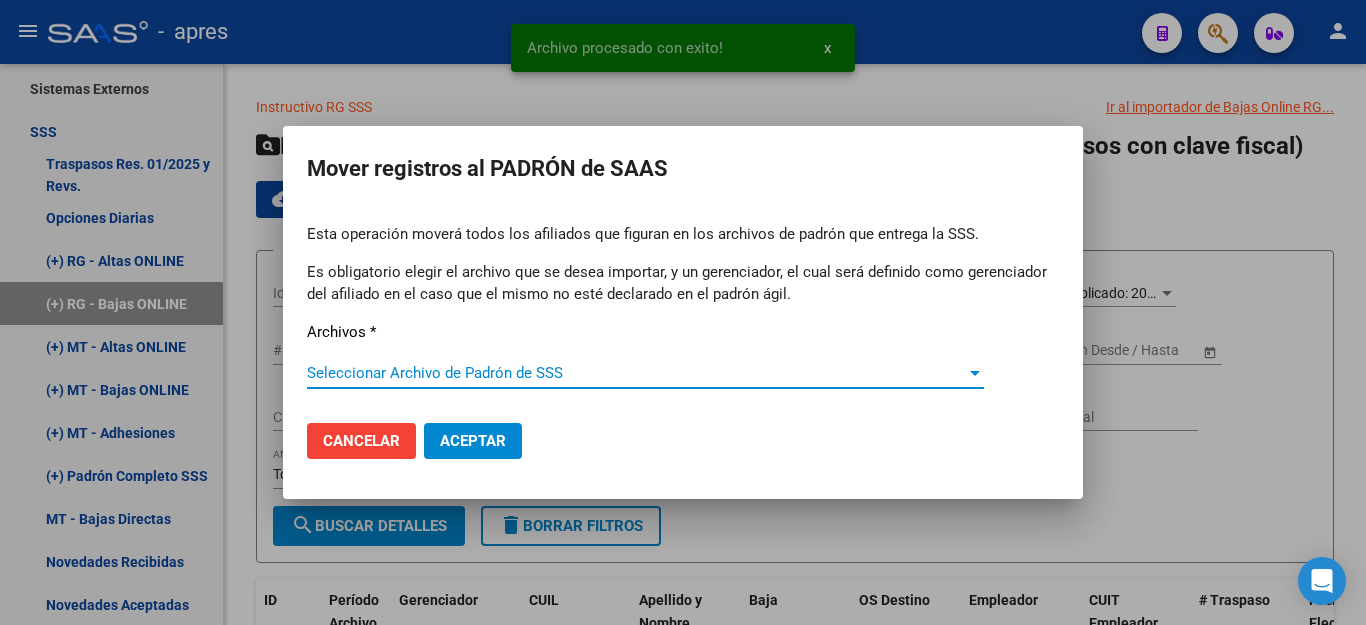 click on "Seleccionar Archivo de Padrón de SSS" at bounding box center [636, 373] 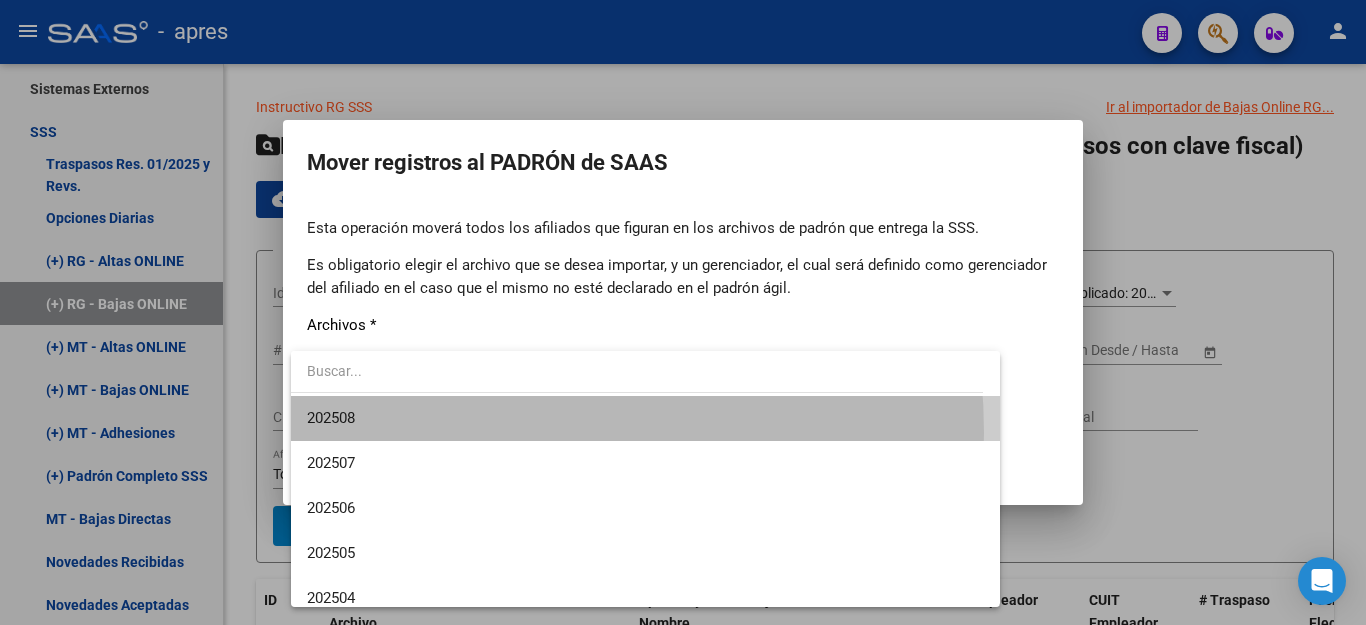 click on "202508" at bounding box center (645, 418) 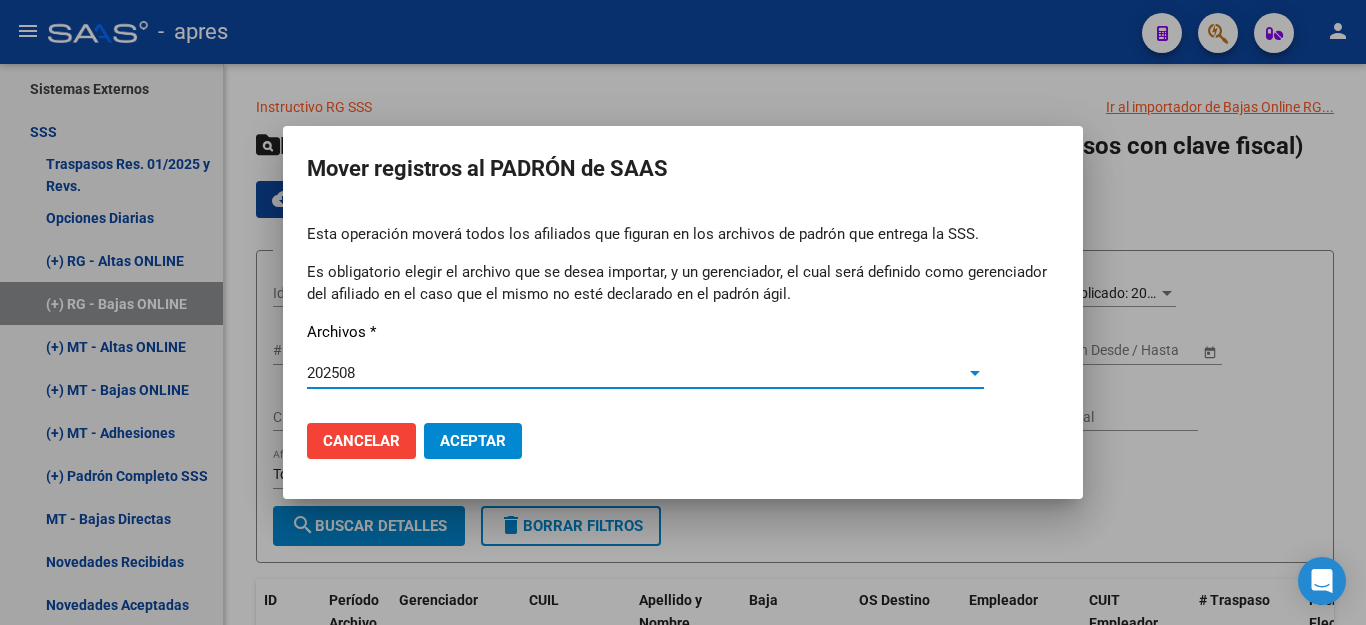 click on "Aceptar" at bounding box center [473, 441] 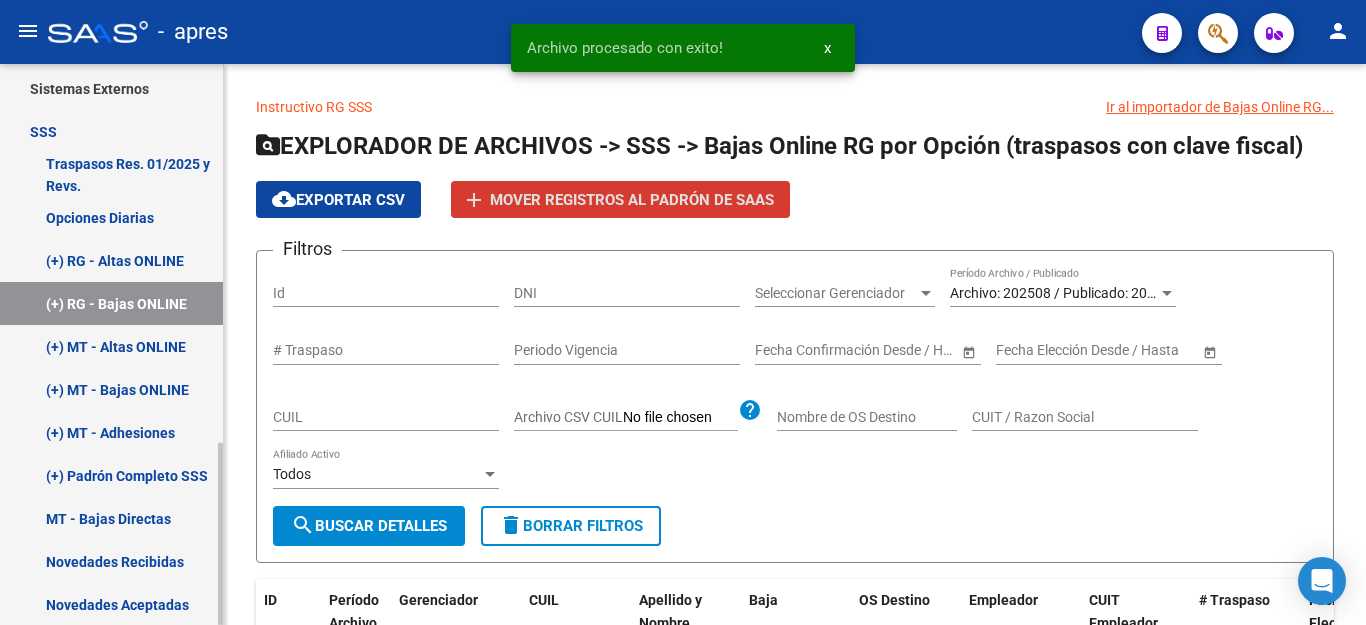click on "(+) MT - Bajas ONLINE" at bounding box center [111, 389] 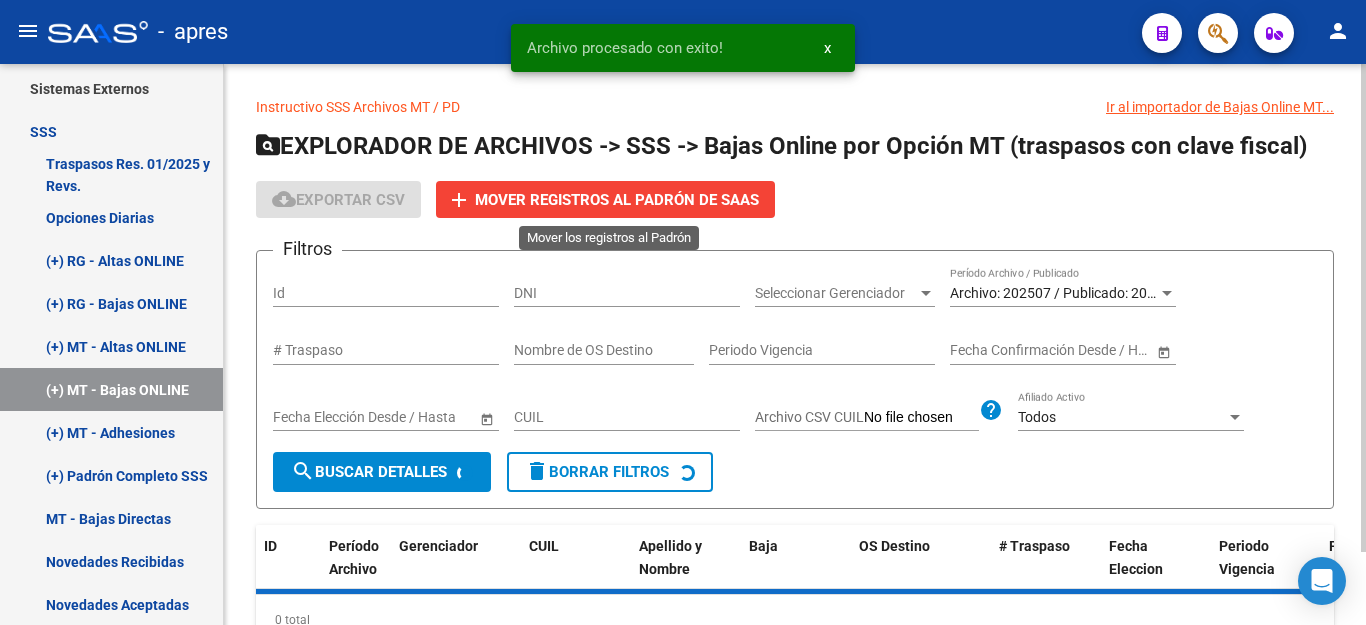 click on "add" 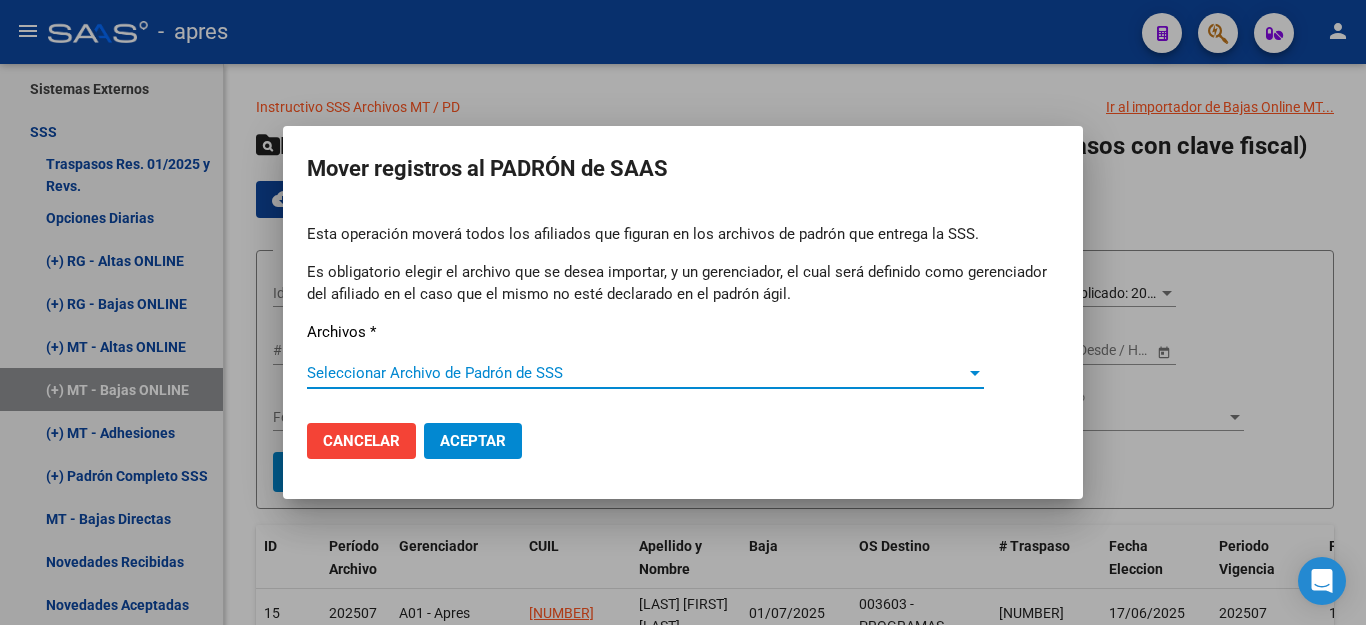click on "Seleccionar Archivo de Padrón de SSS" at bounding box center (636, 373) 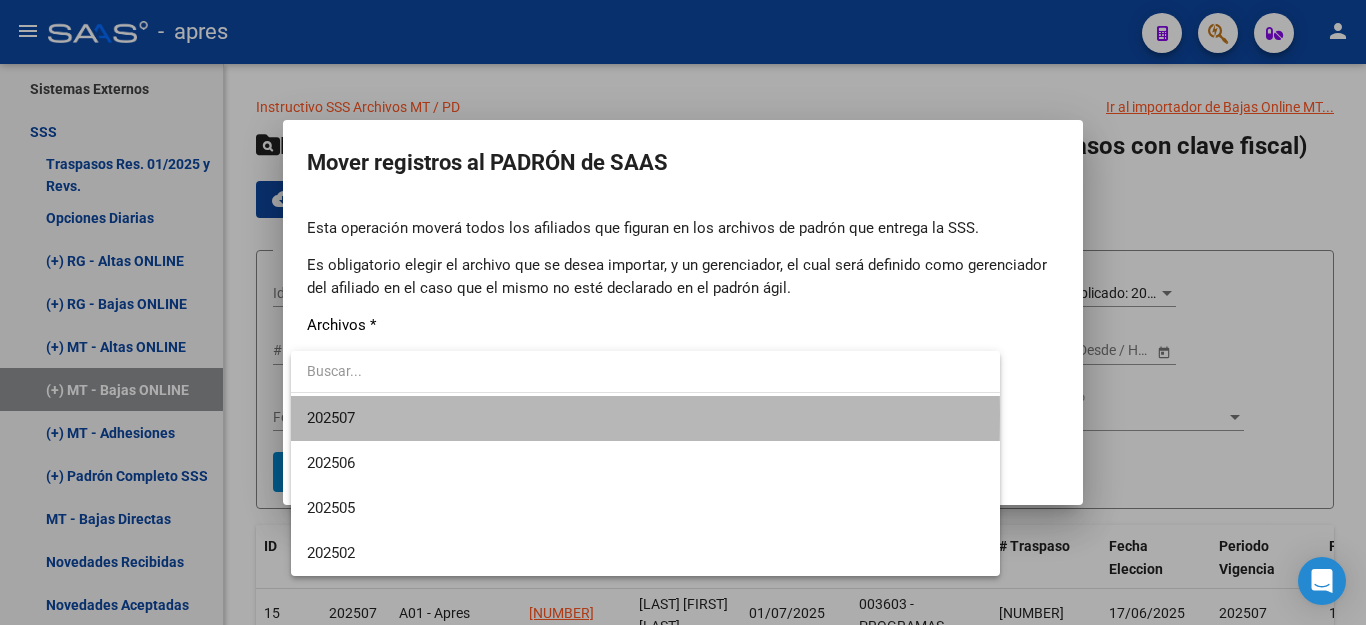 click on "202507" at bounding box center [645, 418] 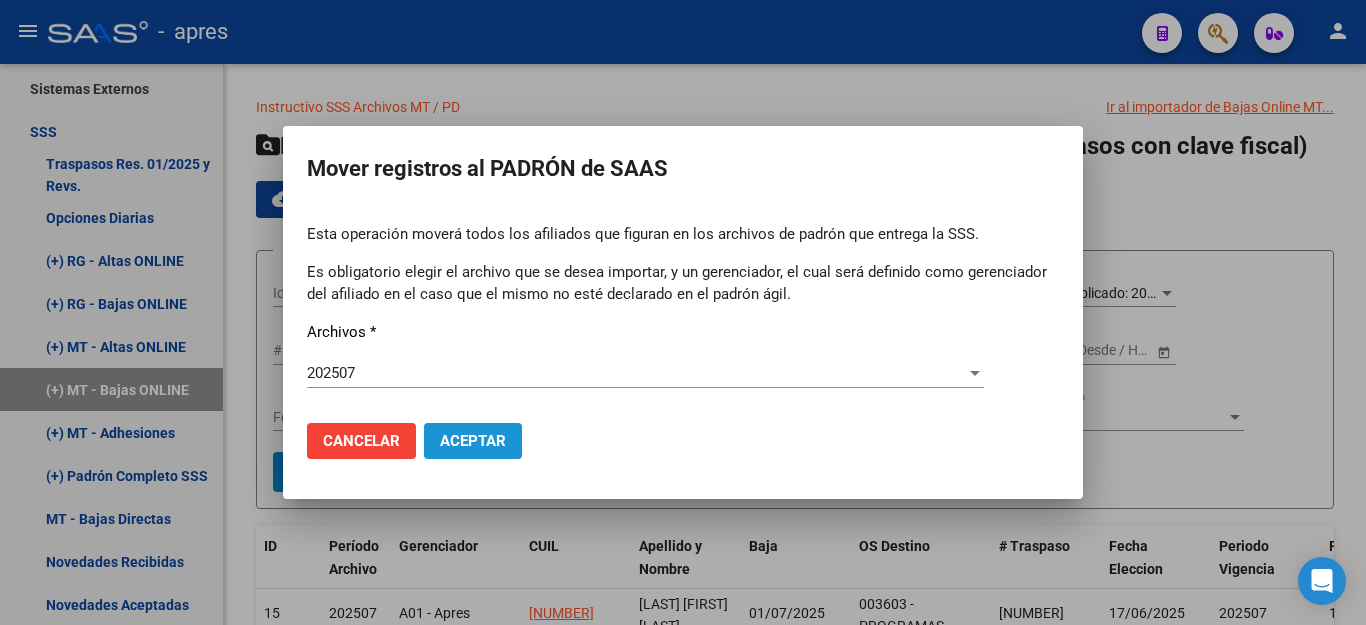 click on "Aceptar" at bounding box center (473, 441) 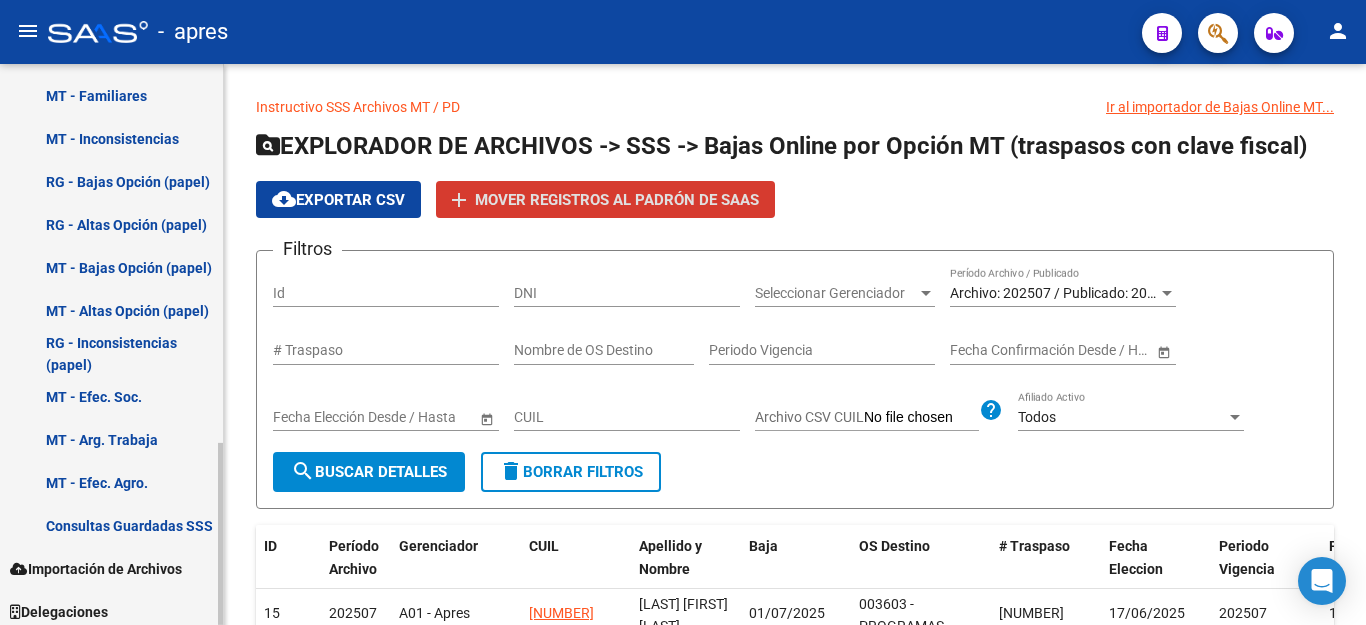scroll, scrollTop: 1092, scrollLeft: 0, axis: vertical 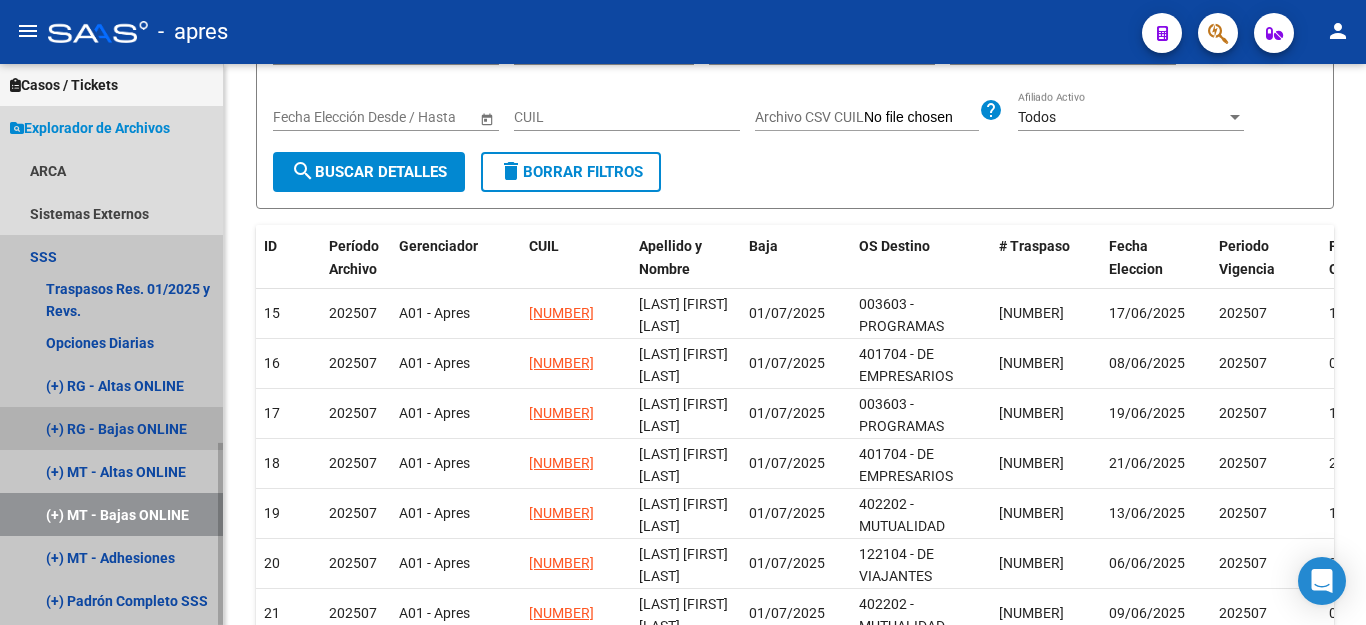 click on "(+) RG - Bajas ONLINE" at bounding box center (111, 428) 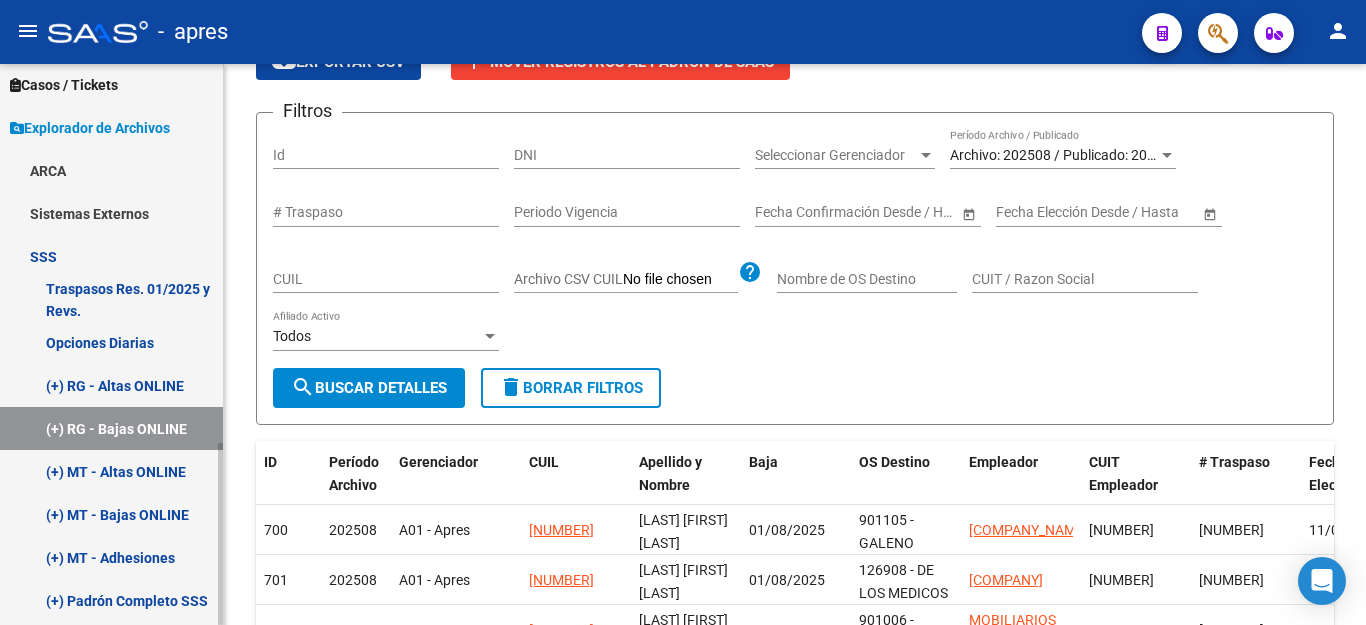 scroll, scrollTop: 300, scrollLeft: 0, axis: vertical 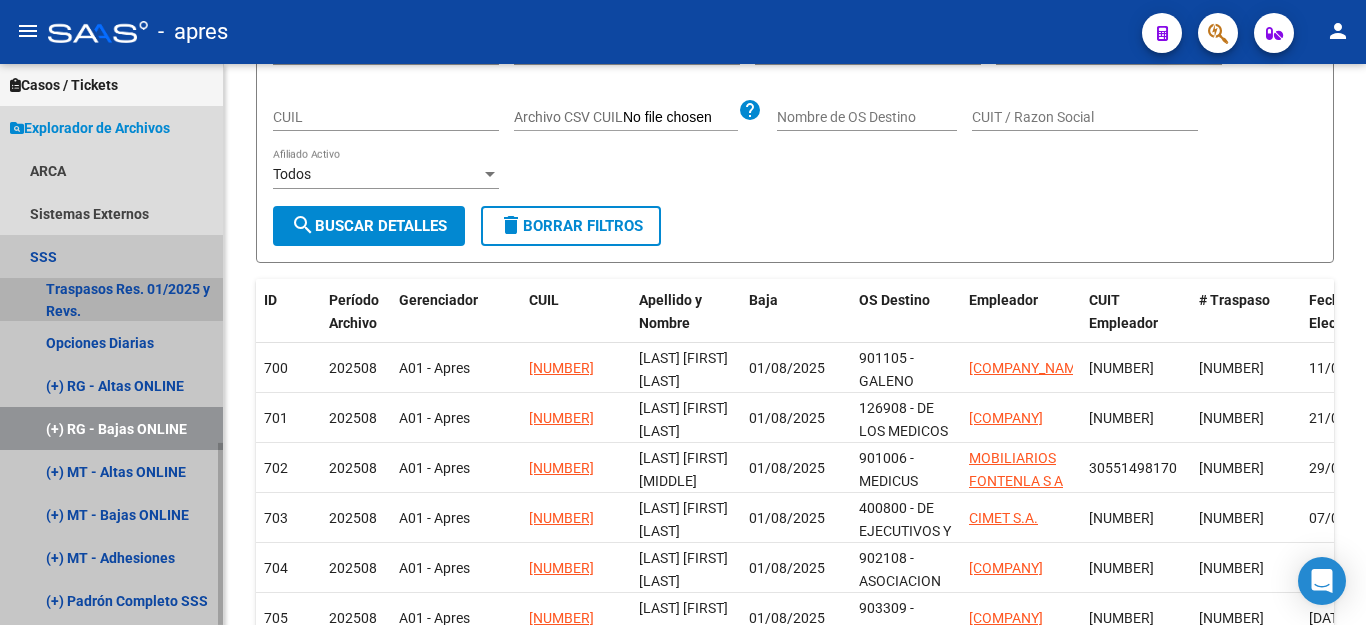 click on "Traspasos Res. 01/2025 y Revs." at bounding box center (111, 299) 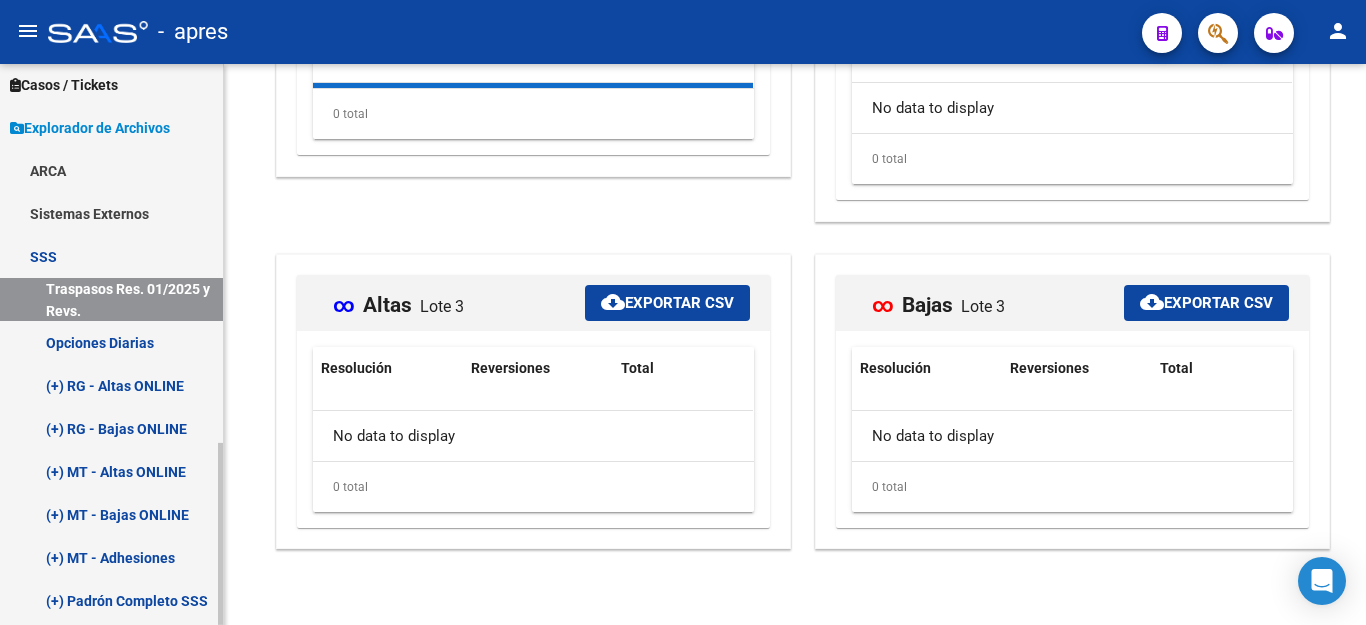 scroll, scrollTop: 300, scrollLeft: 0, axis: vertical 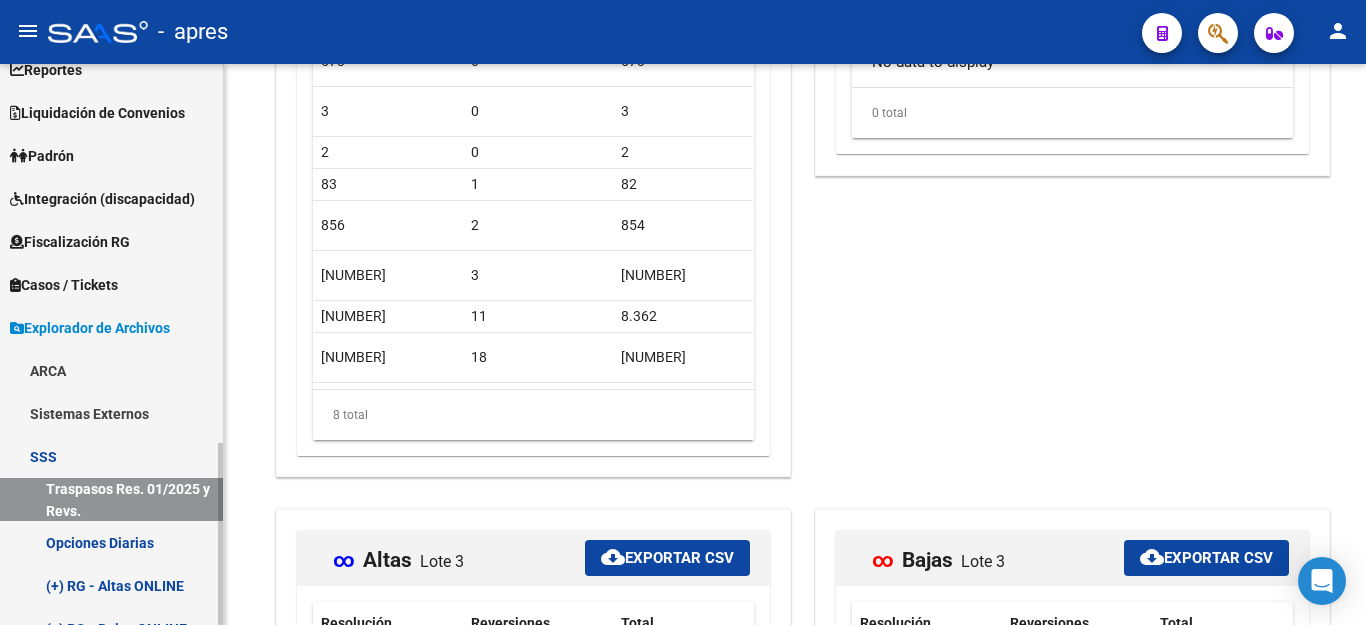 click on "ARCA" at bounding box center (111, 370) 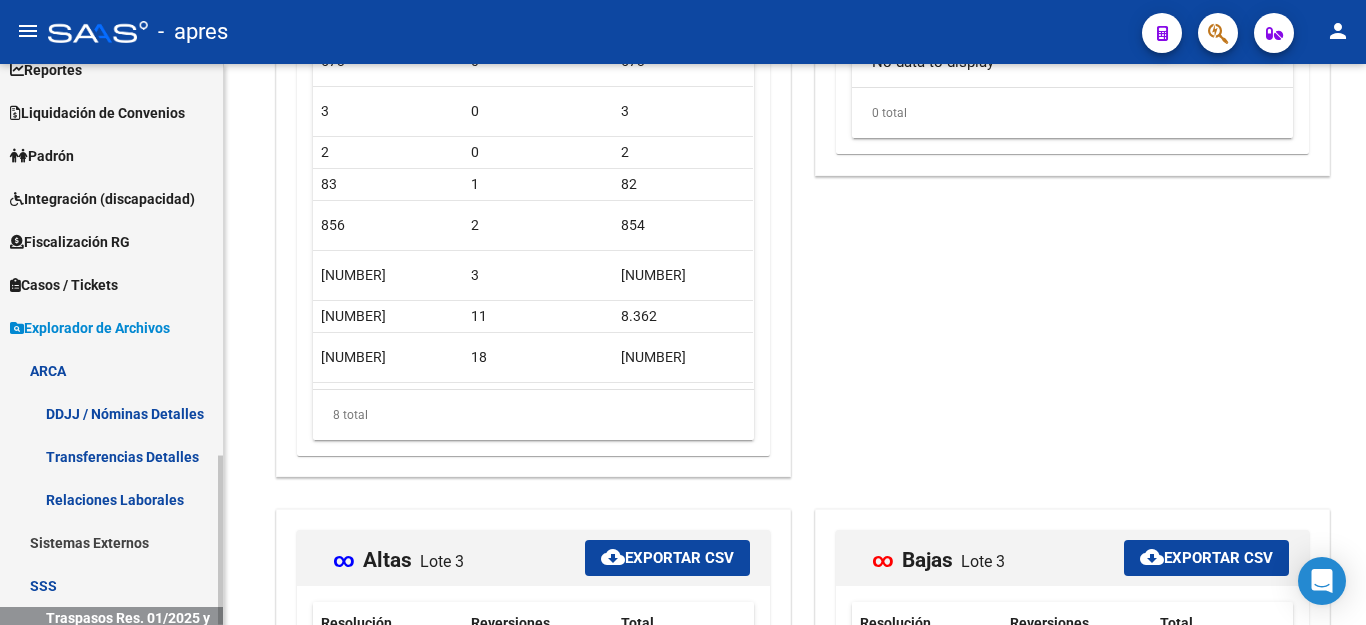 click on "DDJJ / Nóminas Detalles" at bounding box center (111, 413) 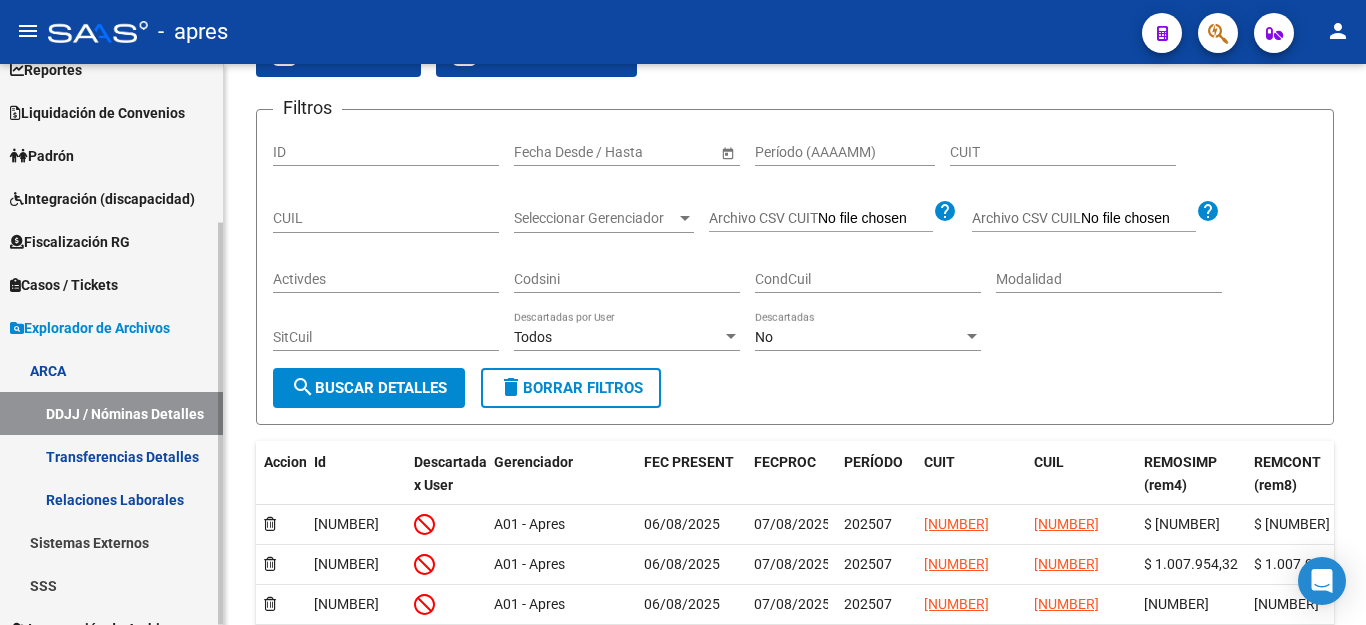 scroll, scrollTop: 400, scrollLeft: 0, axis: vertical 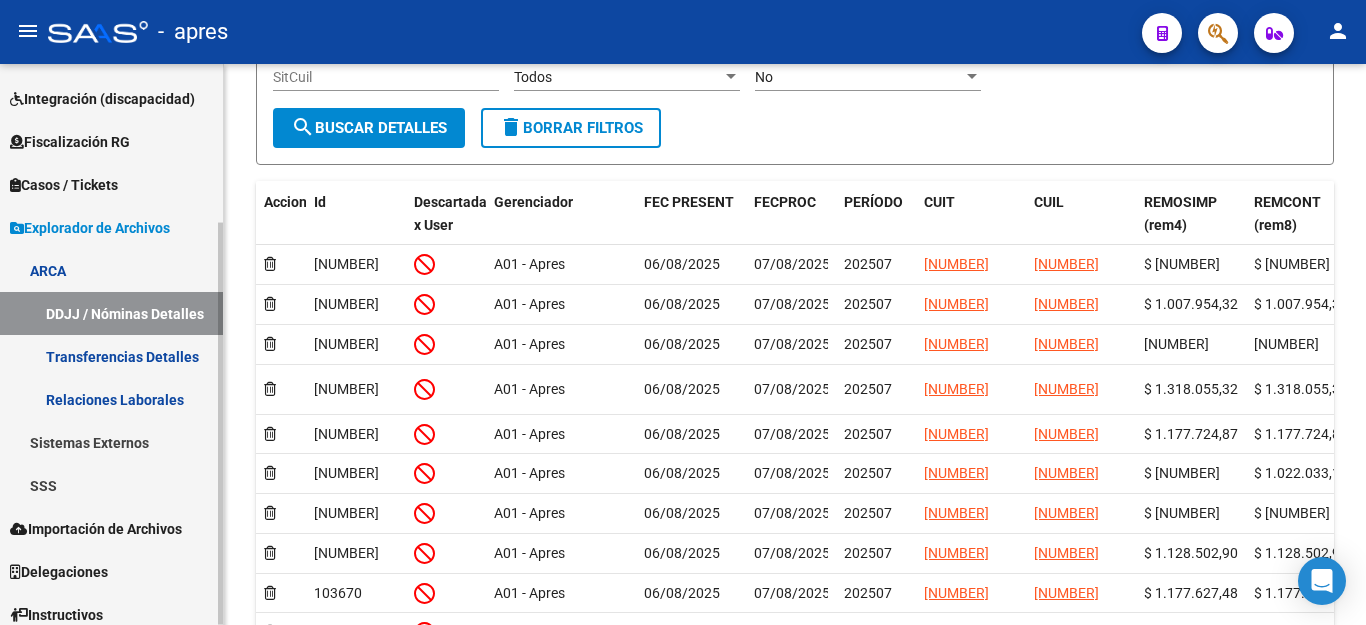 click on "Transferencias Detalles" at bounding box center [111, 356] 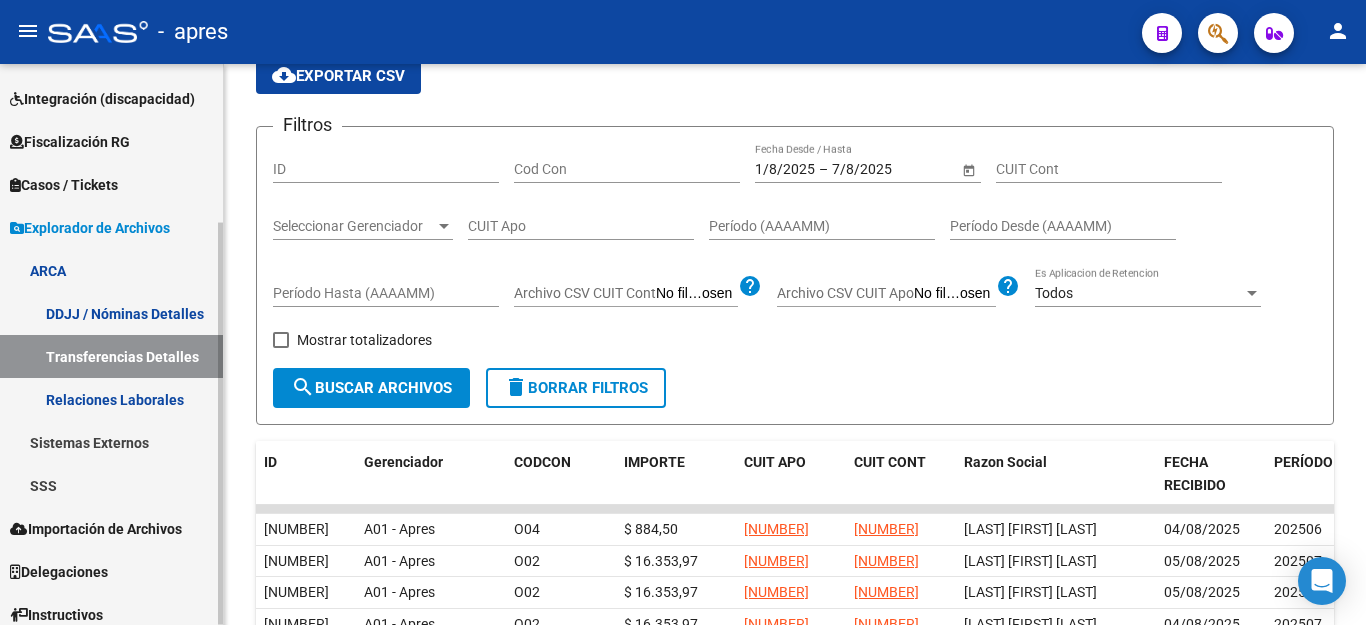 scroll, scrollTop: 400, scrollLeft: 0, axis: vertical 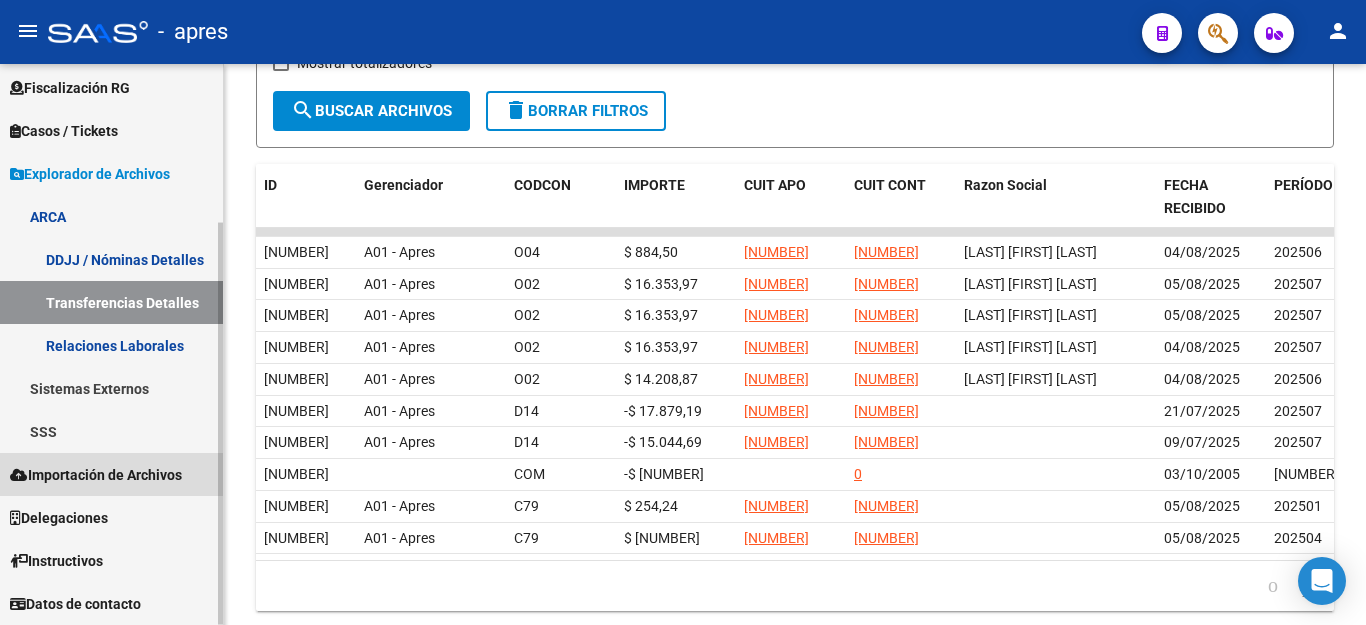 click on "Importación de Archivos" at bounding box center (111, 474) 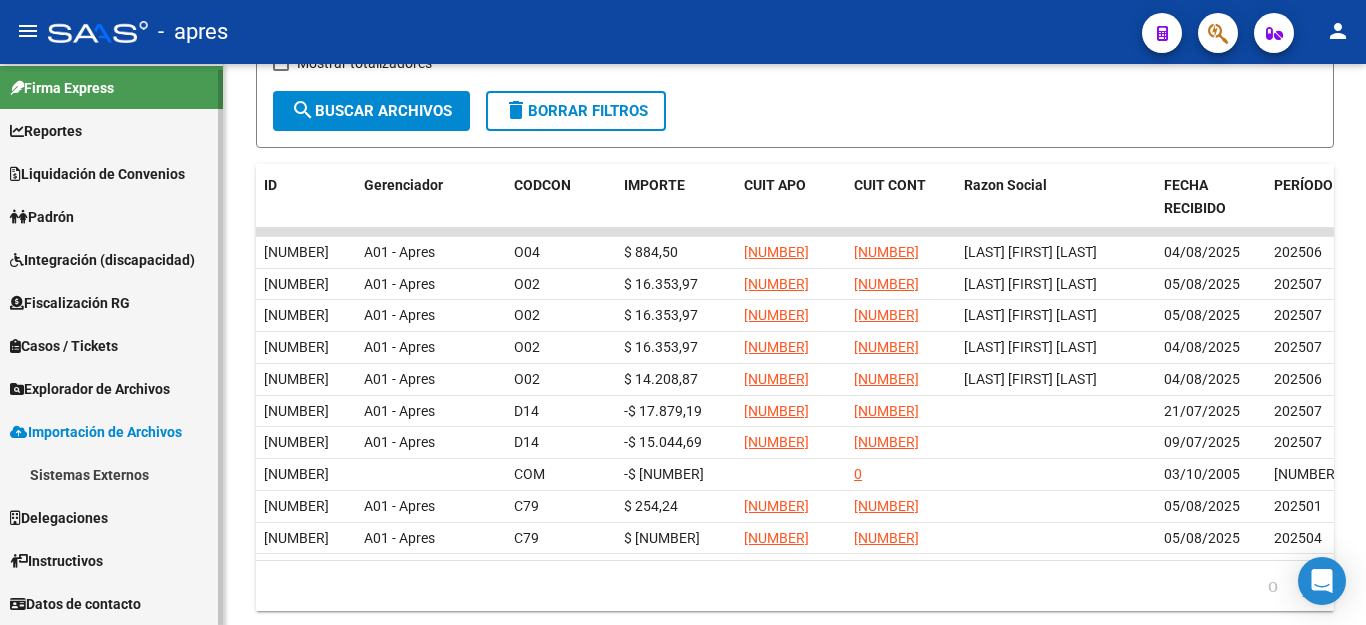 scroll, scrollTop: 6, scrollLeft: 0, axis: vertical 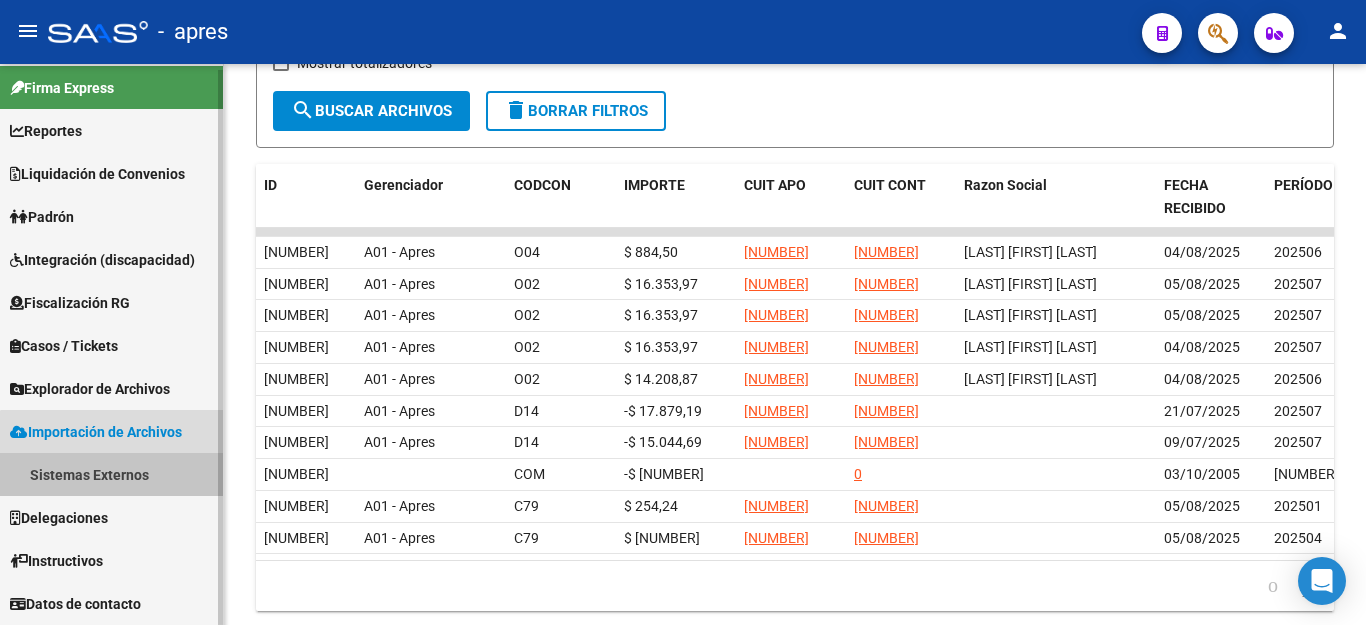 click on "Sistemas Externos" at bounding box center (111, 474) 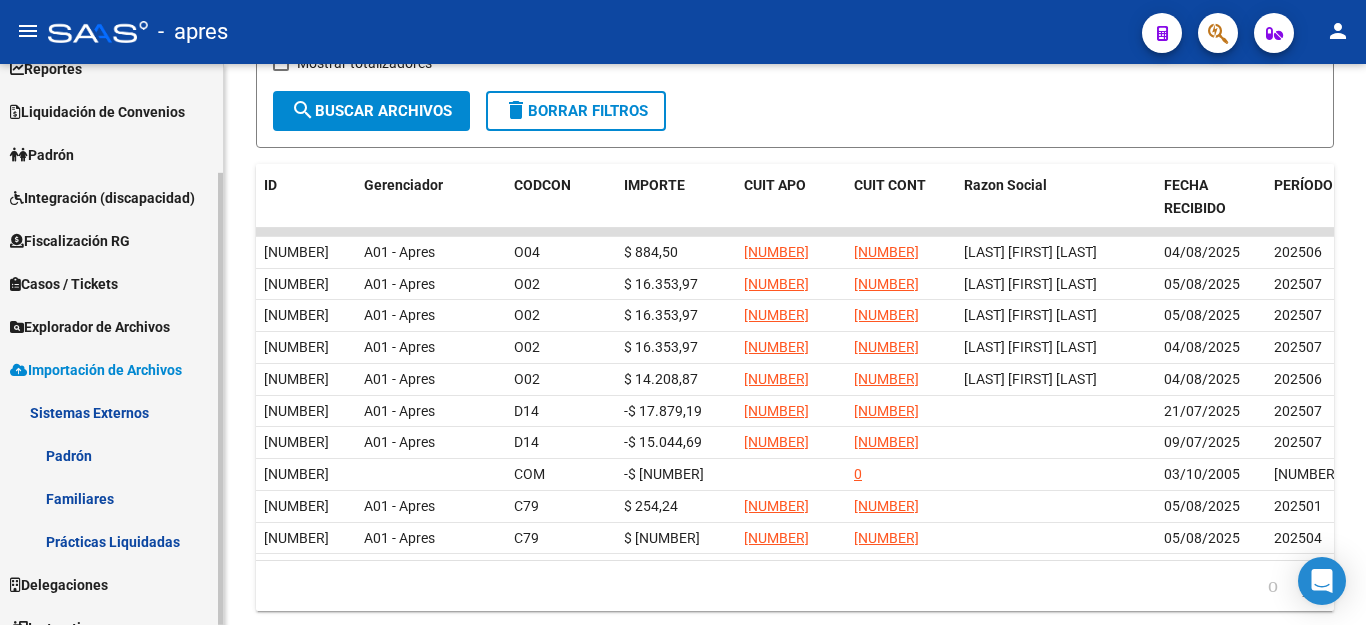 scroll, scrollTop: 135, scrollLeft: 0, axis: vertical 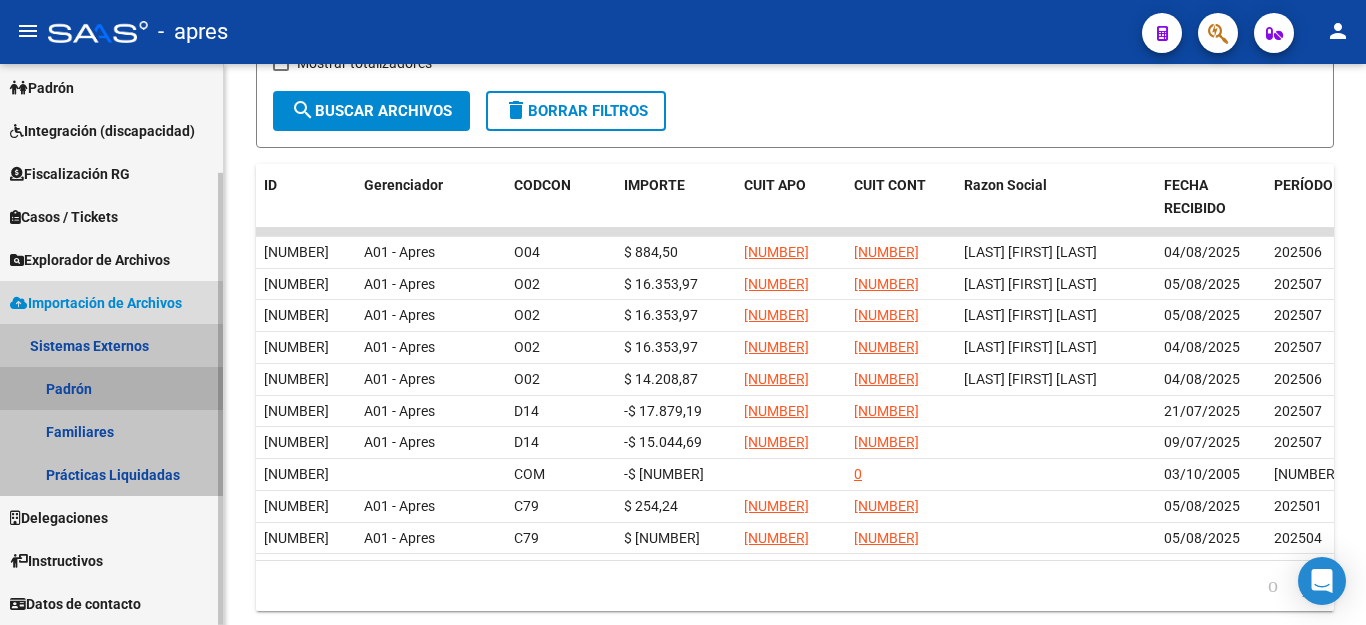 click on "Padrón" at bounding box center (111, 388) 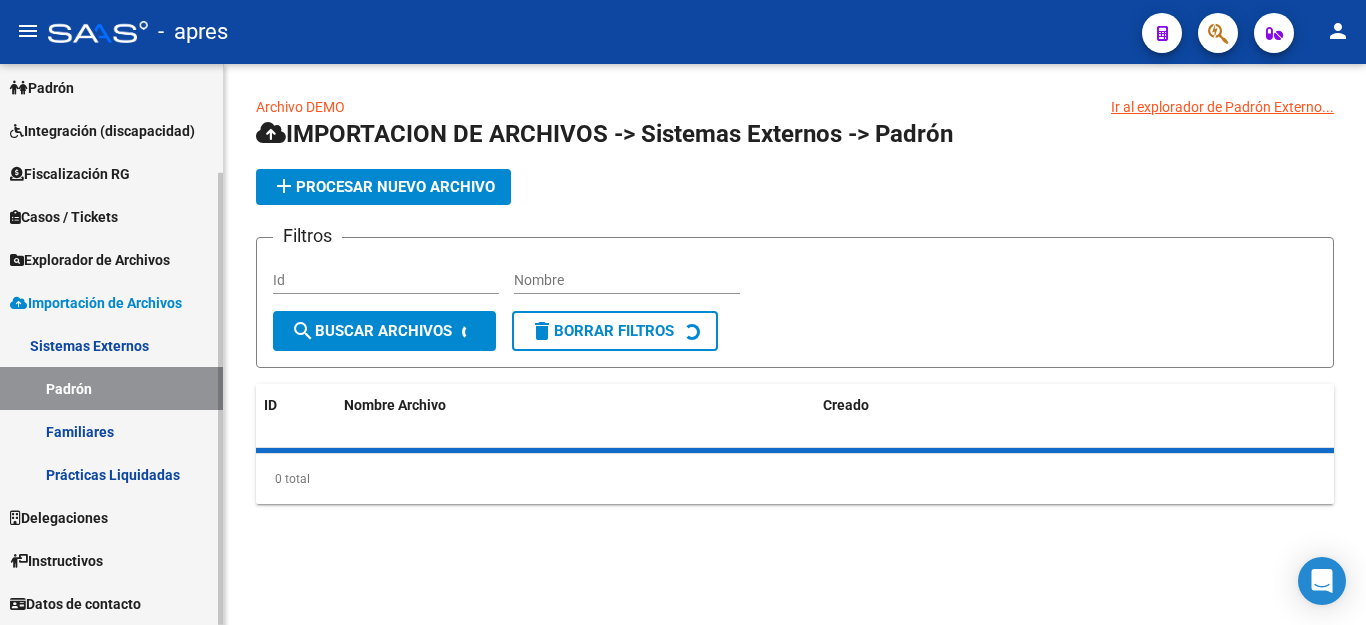 scroll, scrollTop: 0, scrollLeft: 0, axis: both 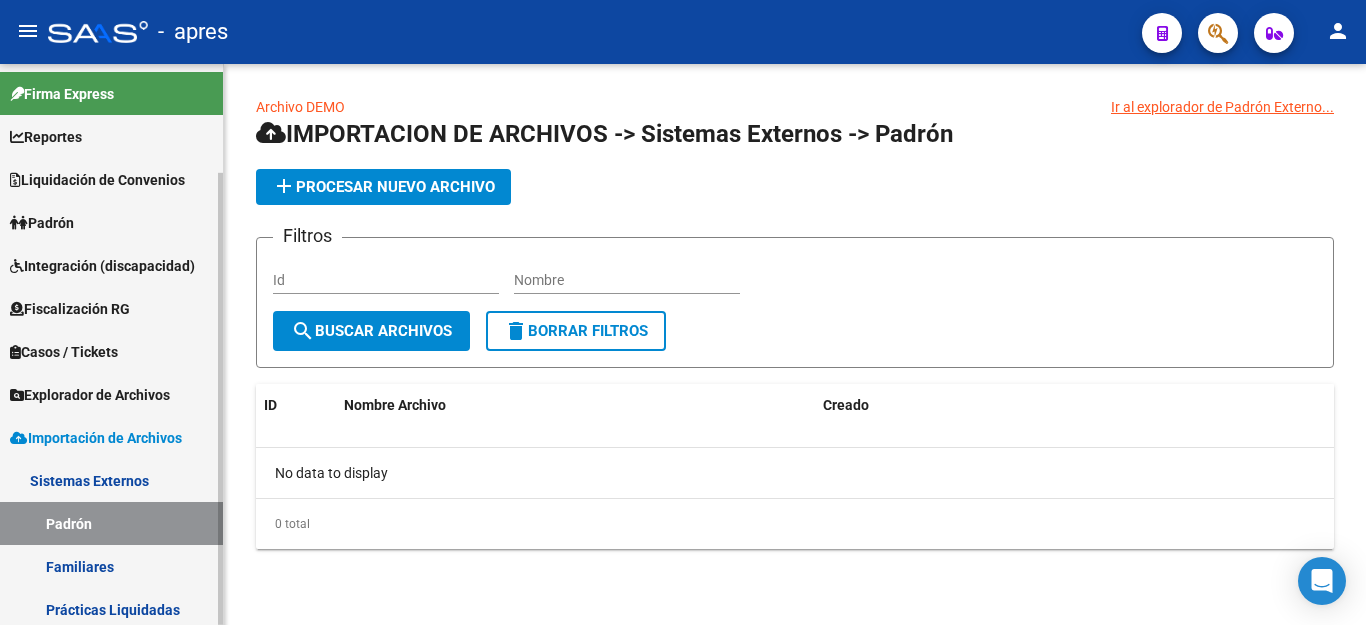 click on "Padrón" at bounding box center [42, 223] 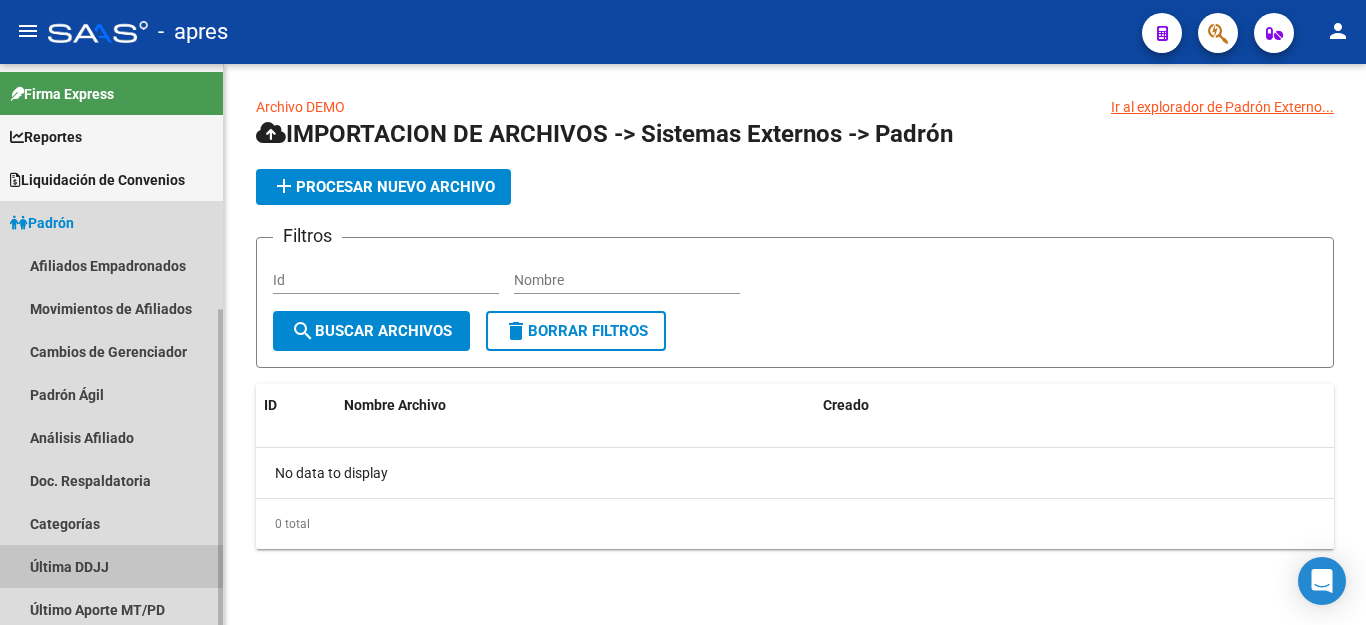 click on "Última DDJJ" at bounding box center [111, 566] 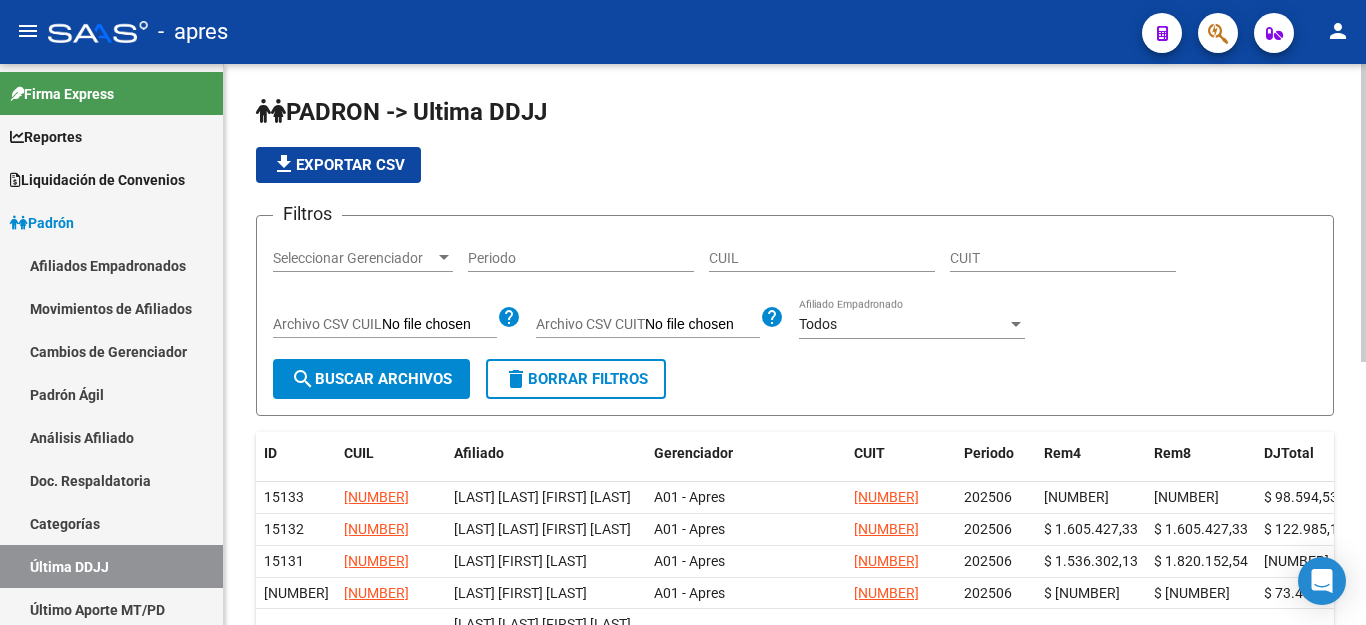 click on "Periodo" 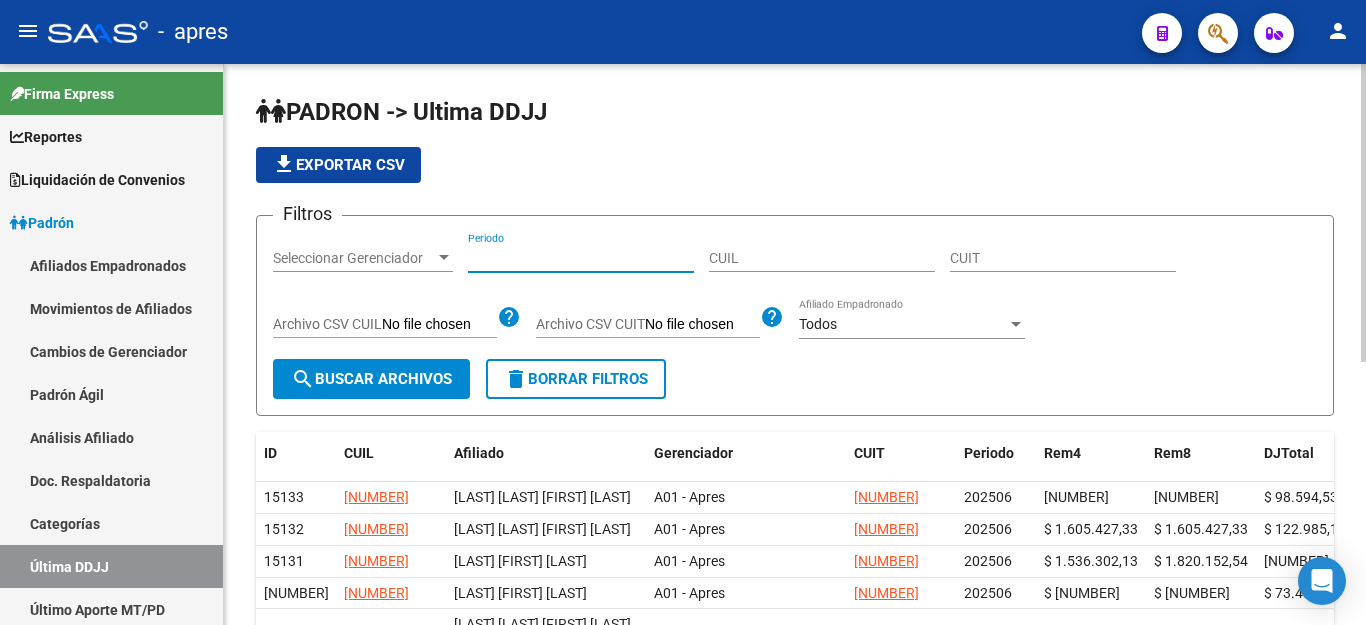 click on "Periodo" at bounding box center [581, 258] 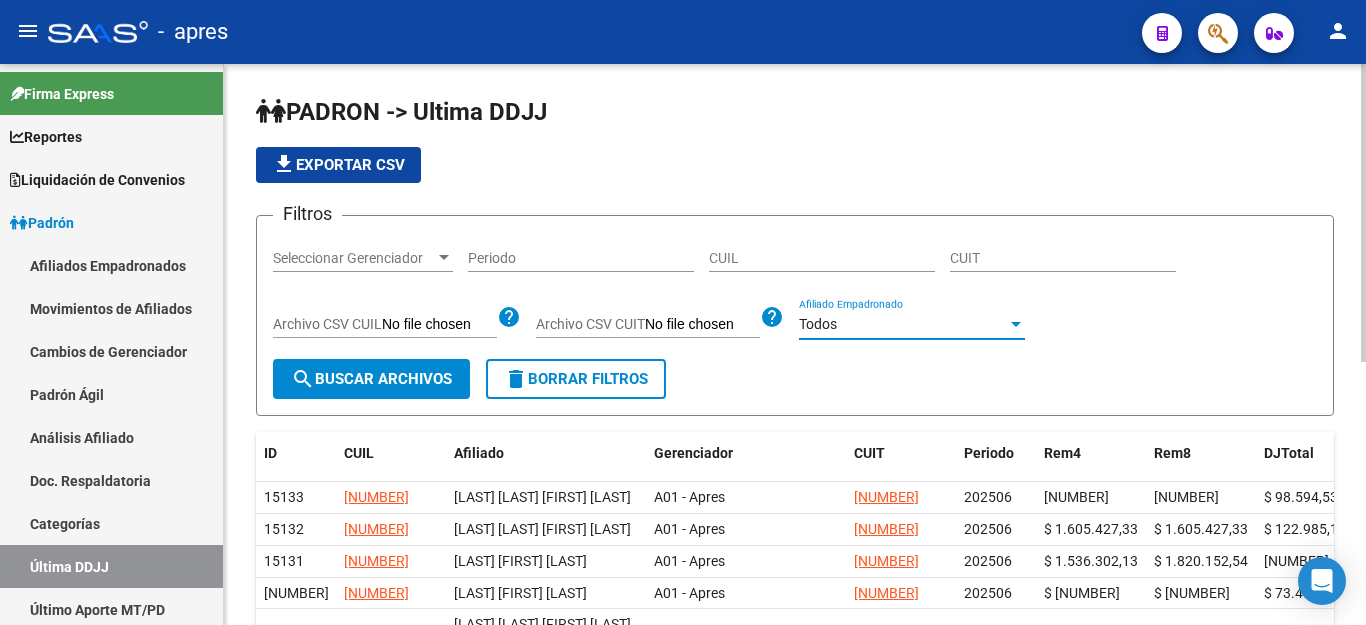 click on "Todos" at bounding box center [903, 324] 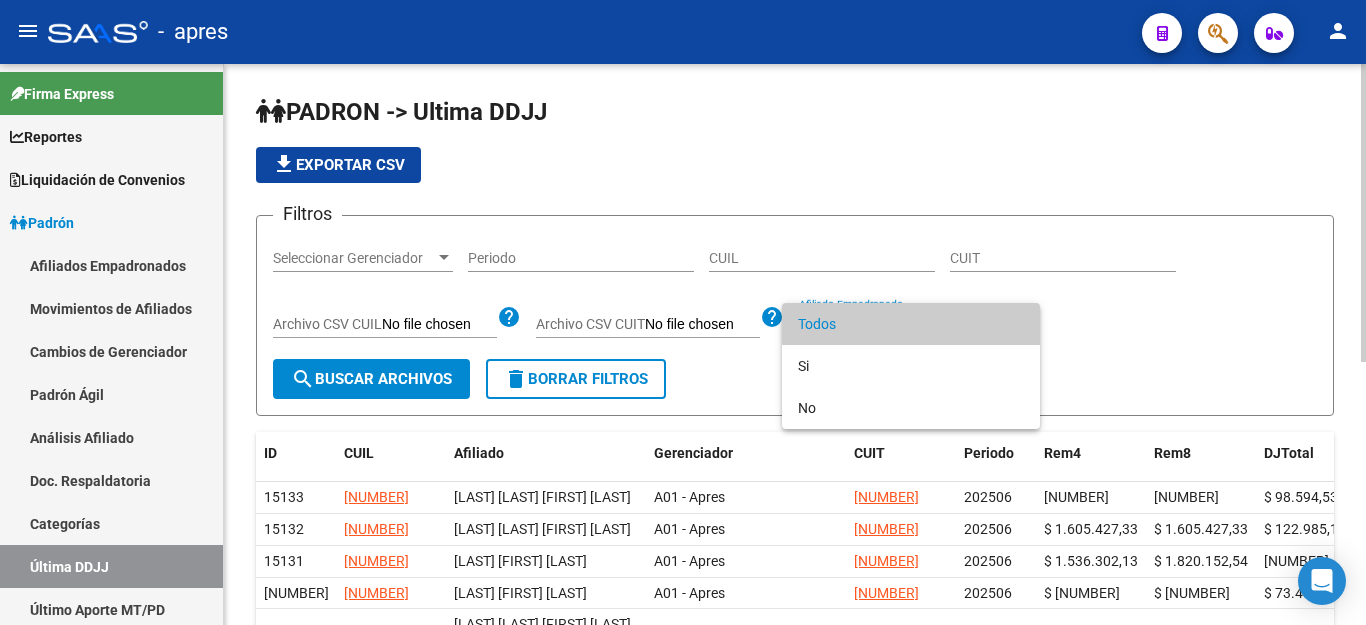 drag, startPoint x: 1259, startPoint y: 299, endPoint x: 1245, endPoint y: 315, distance: 21.260292 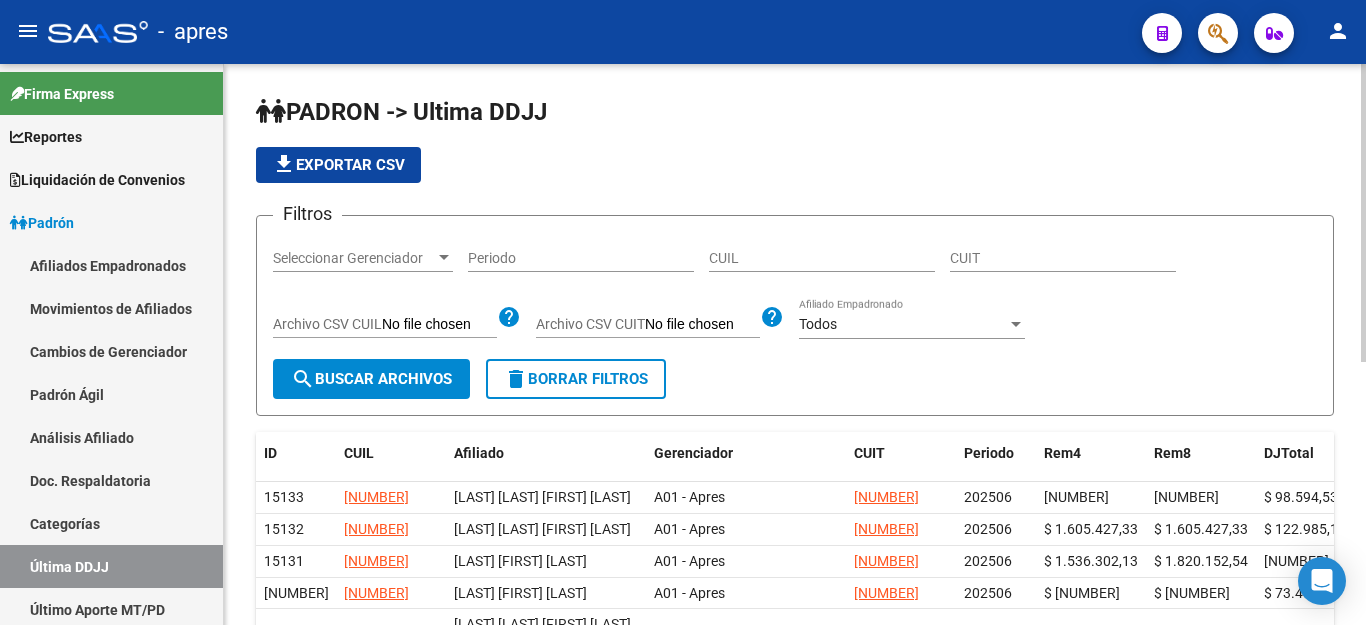 scroll, scrollTop: 100, scrollLeft: 0, axis: vertical 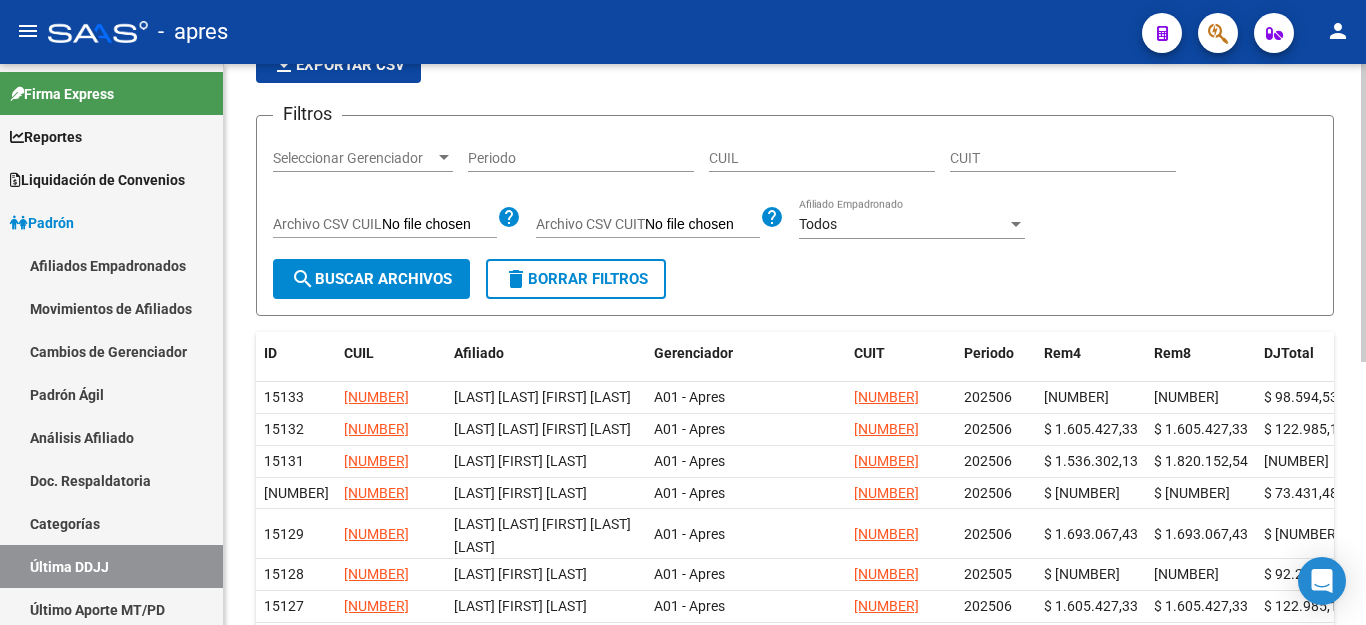 click on "Periodo" at bounding box center (581, 158) 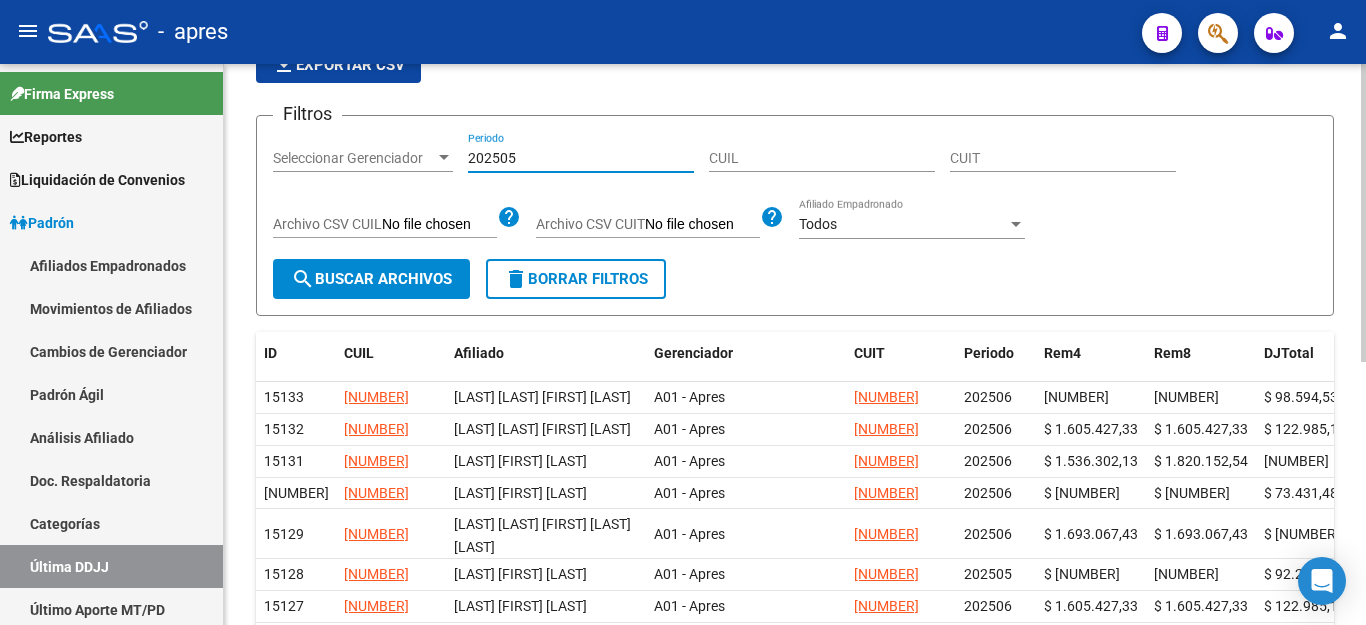 type on "202505" 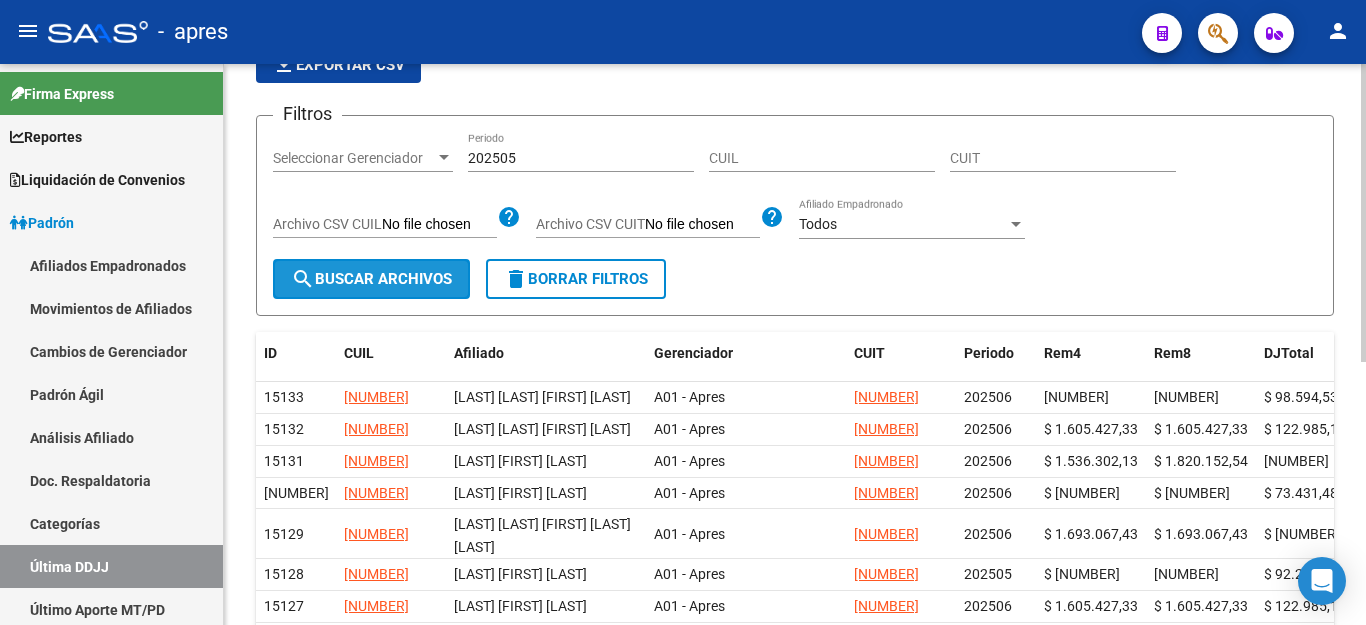 click on "search  Buscar Archivos" 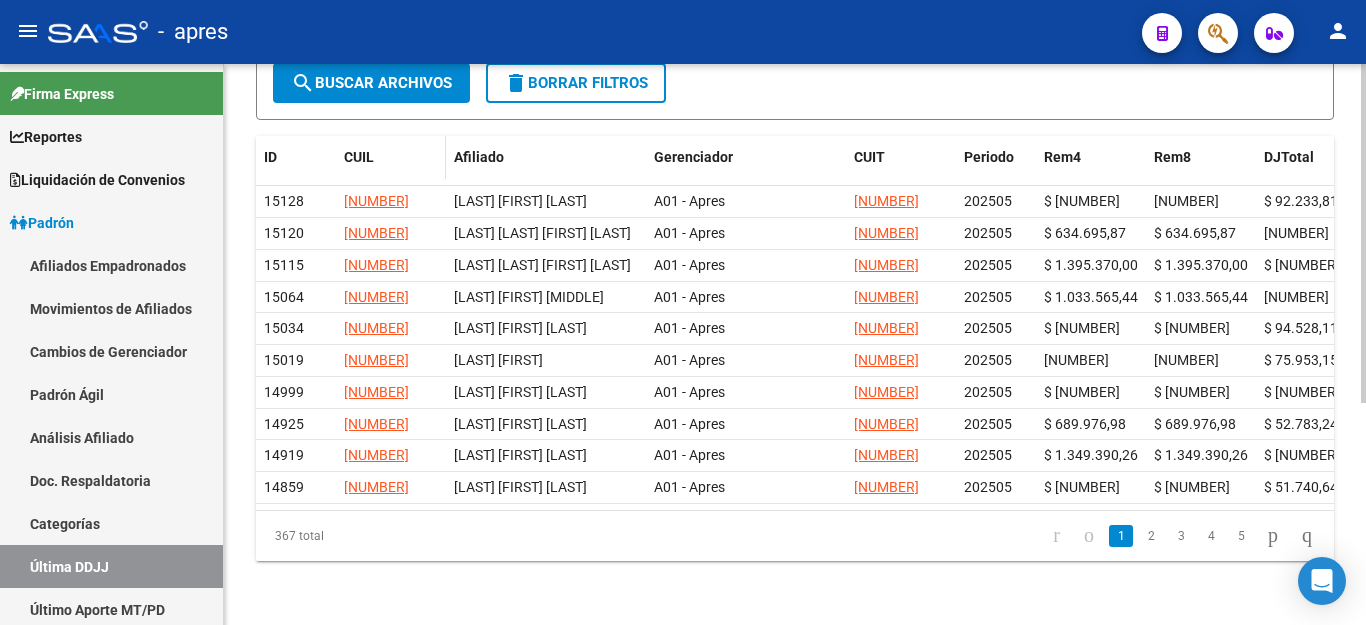 scroll, scrollTop: 68, scrollLeft: 0, axis: vertical 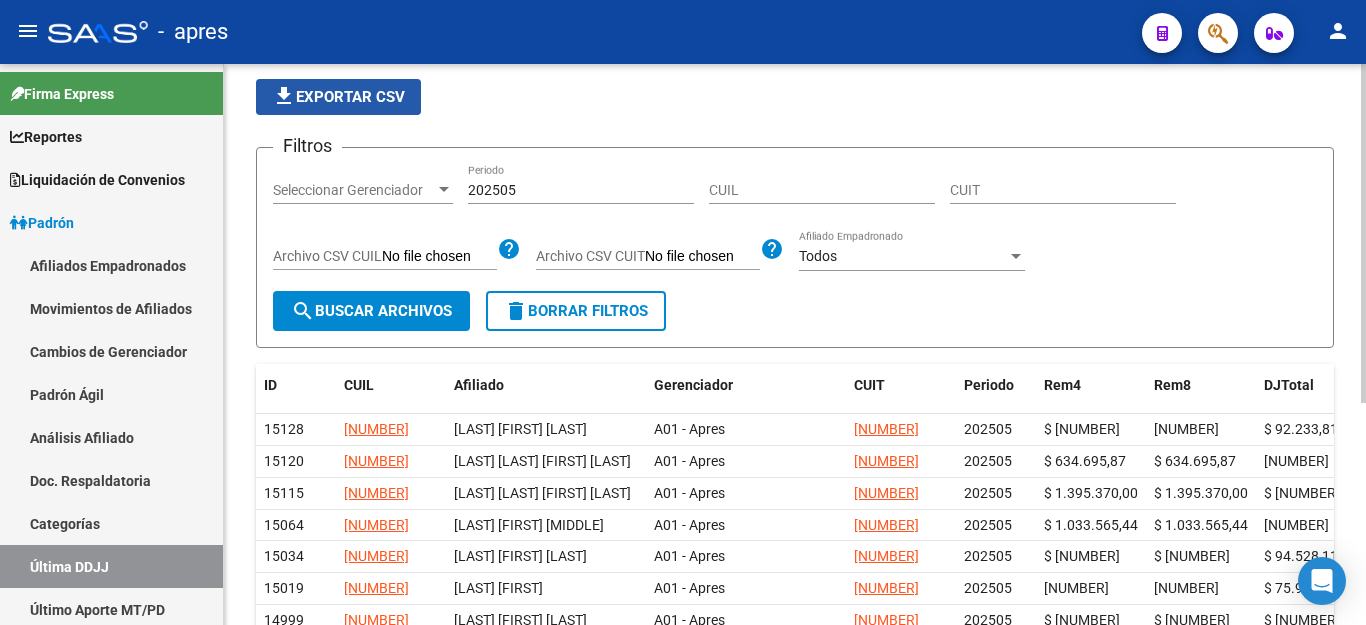 click on "file_download  Exportar CSV" 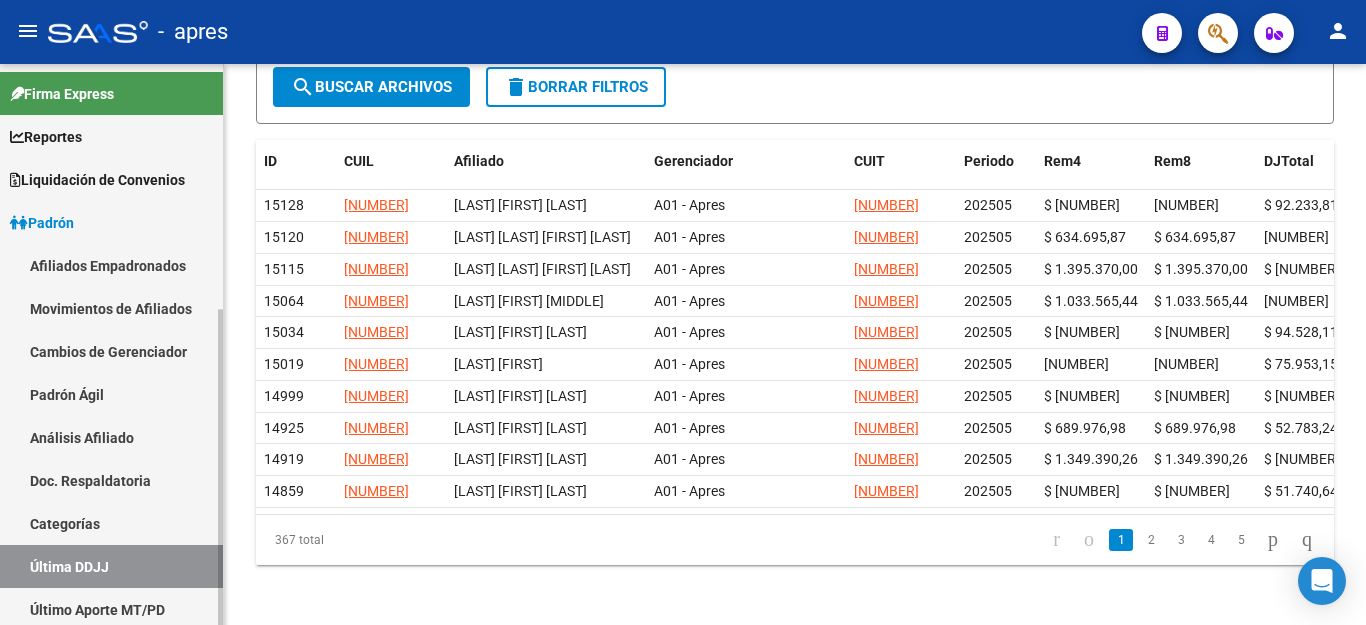 scroll, scrollTop: 368, scrollLeft: 0, axis: vertical 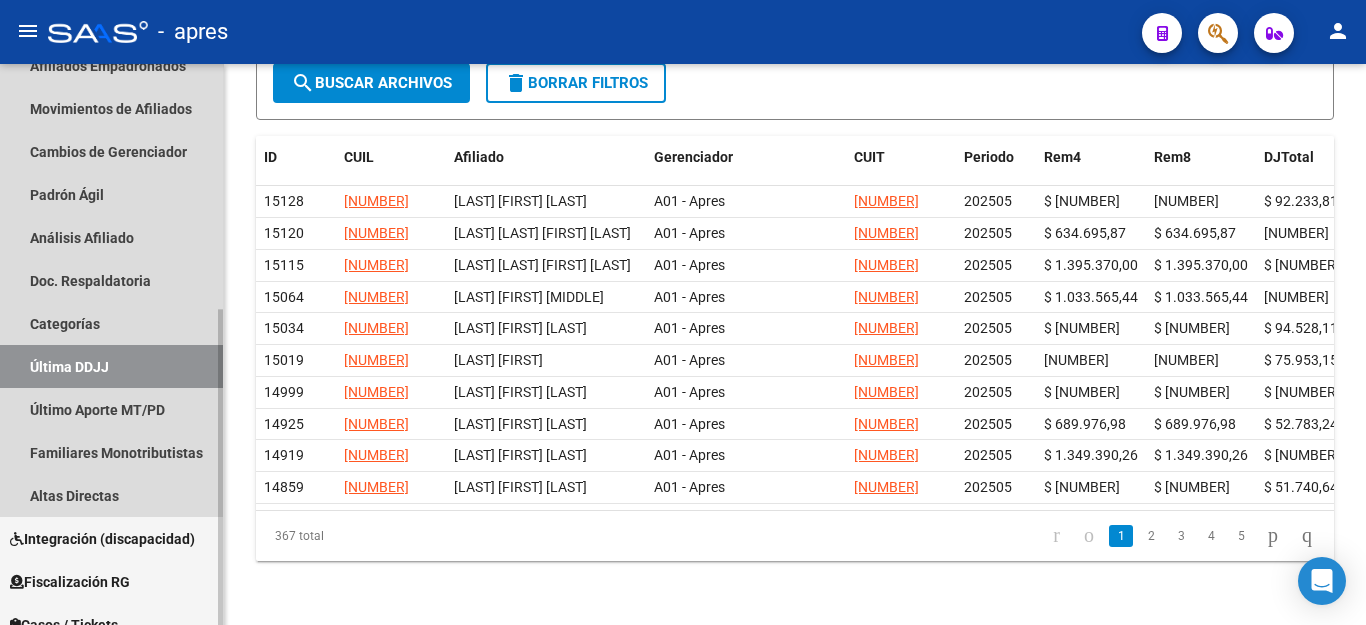 click on "Última DDJJ" at bounding box center [111, 366] 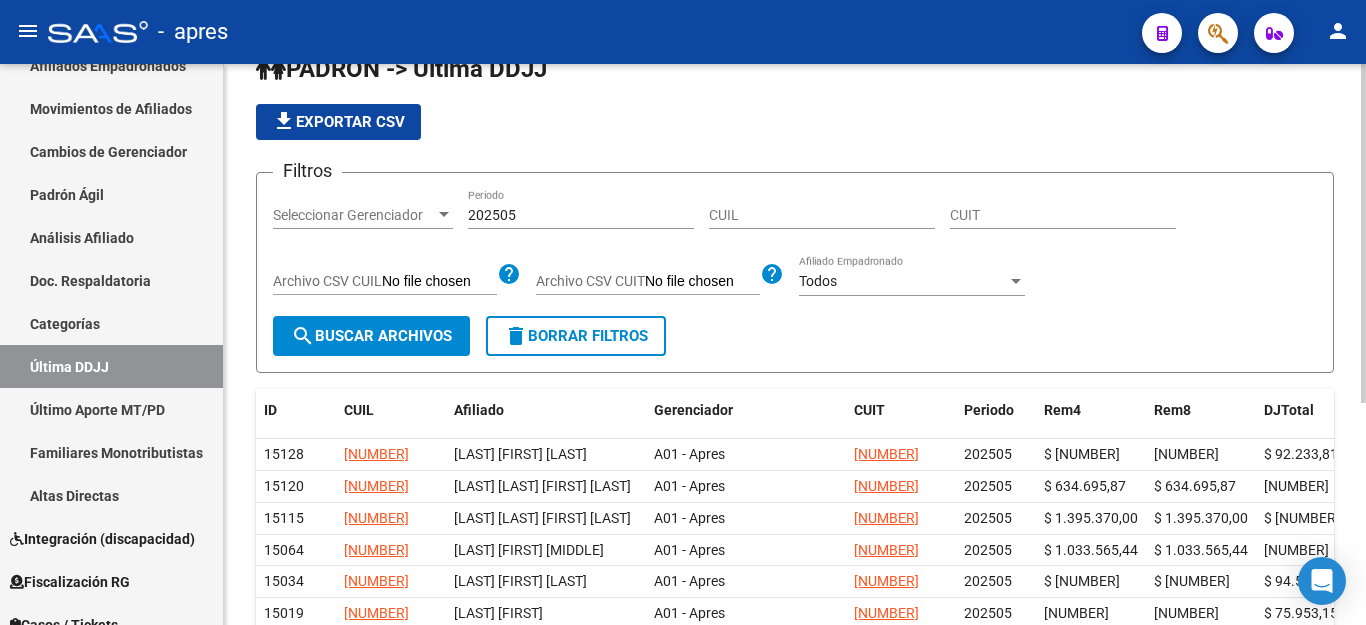 scroll, scrollTop: 0, scrollLeft: 0, axis: both 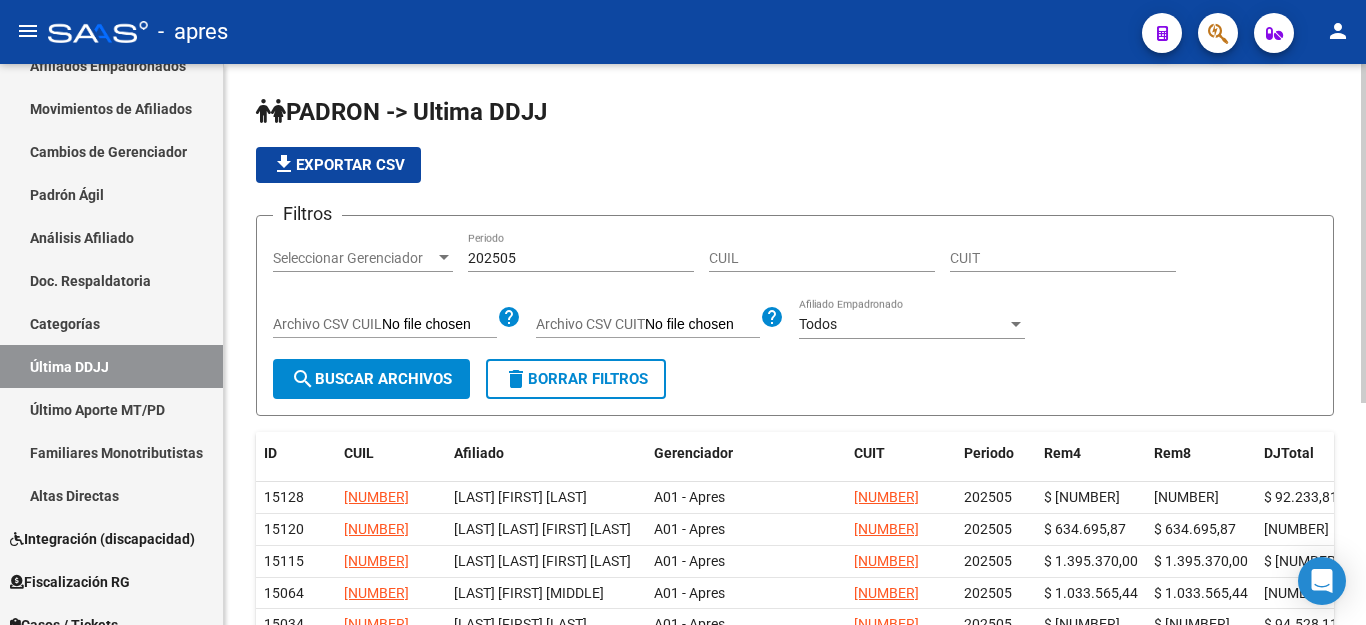 click on "202505" at bounding box center (581, 258) 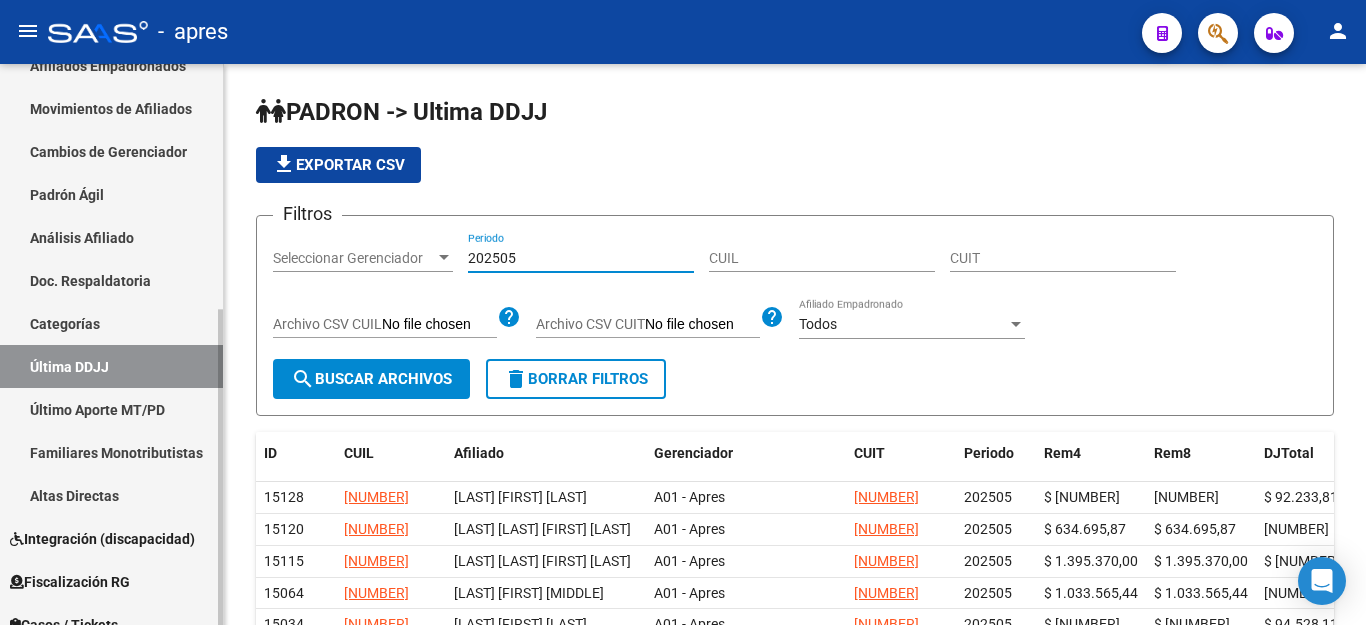 drag, startPoint x: 671, startPoint y: 254, endPoint x: 215, endPoint y: 285, distance: 457.05252 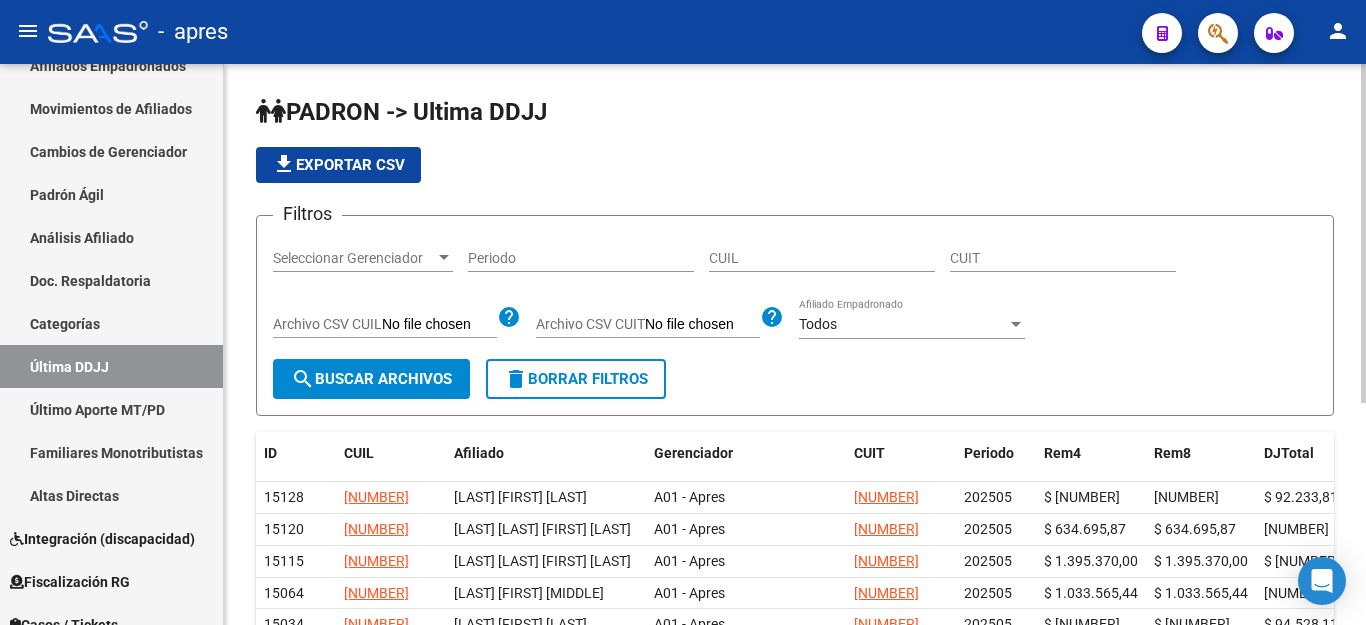 click on "Periodo" 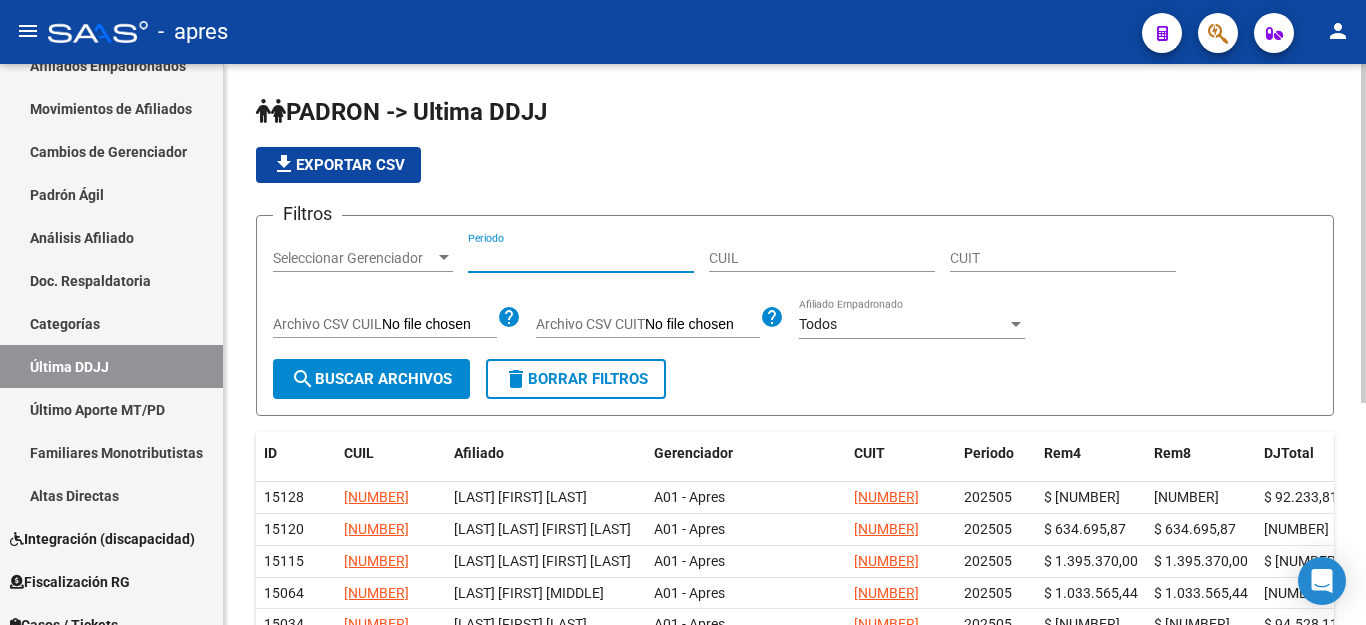 click on "Periodo" at bounding box center (581, 258) 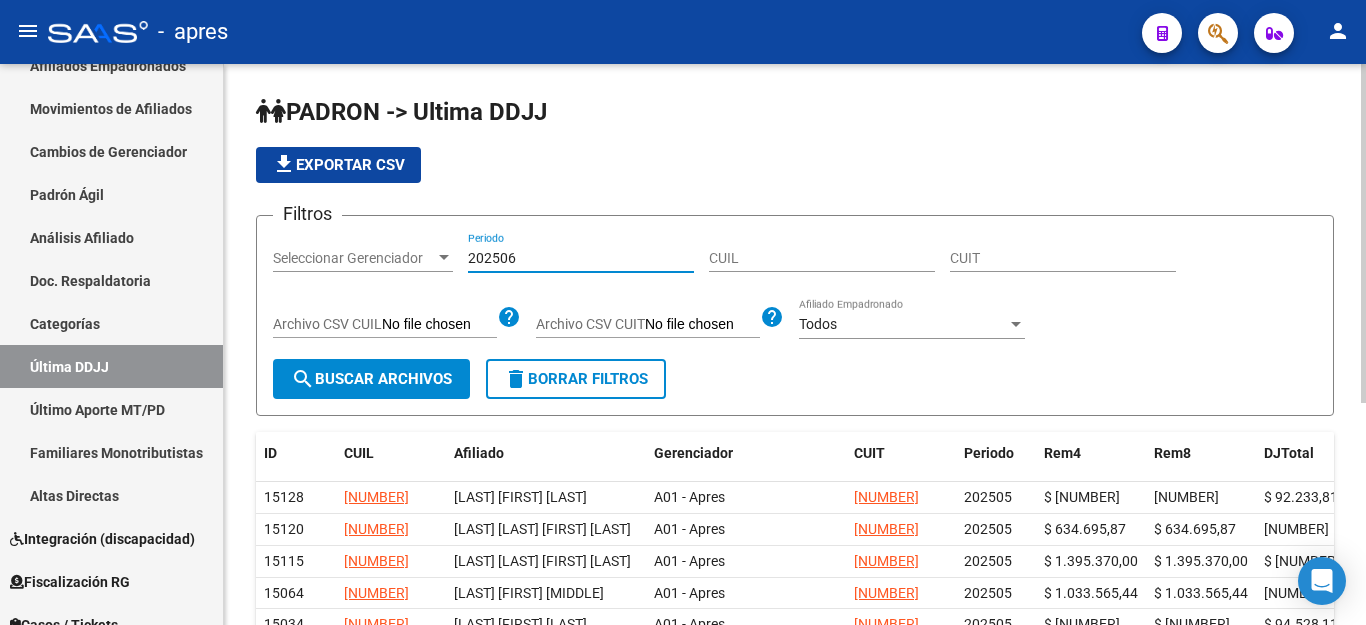 type on "202506" 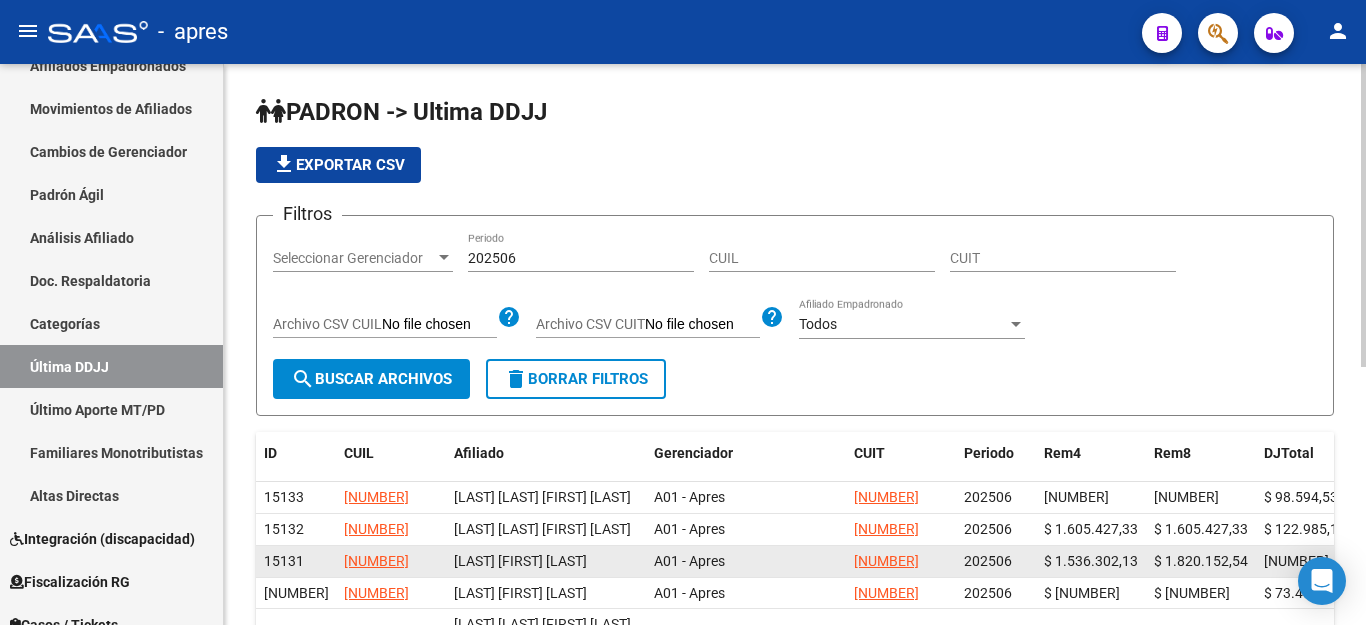 scroll, scrollTop: 1, scrollLeft: 0, axis: vertical 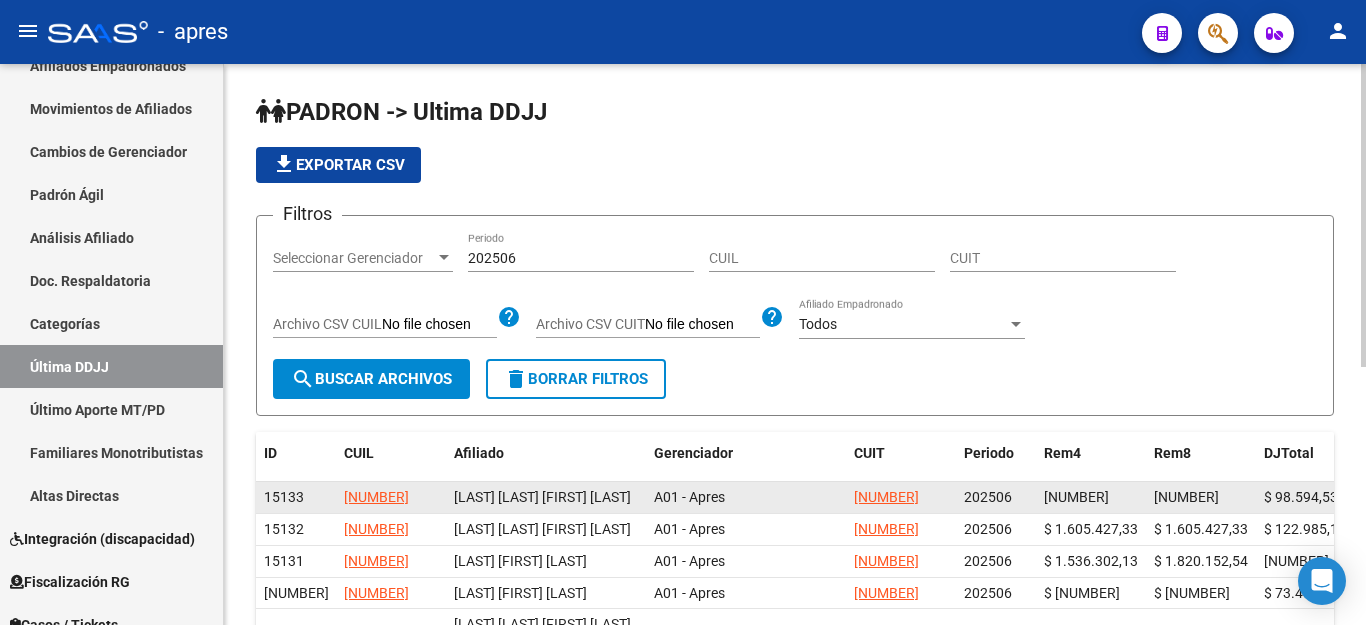 drag, startPoint x: 343, startPoint y: 508, endPoint x: 434, endPoint y: 508, distance: 91 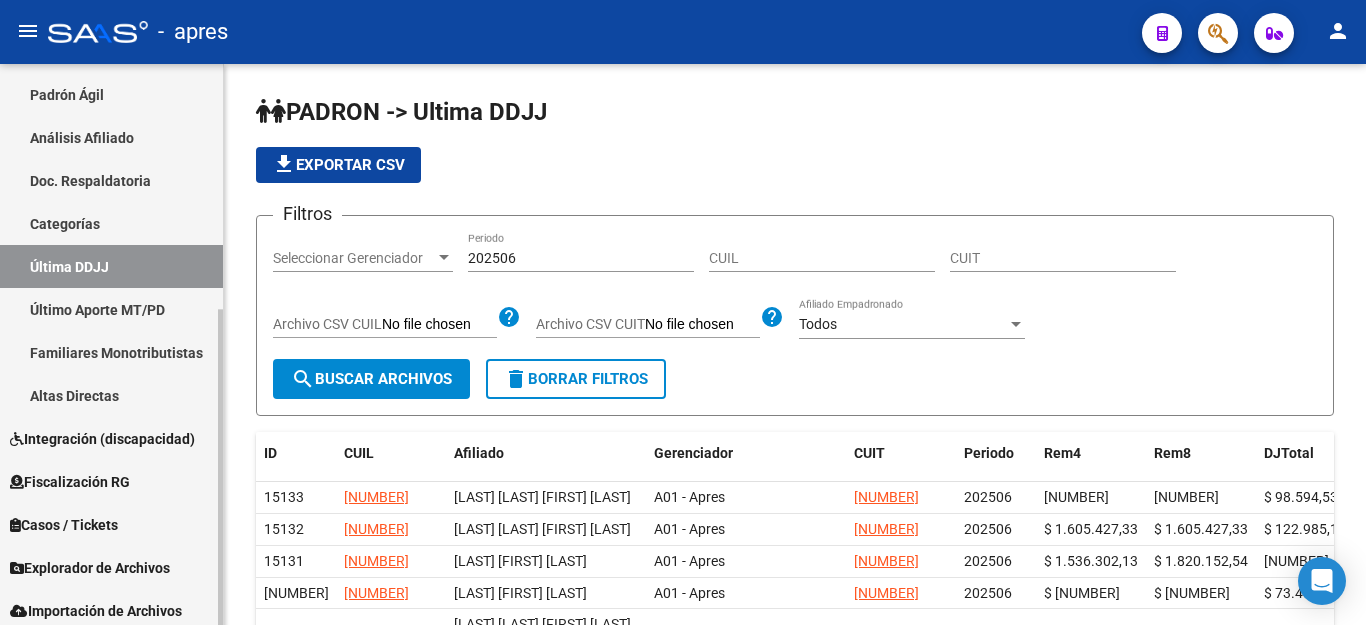 scroll, scrollTop: 400, scrollLeft: 0, axis: vertical 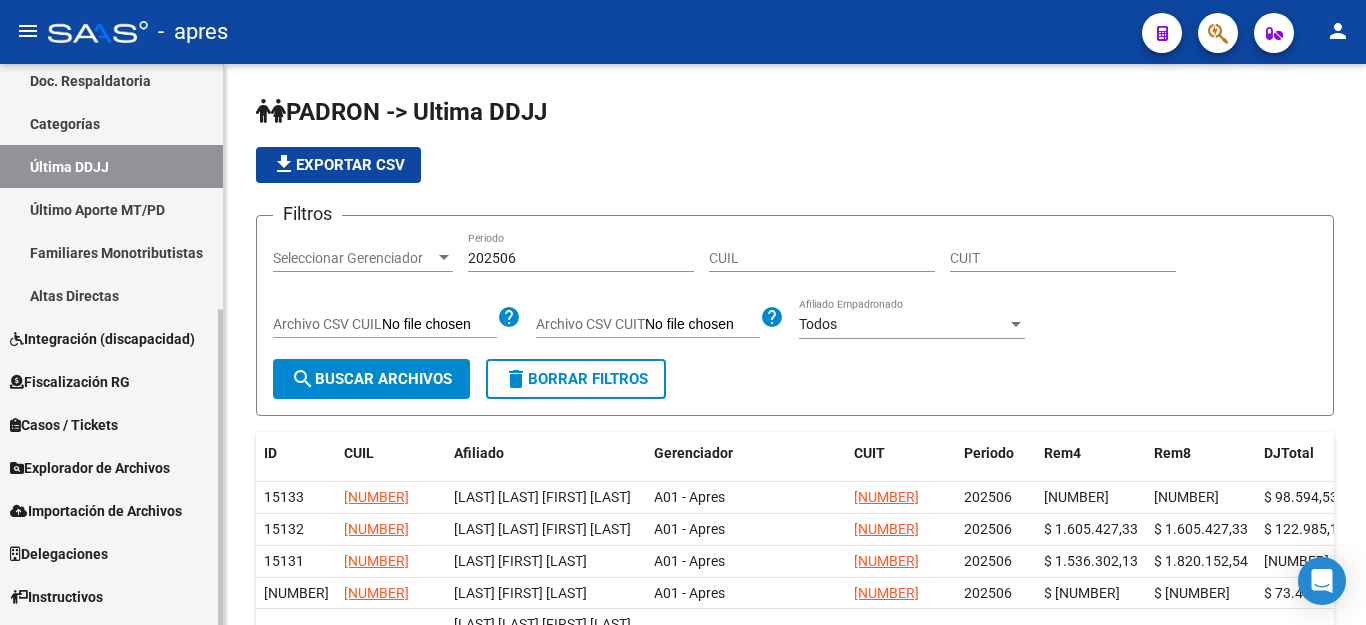 click on "Explorador de Archivos" at bounding box center [90, 468] 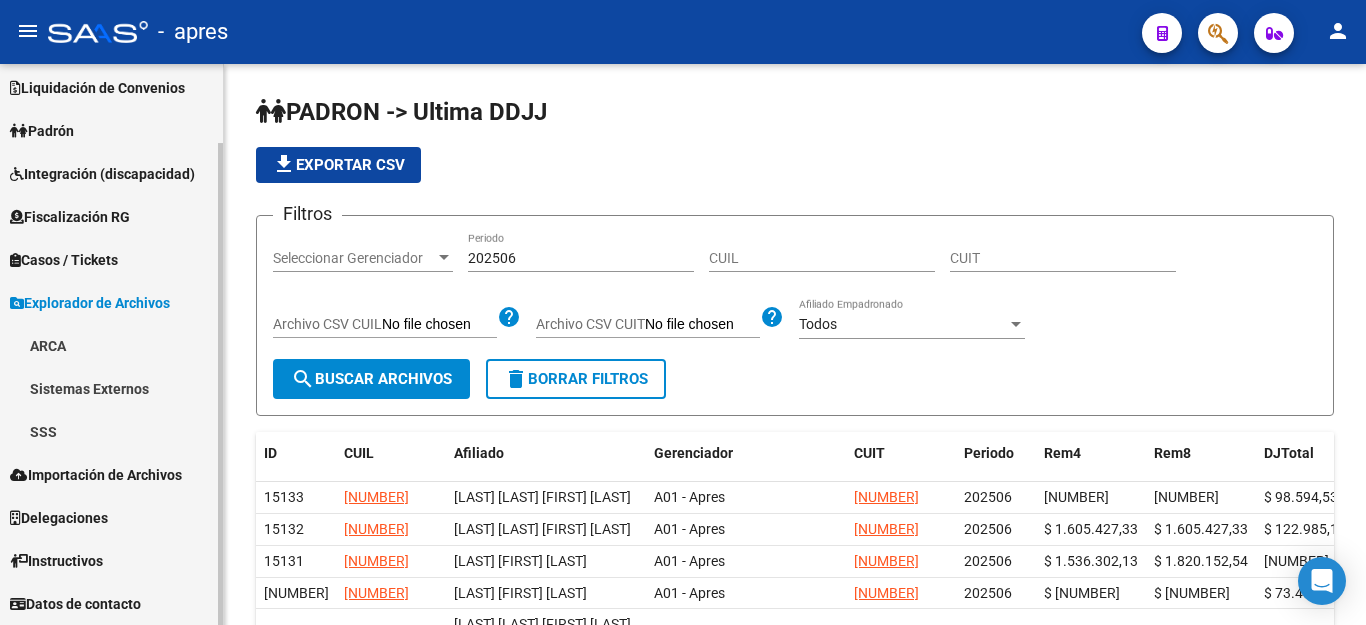 scroll, scrollTop: 92, scrollLeft: 0, axis: vertical 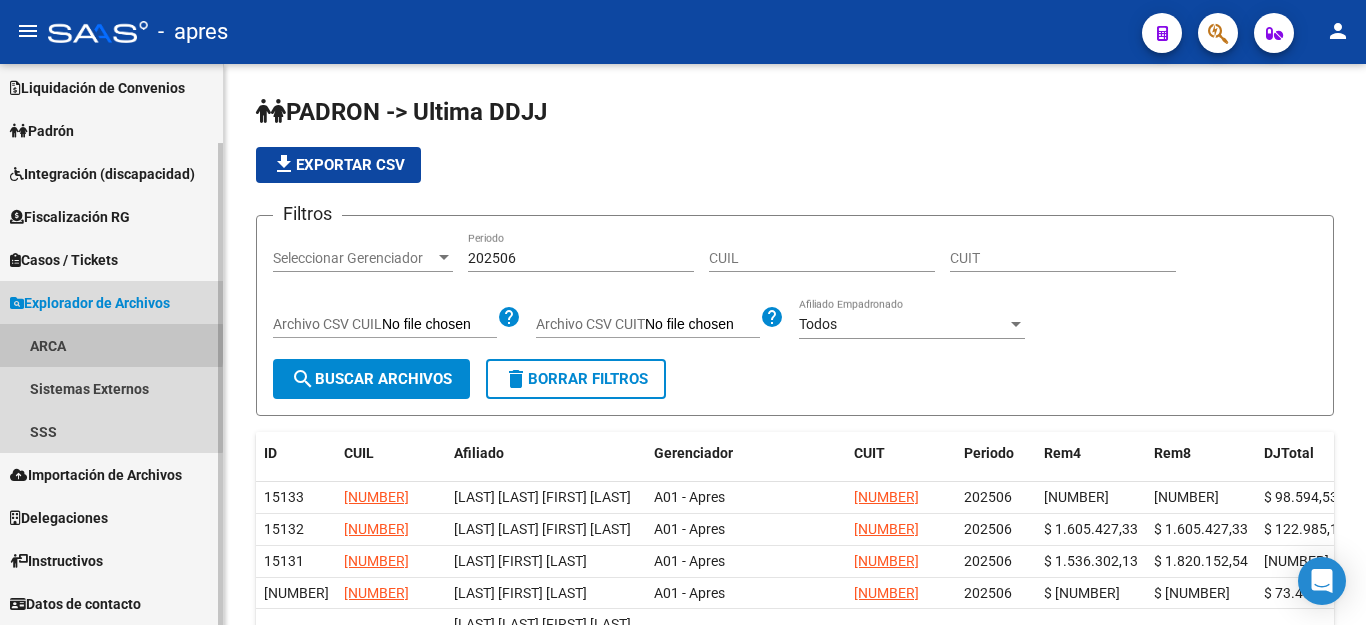 click on "ARCA" at bounding box center (111, 345) 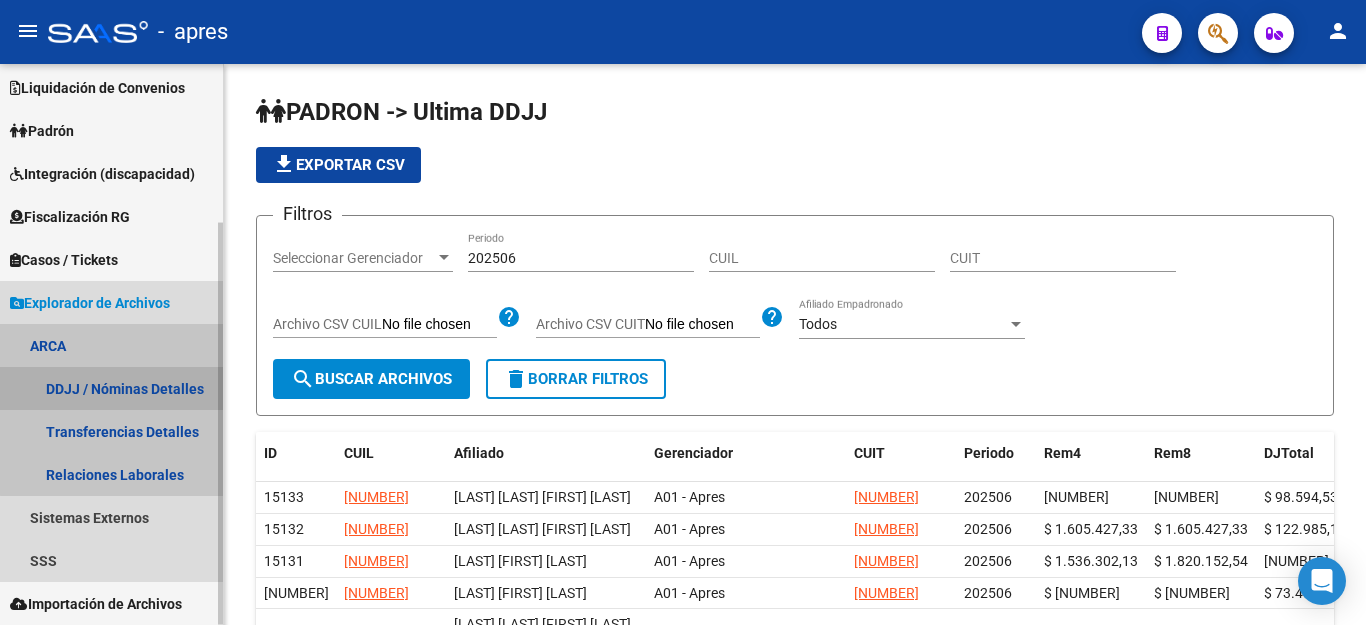 click on "DDJJ / Nóminas Detalles" at bounding box center [111, 388] 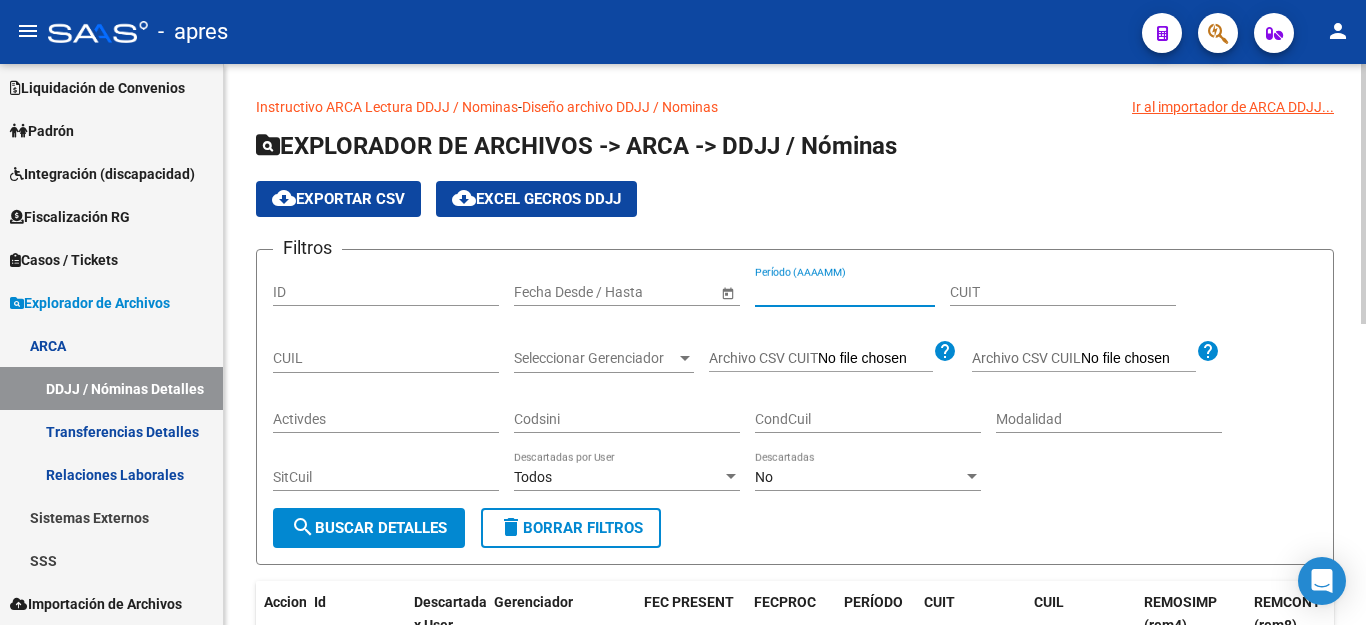 click on "Período (AAAAMM)" at bounding box center [845, 292] 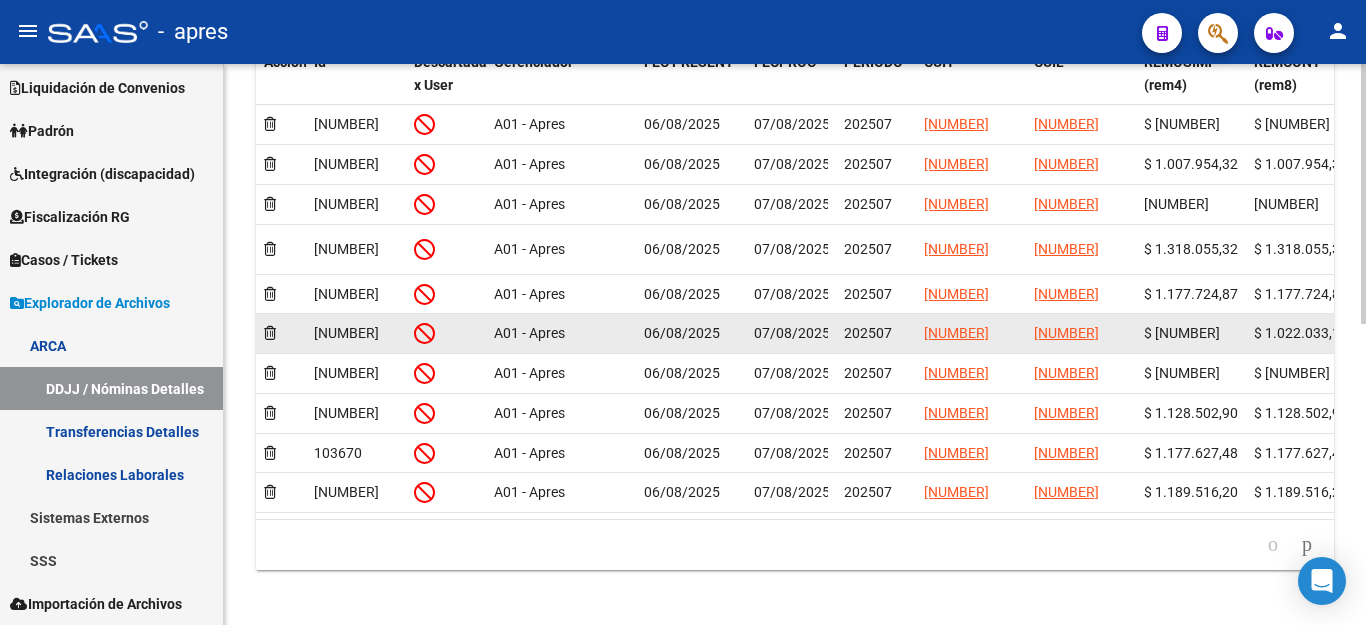 scroll, scrollTop: 648, scrollLeft: 0, axis: vertical 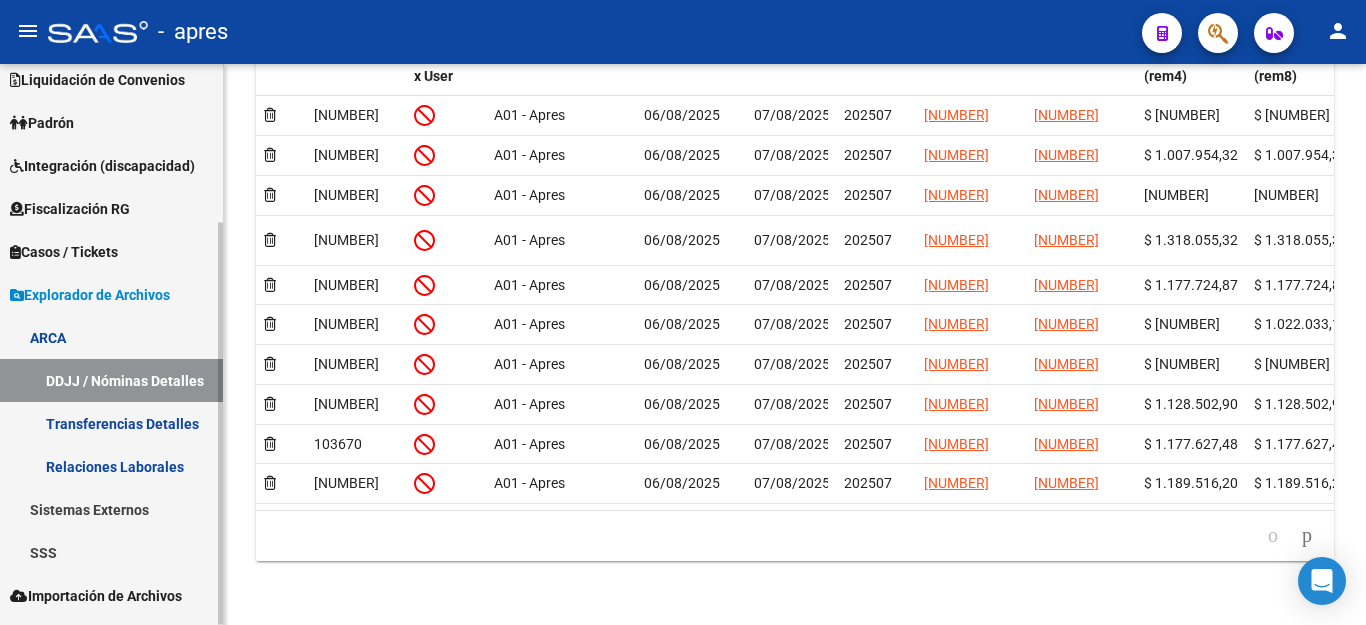 click on "Casos / Tickets" at bounding box center (64, 252) 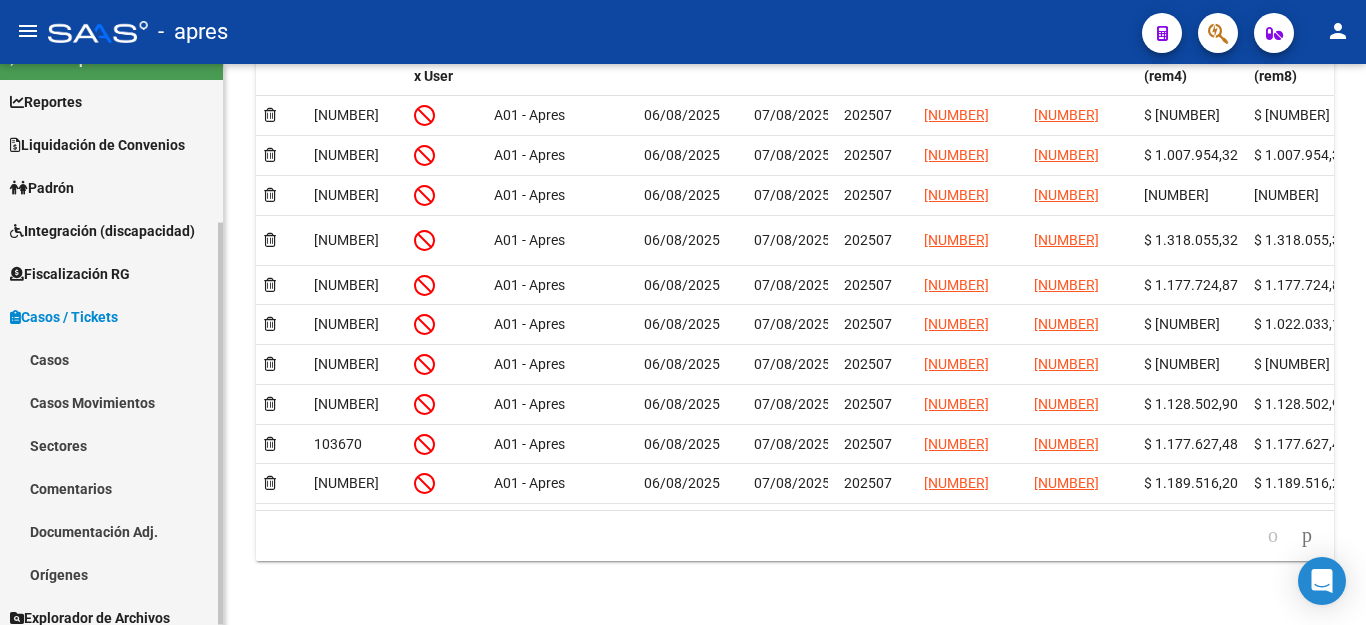scroll, scrollTop: 0, scrollLeft: 0, axis: both 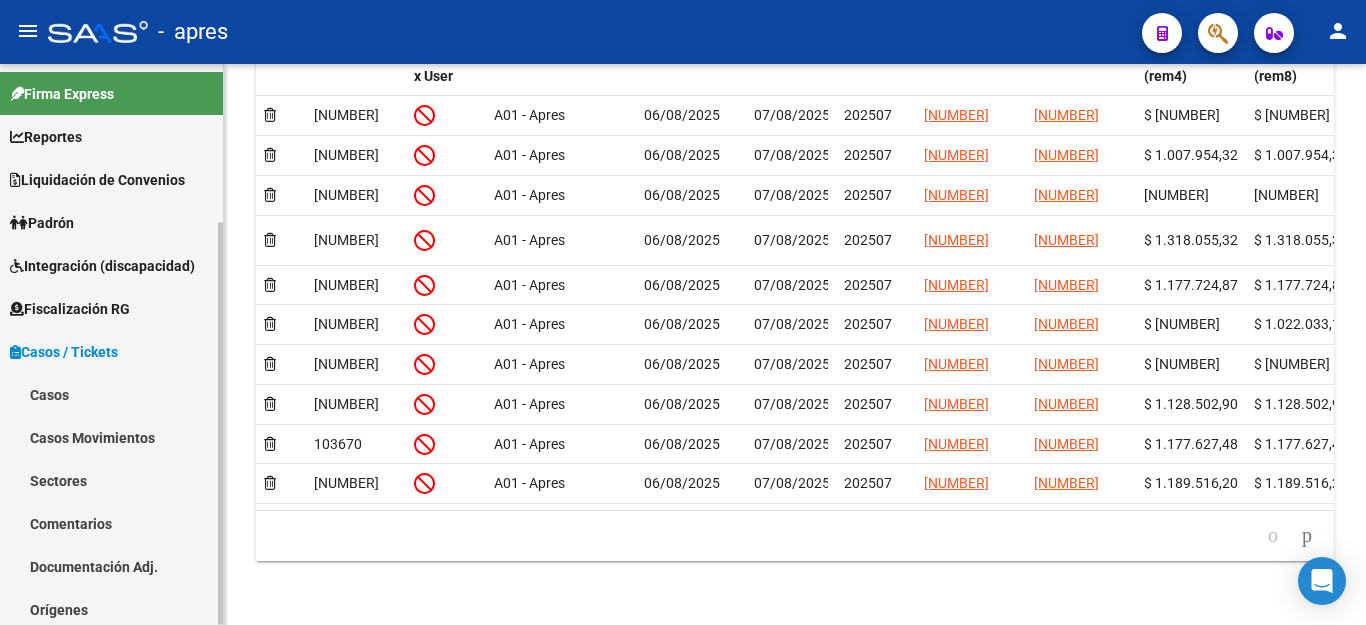 click on "Fiscalización RG" at bounding box center [111, 308] 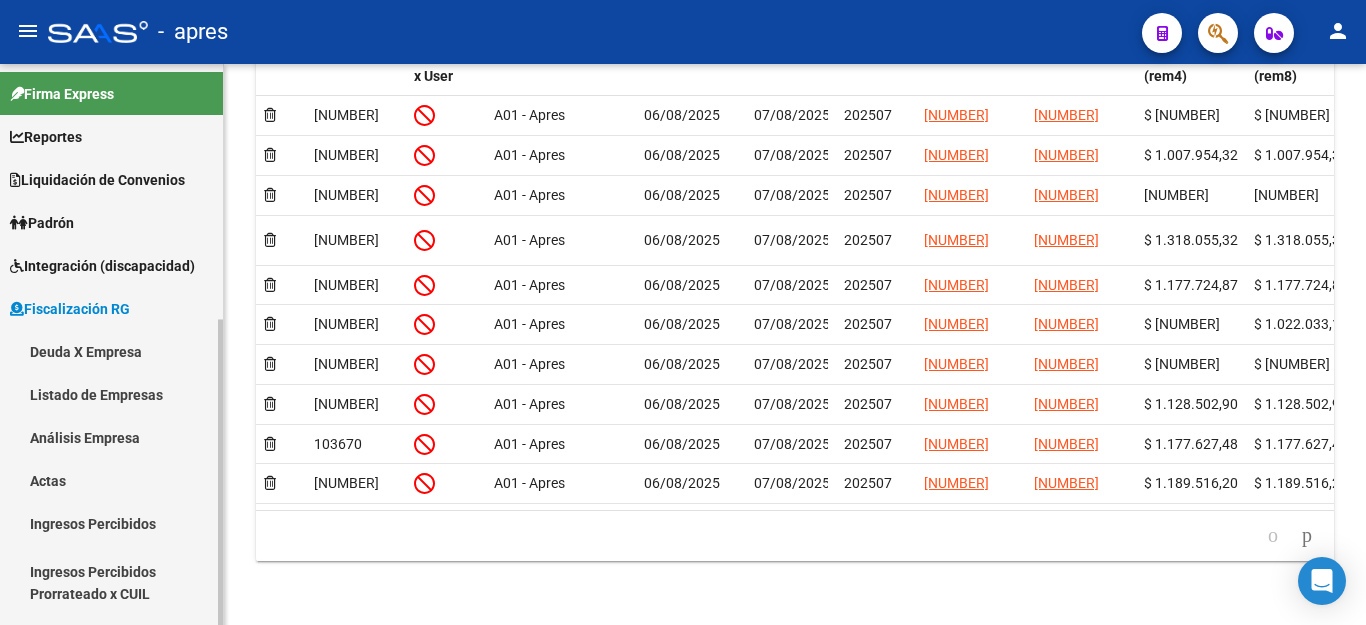 click on "Integración (discapacidad)" at bounding box center [102, 266] 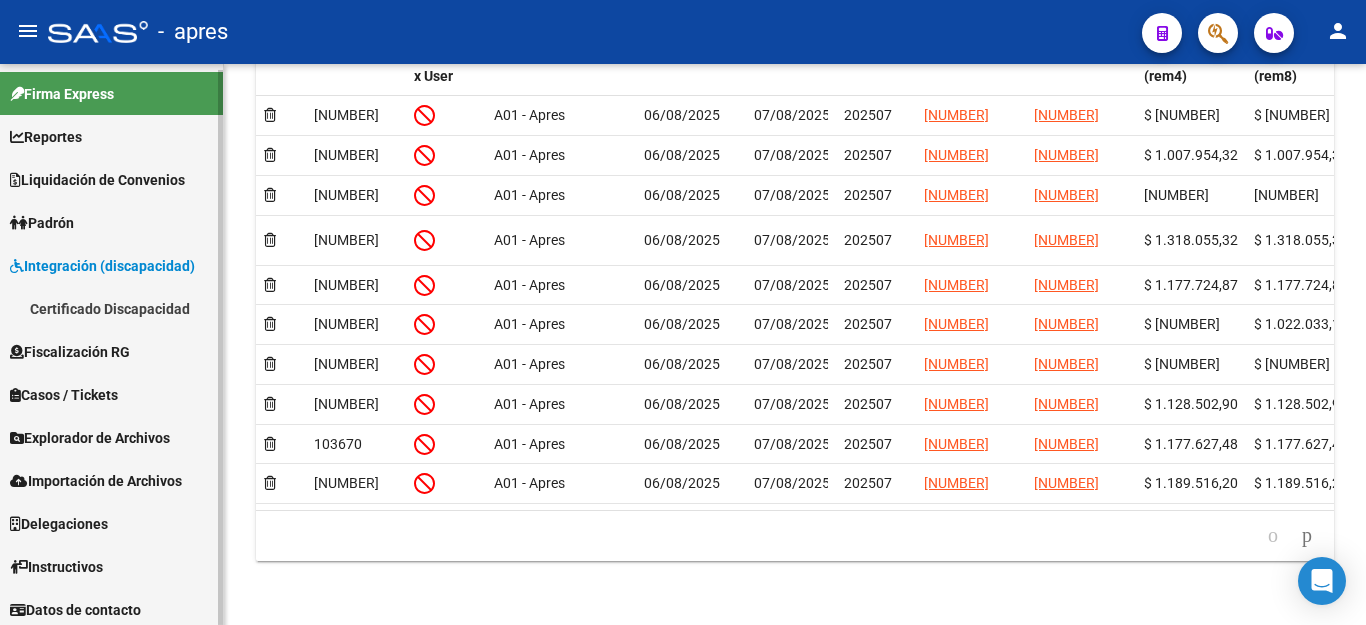 click on "Padrón" at bounding box center [111, 222] 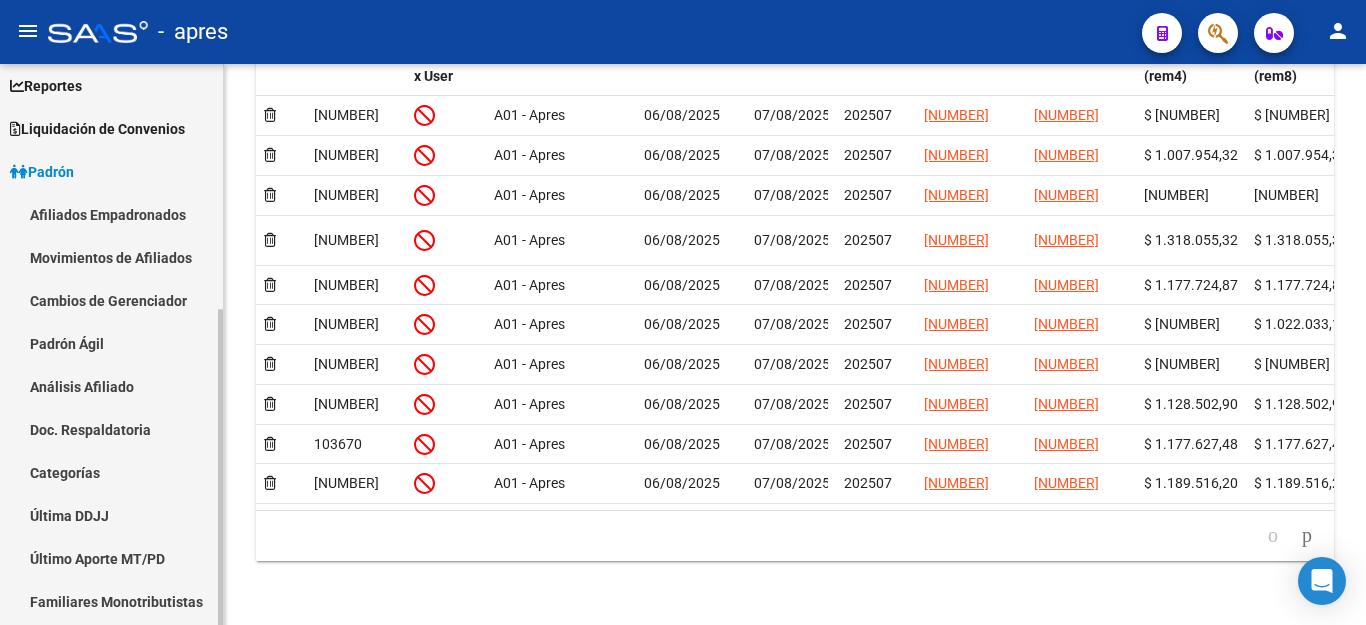 scroll, scrollTop: 100, scrollLeft: 0, axis: vertical 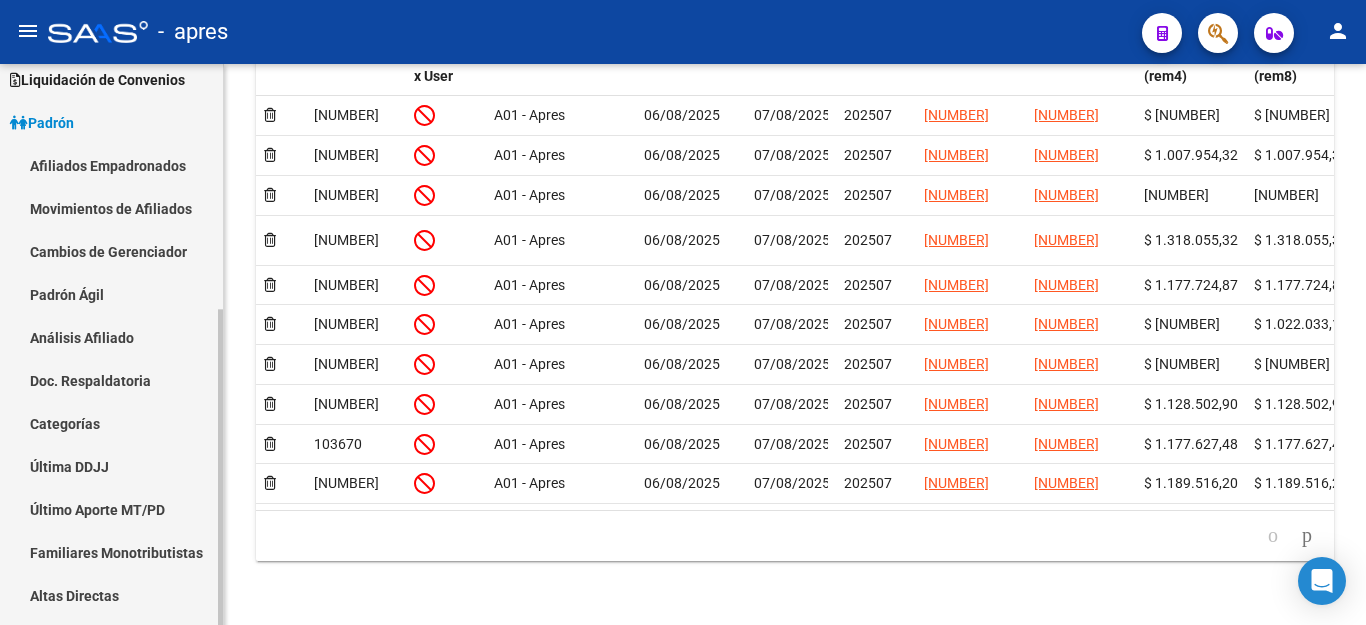 click on "Análisis Afiliado" at bounding box center (111, 337) 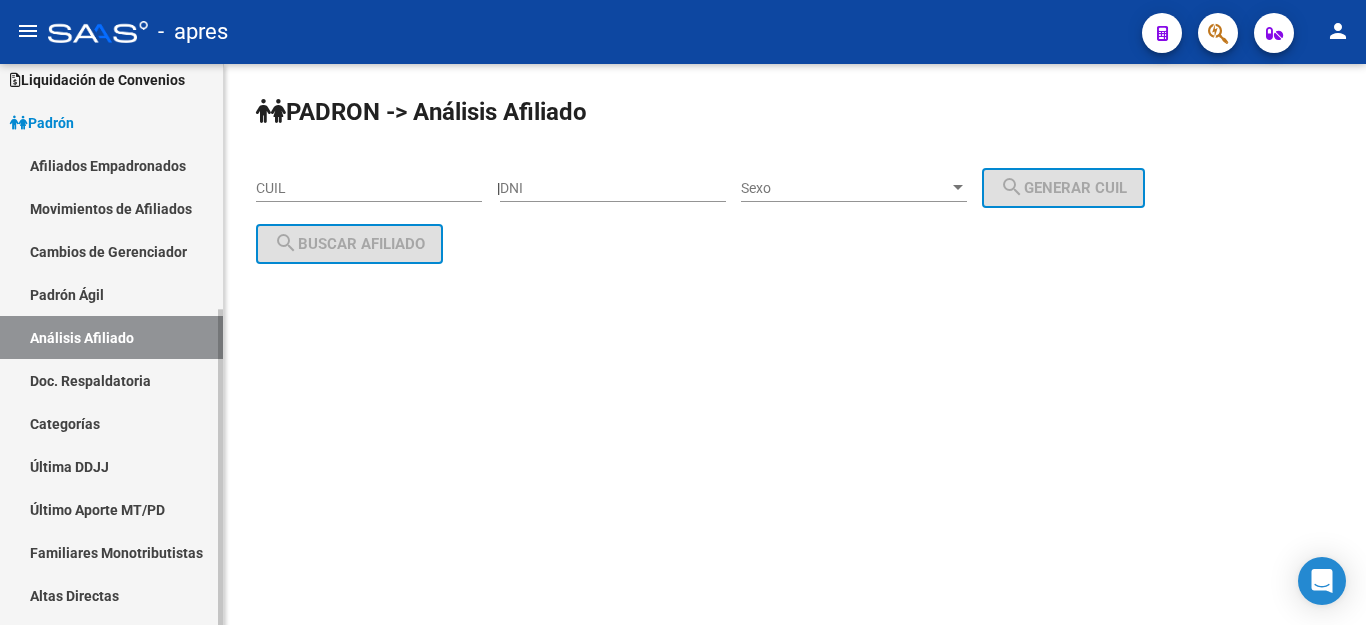 scroll, scrollTop: 0, scrollLeft: 0, axis: both 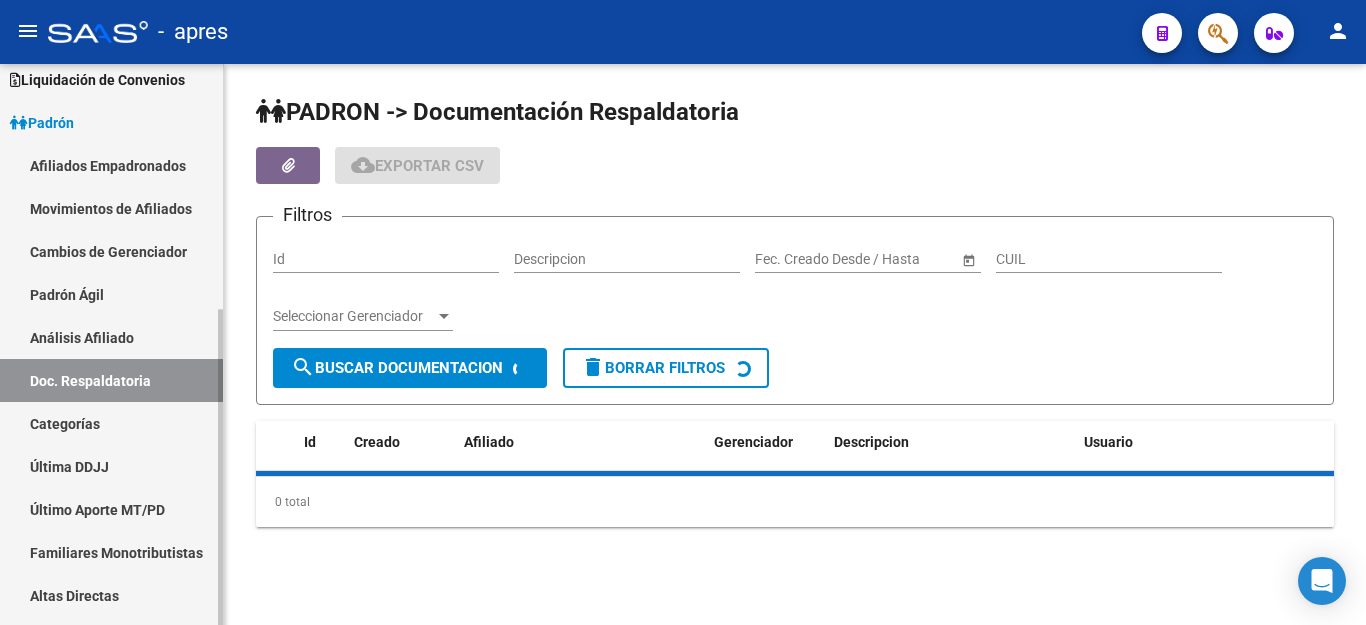 click on "Categorías" at bounding box center (111, 423) 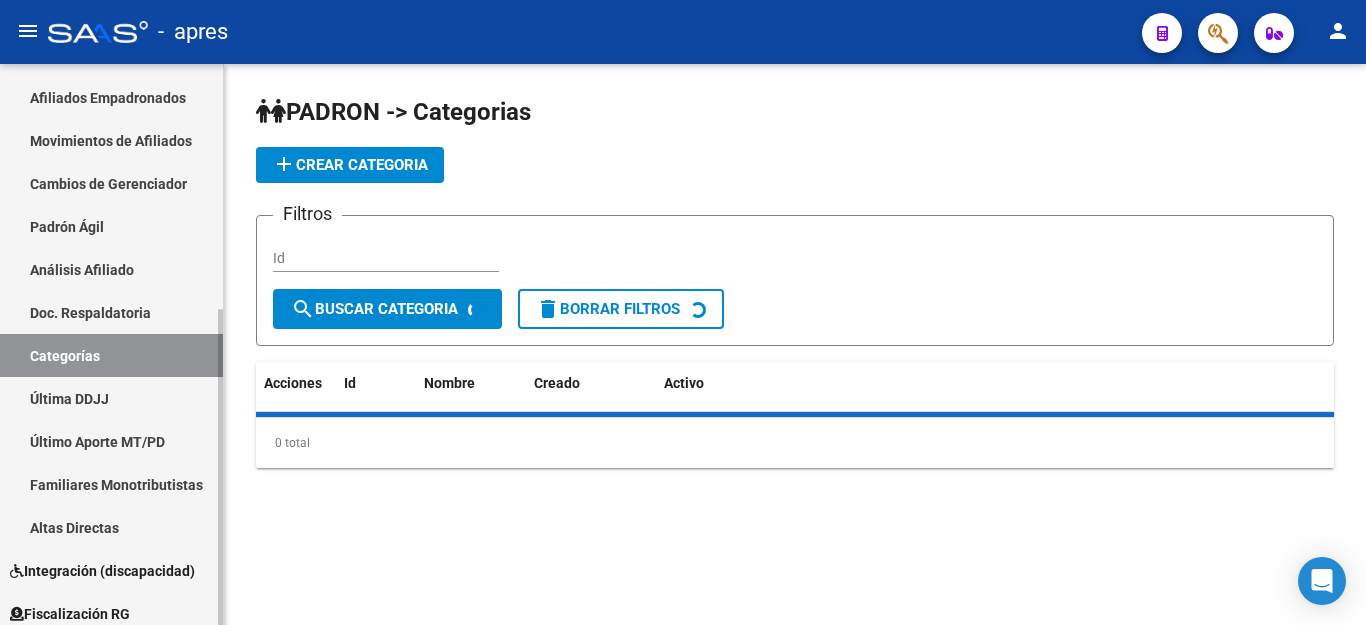 scroll, scrollTop: 400, scrollLeft: 0, axis: vertical 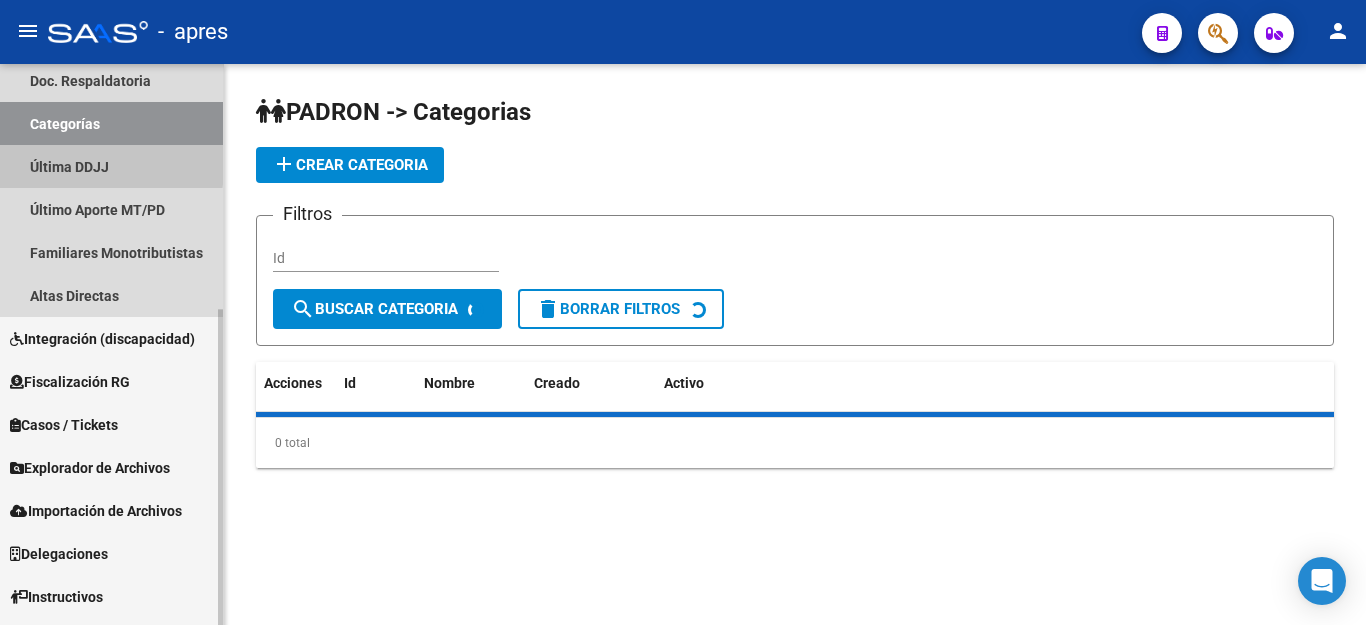 click on "Última DDJJ" at bounding box center [111, 166] 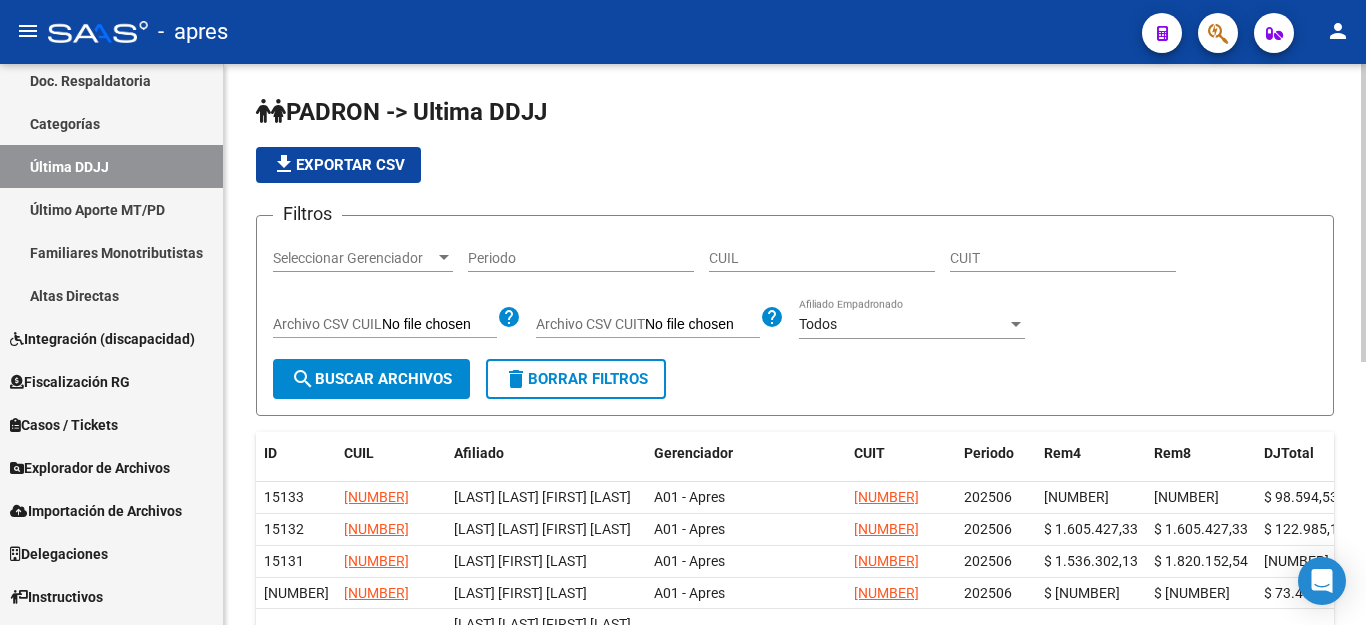 click on "Archivo CSV CUIL" 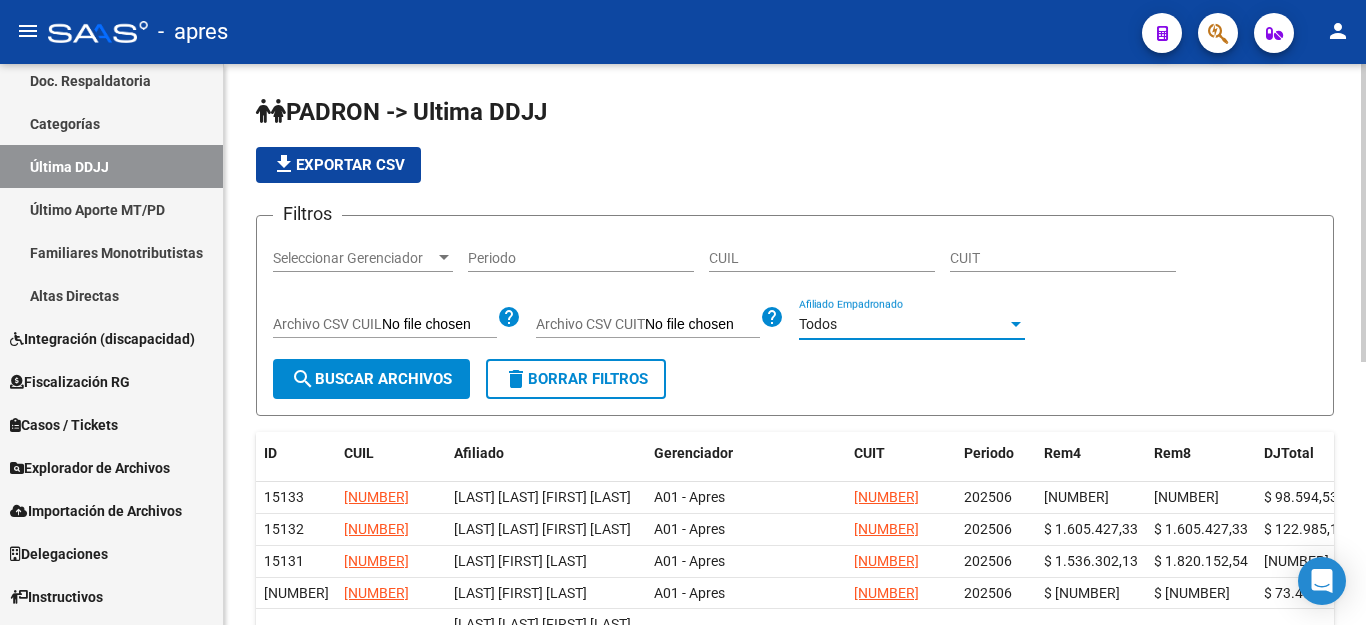click on "Todos" at bounding box center [818, 324] 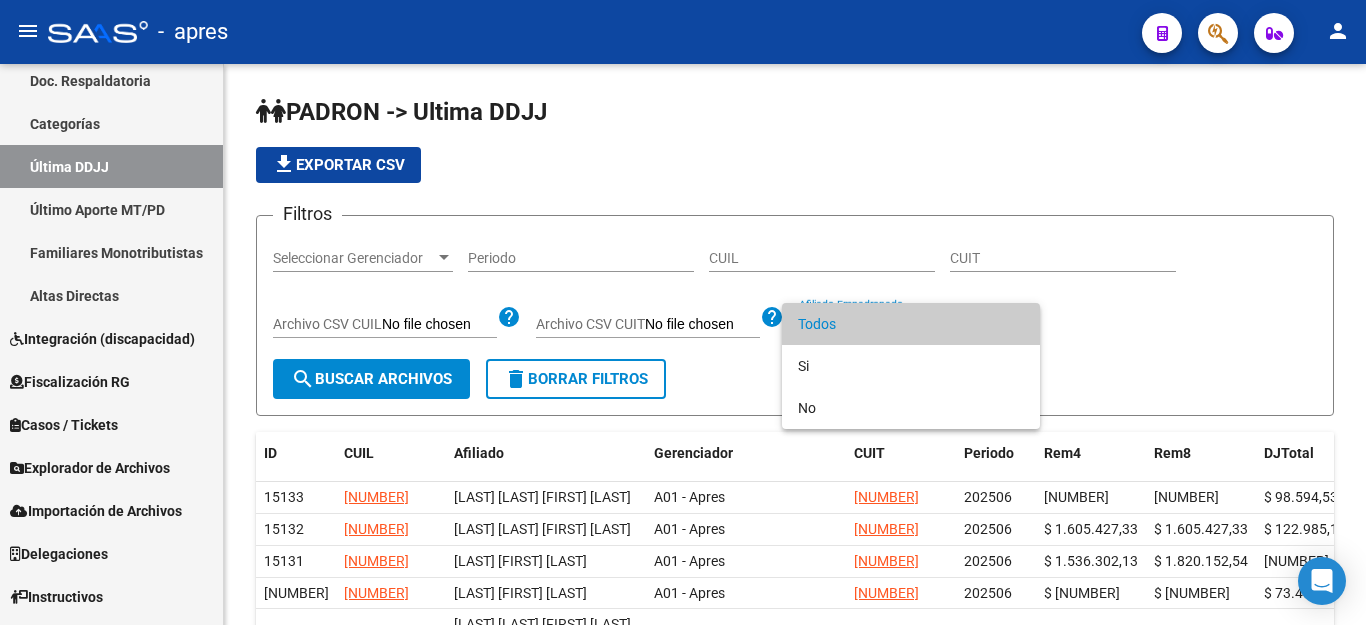 click on "Todos" at bounding box center [911, 324] 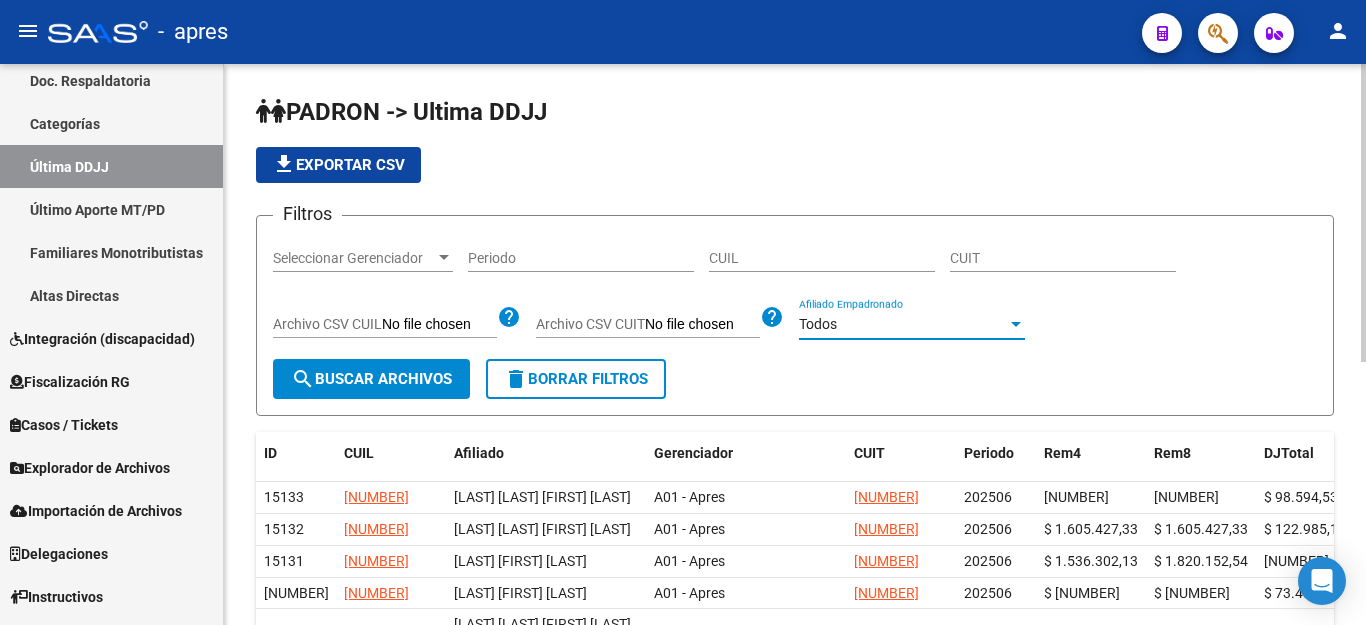 click on "Todos" at bounding box center [818, 324] 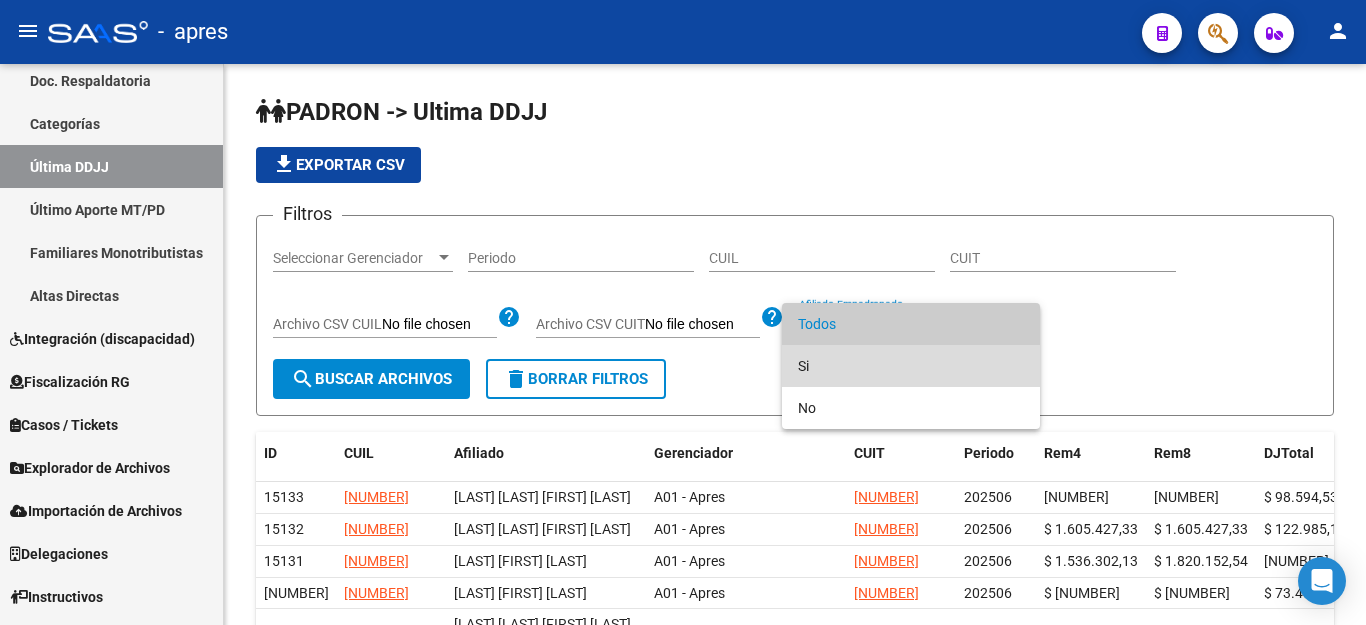 click on "Si" at bounding box center [911, 366] 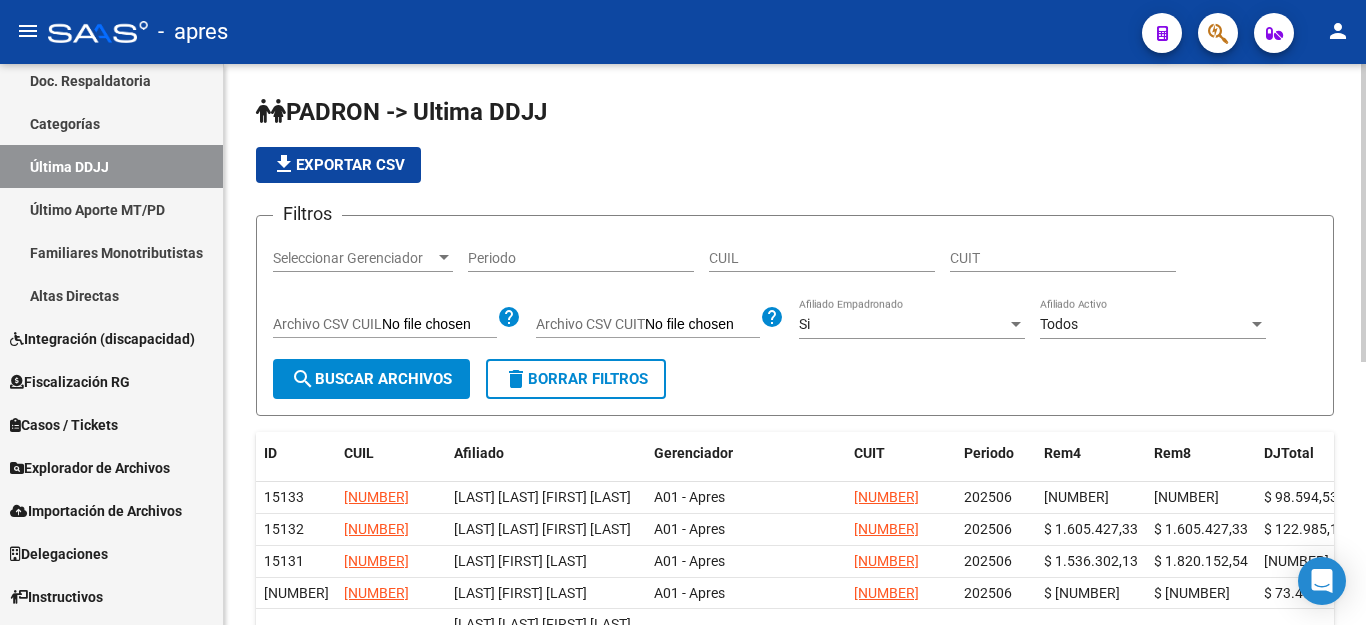 click on "Todos Afiliado Activo" 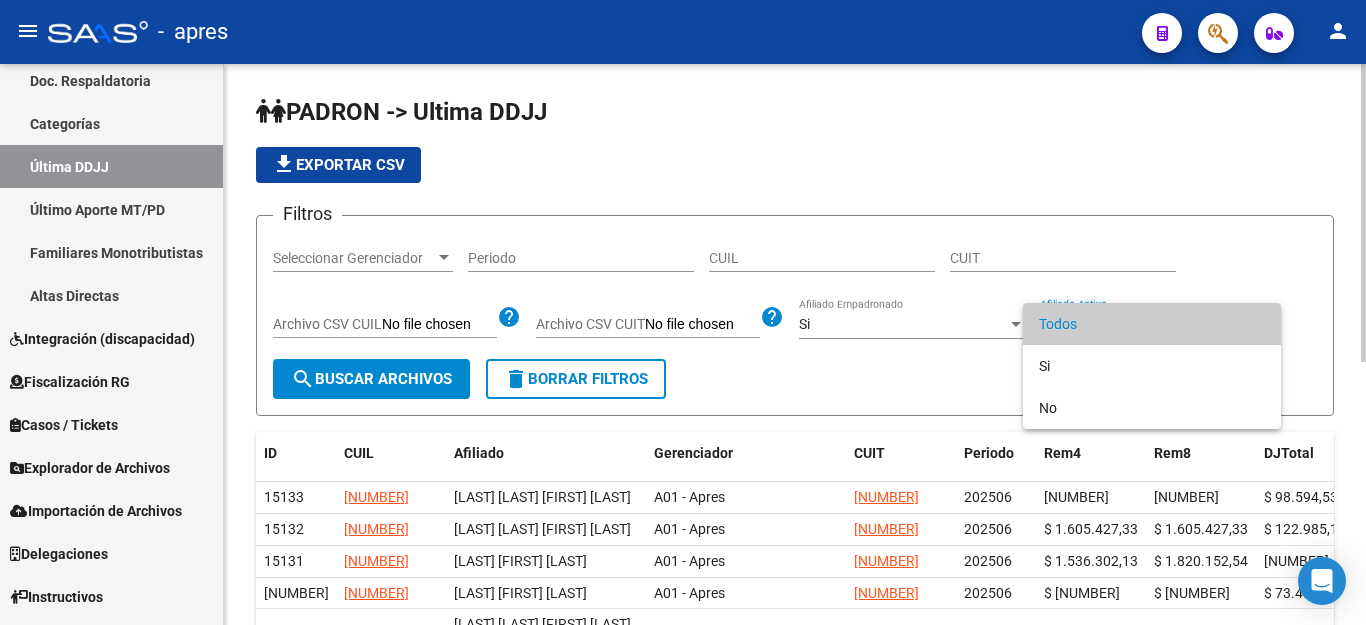 click on "Todos" at bounding box center [1152, 324] 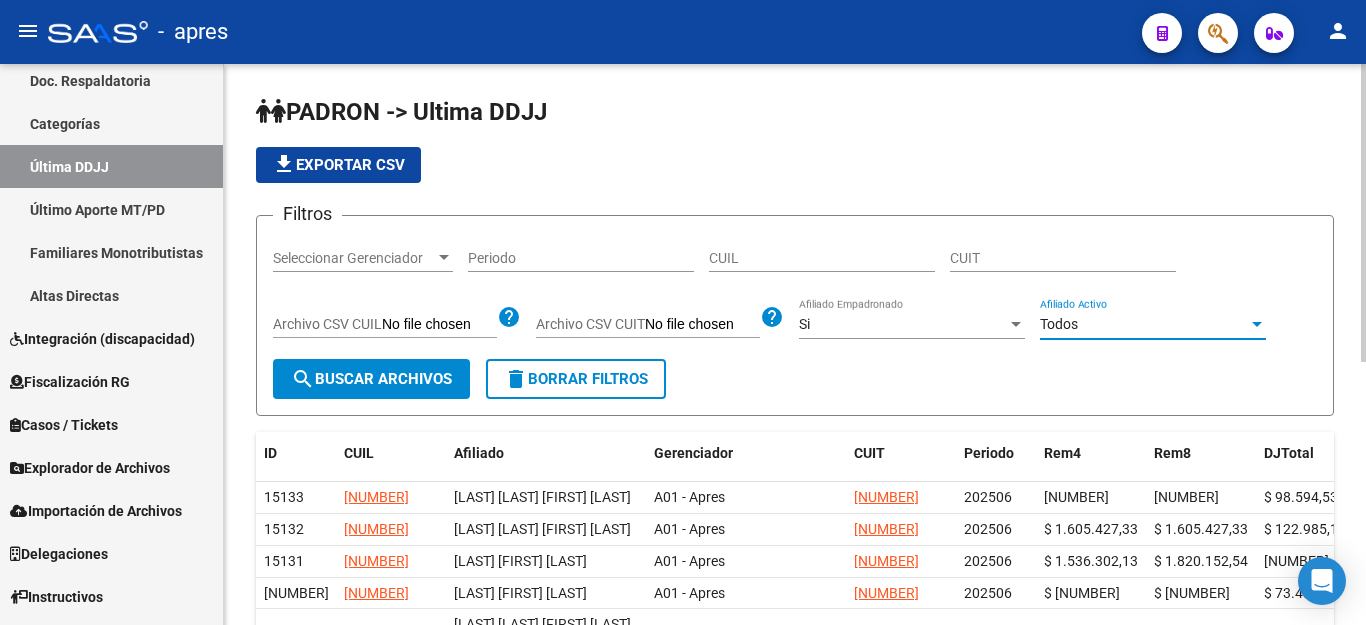click on "Si" at bounding box center (903, 324) 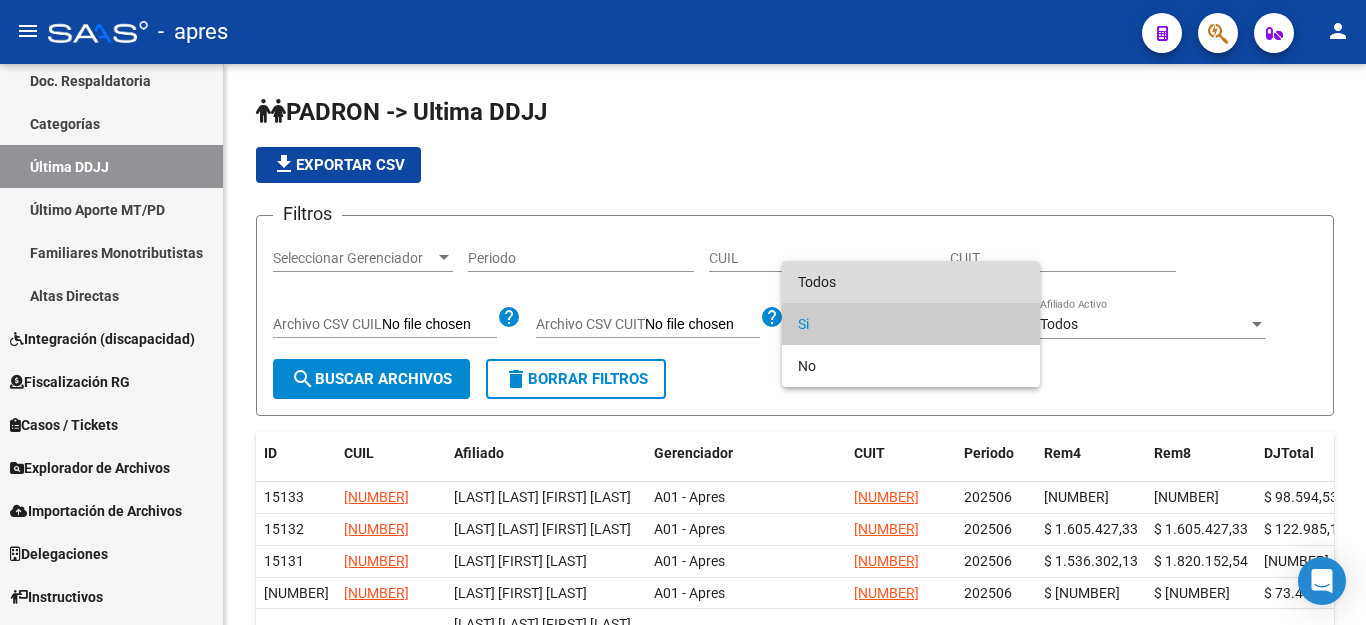 click on "Todos" at bounding box center [911, 282] 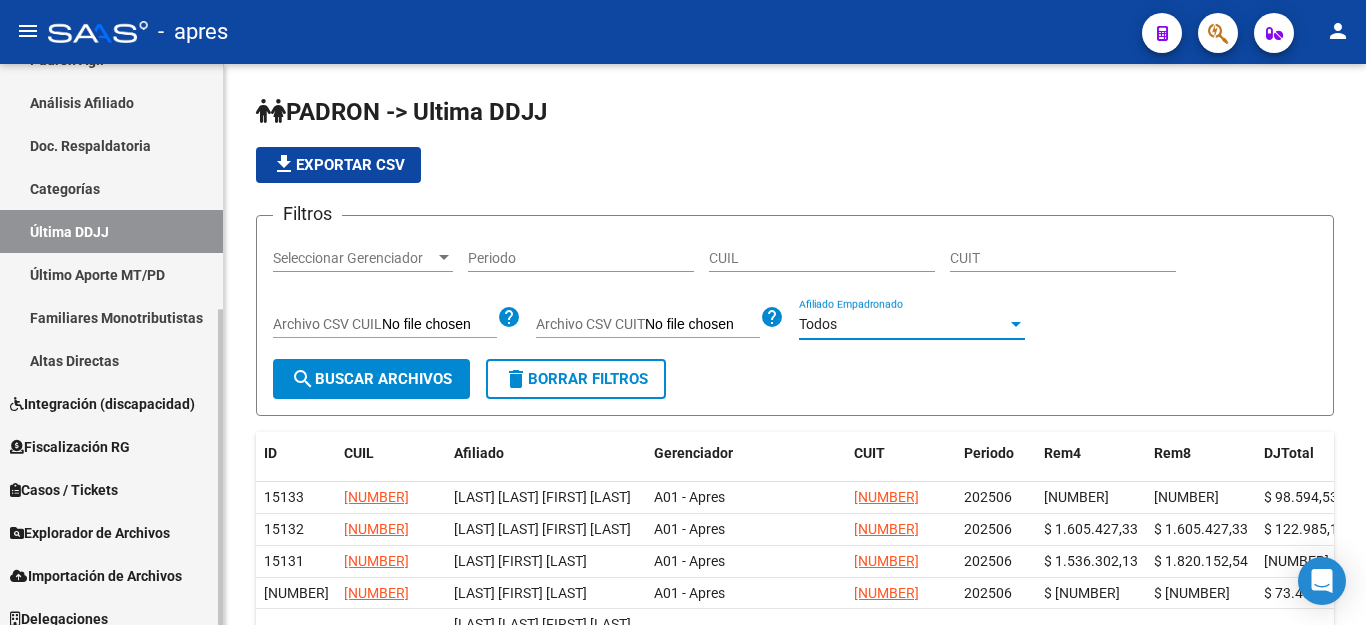 scroll, scrollTop: 300, scrollLeft: 0, axis: vertical 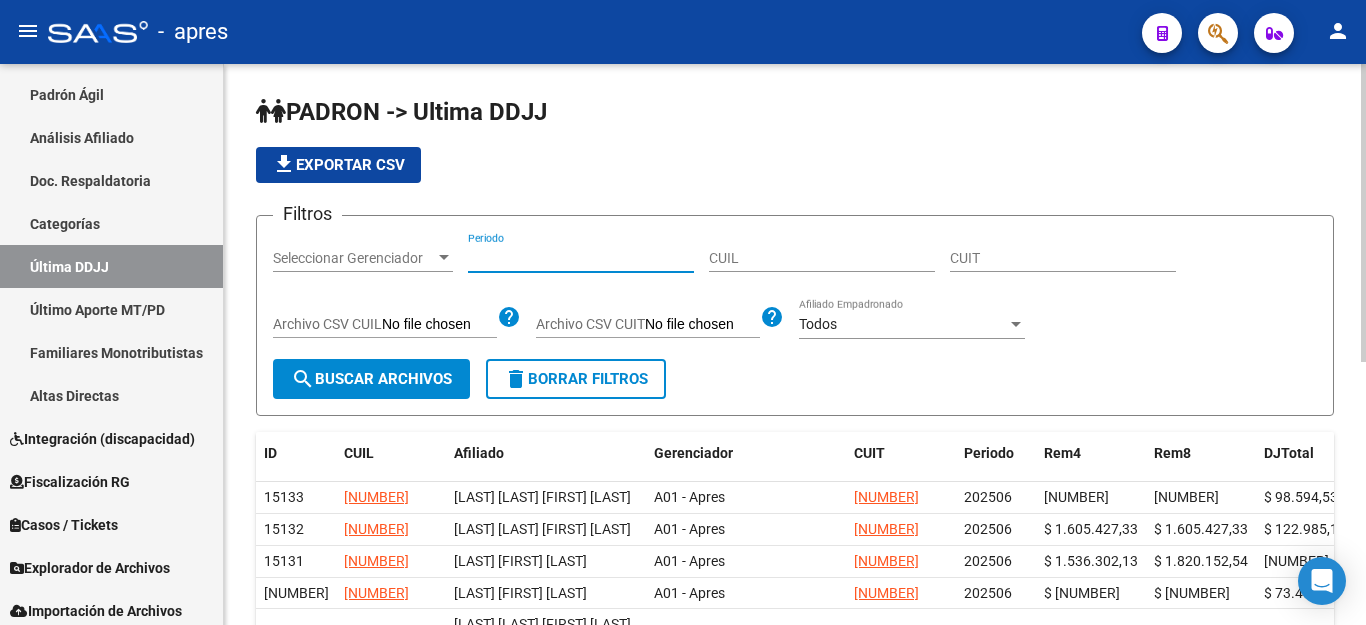 click on "Periodo" at bounding box center [581, 258] 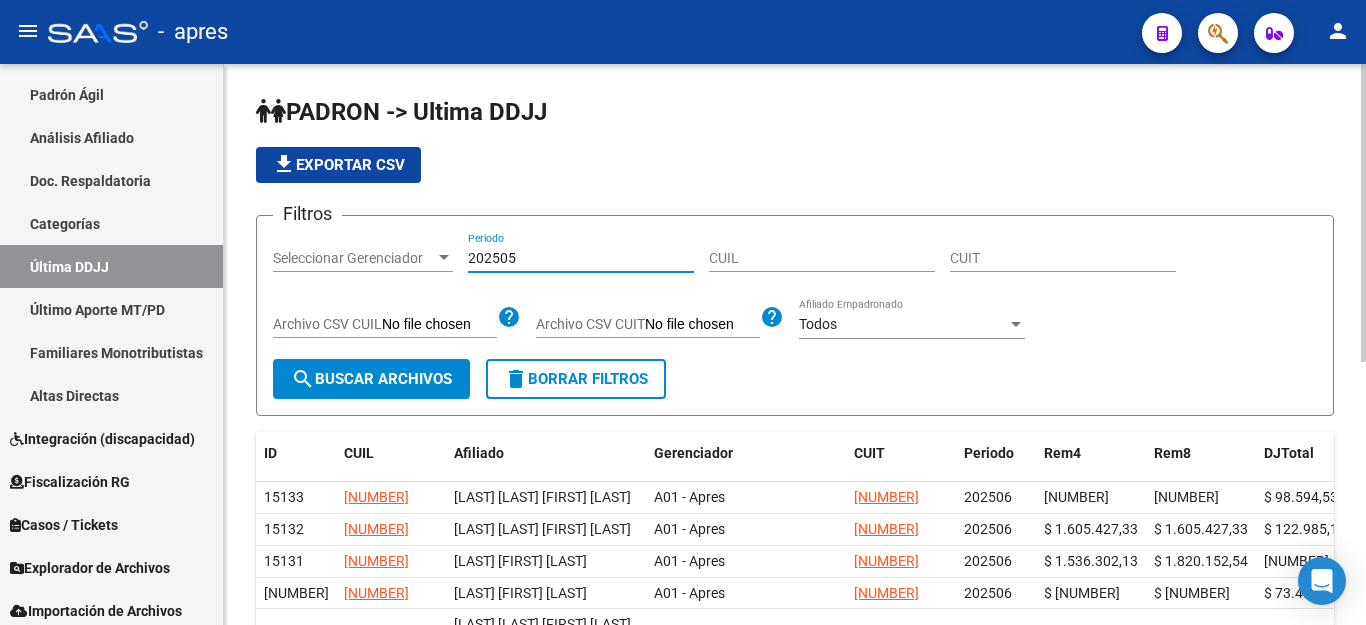 click on "search  Buscar Archivos" 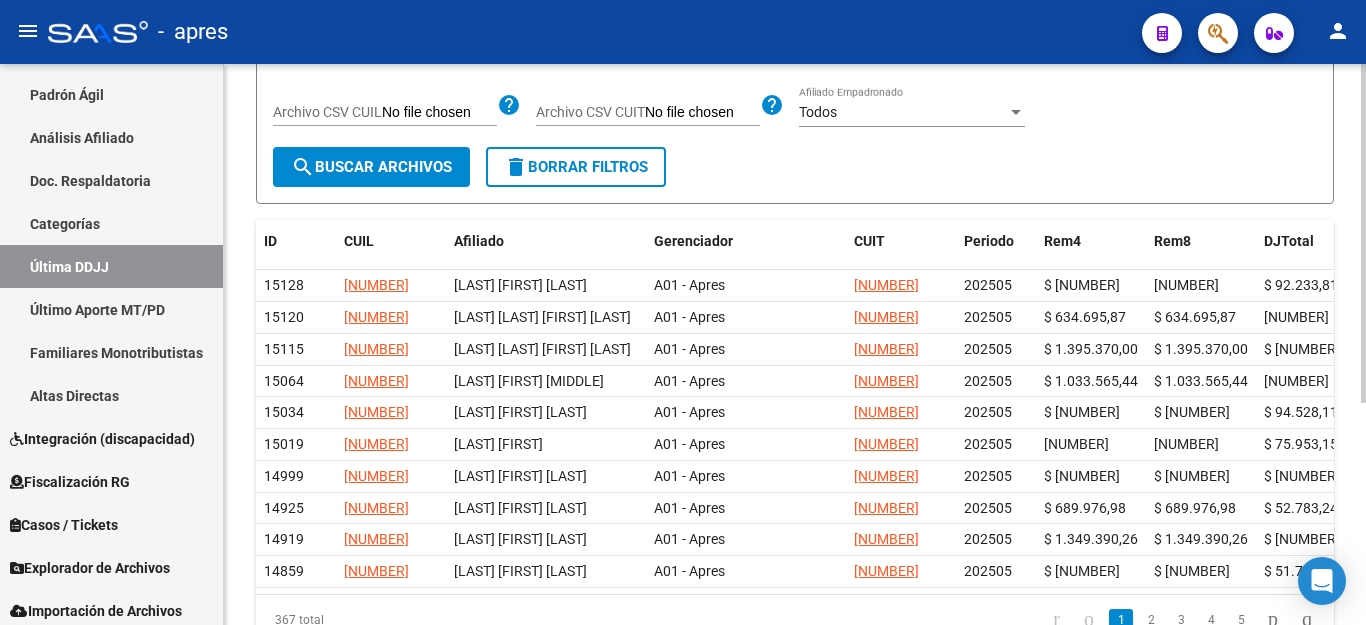 scroll, scrollTop: 368, scrollLeft: 0, axis: vertical 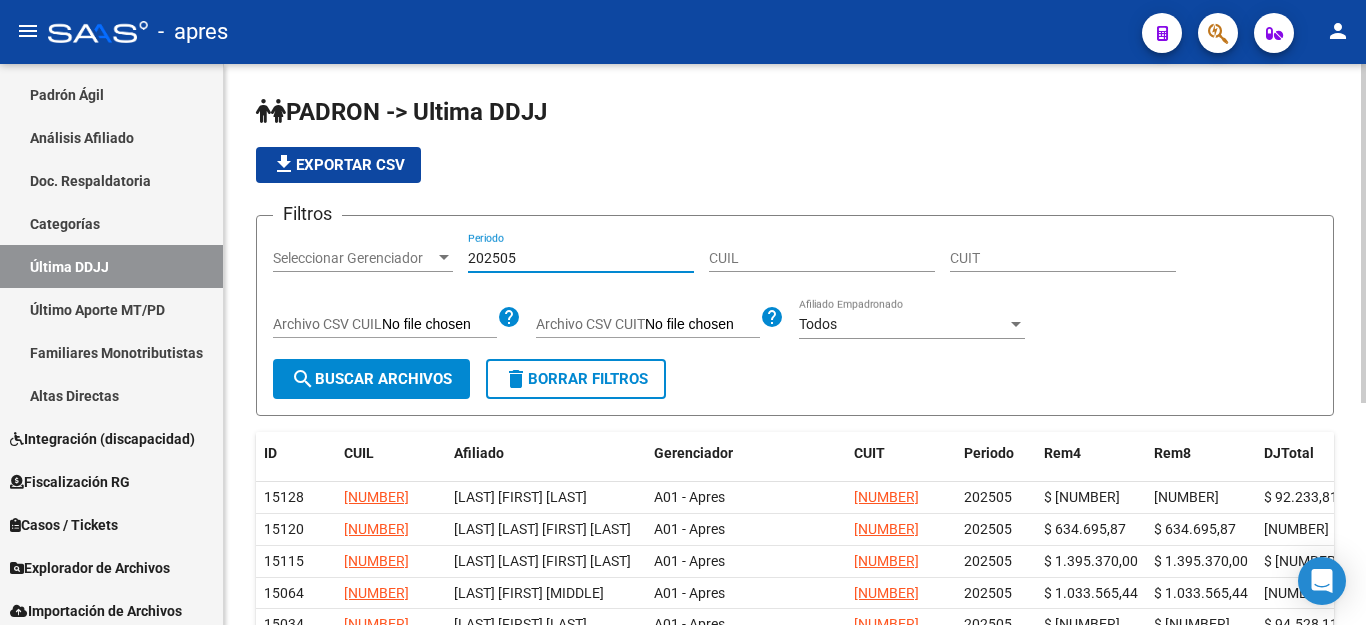 click on "202505" at bounding box center [581, 258] 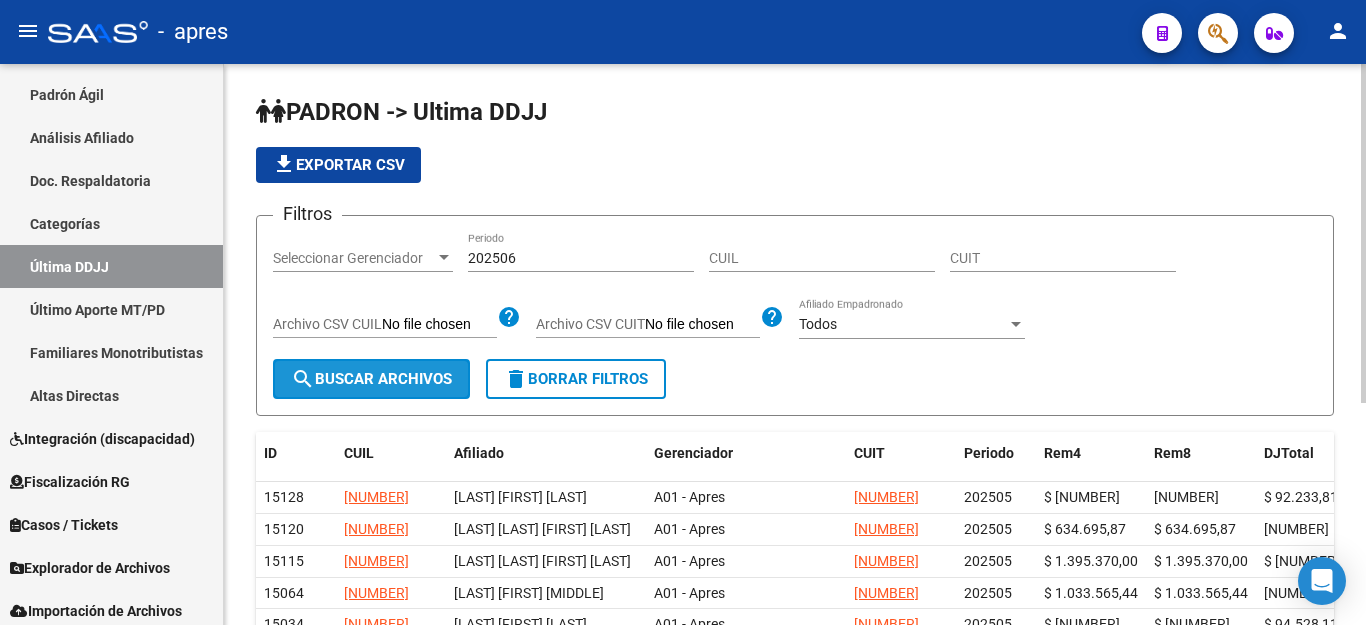 click on "search  Buscar Archivos" 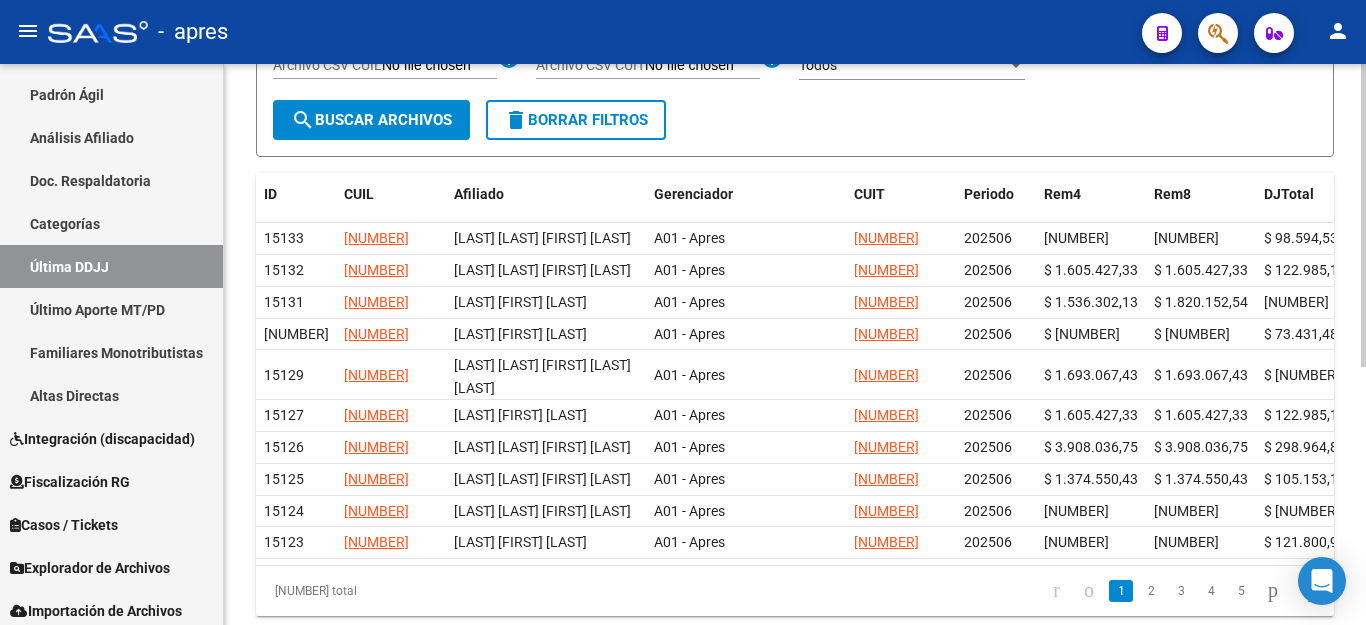 scroll, scrollTop: 100, scrollLeft: 0, axis: vertical 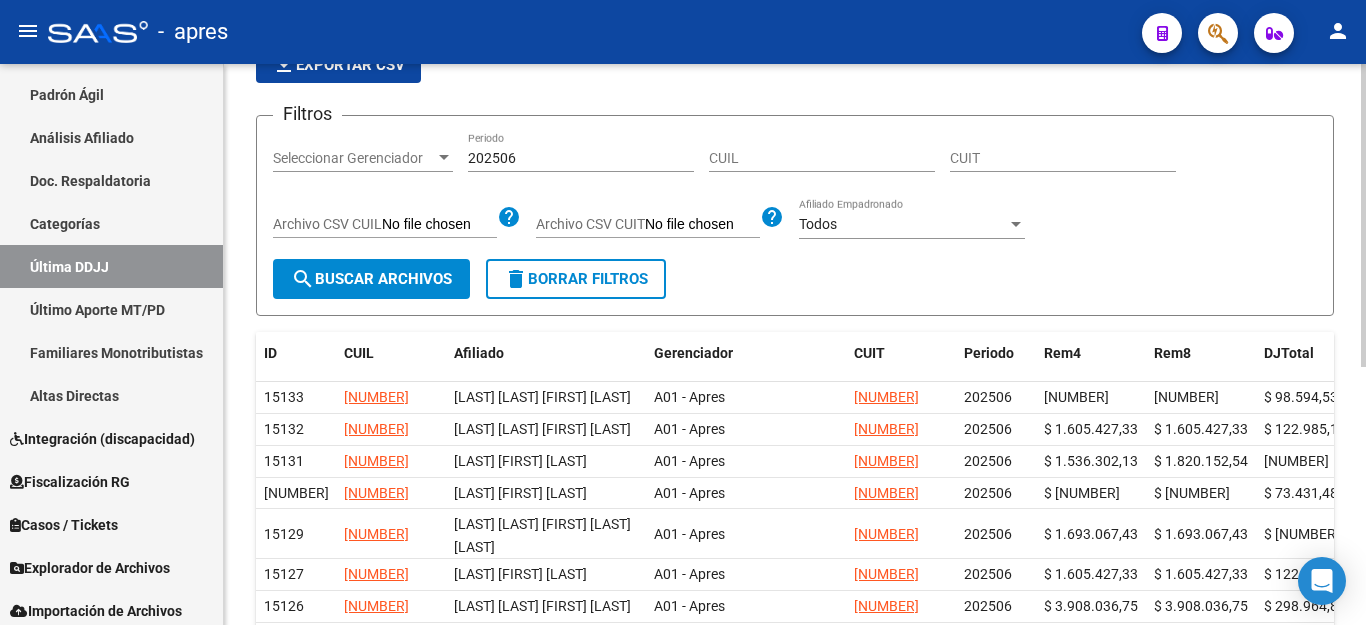 click on "202506" at bounding box center [581, 158] 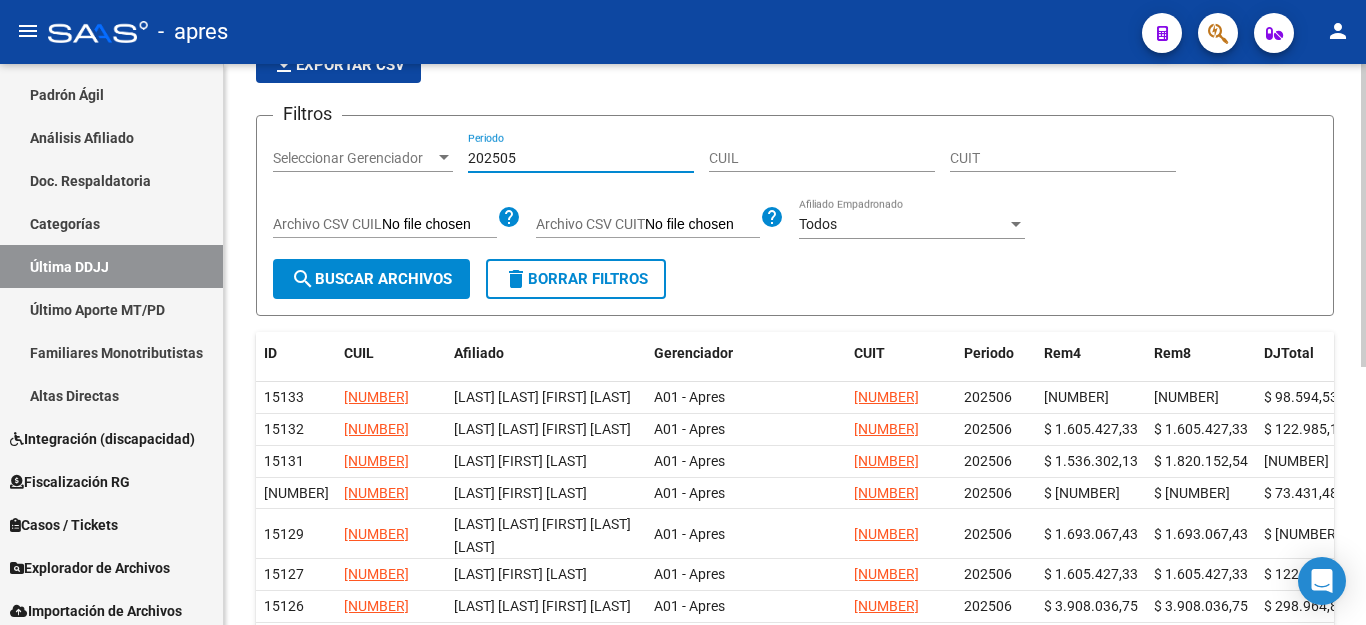 click on "search  Buscar Archivos" 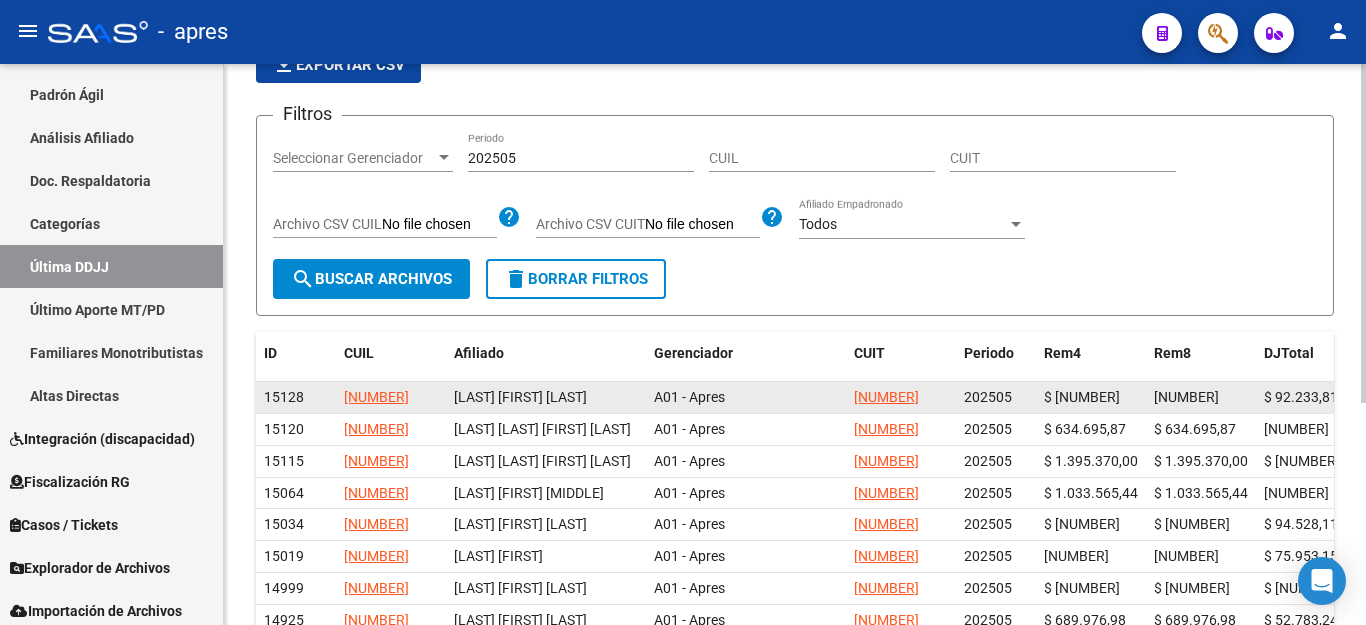 scroll, scrollTop: 3, scrollLeft: 0, axis: vertical 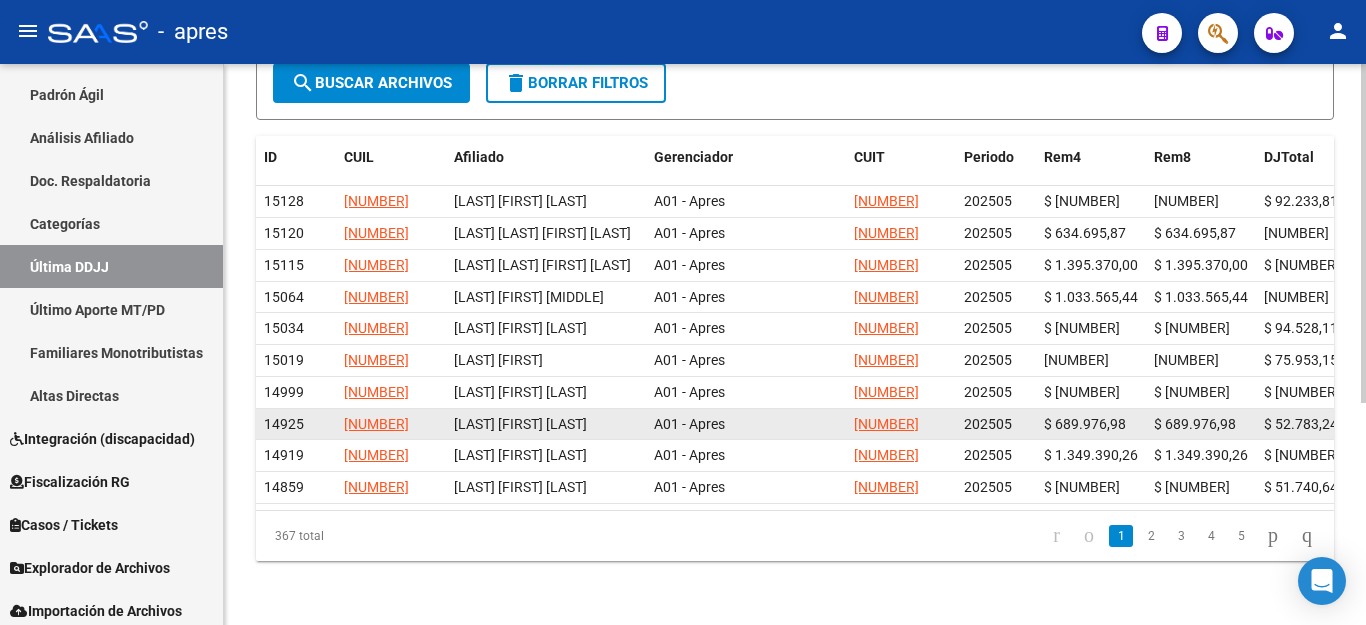 drag, startPoint x: 344, startPoint y: 407, endPoint x: 439, endPoint y: 406, distance: 95.005264 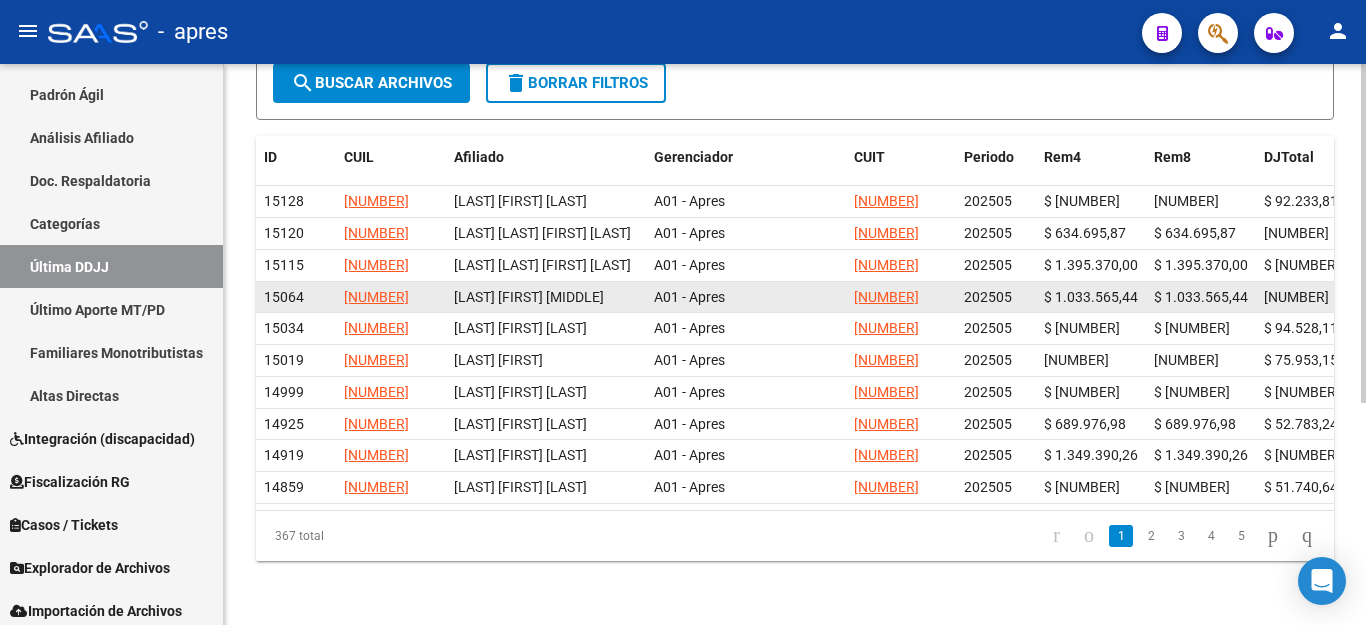scroll, scrollTop: 3, scrollLeft: 0, axis: vertical 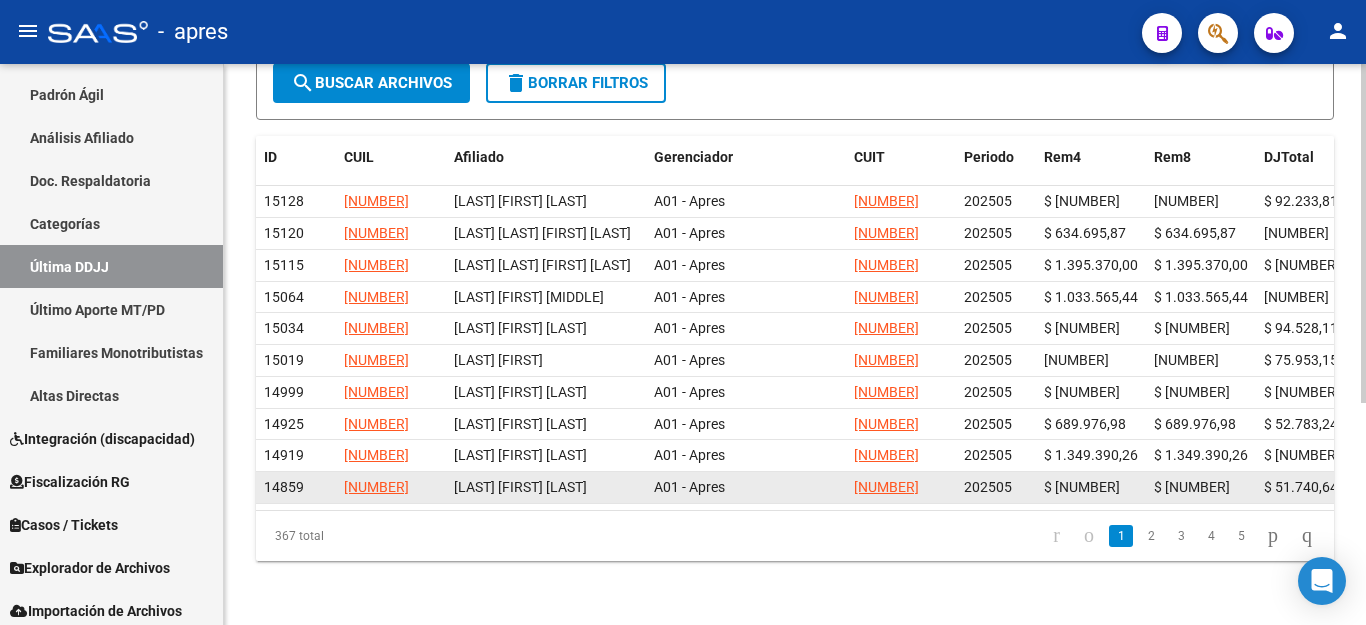drag, startPoint x: 343, startPoint y: 466, endPoint x: 438, endPoint y: 467, distance: 95.005264 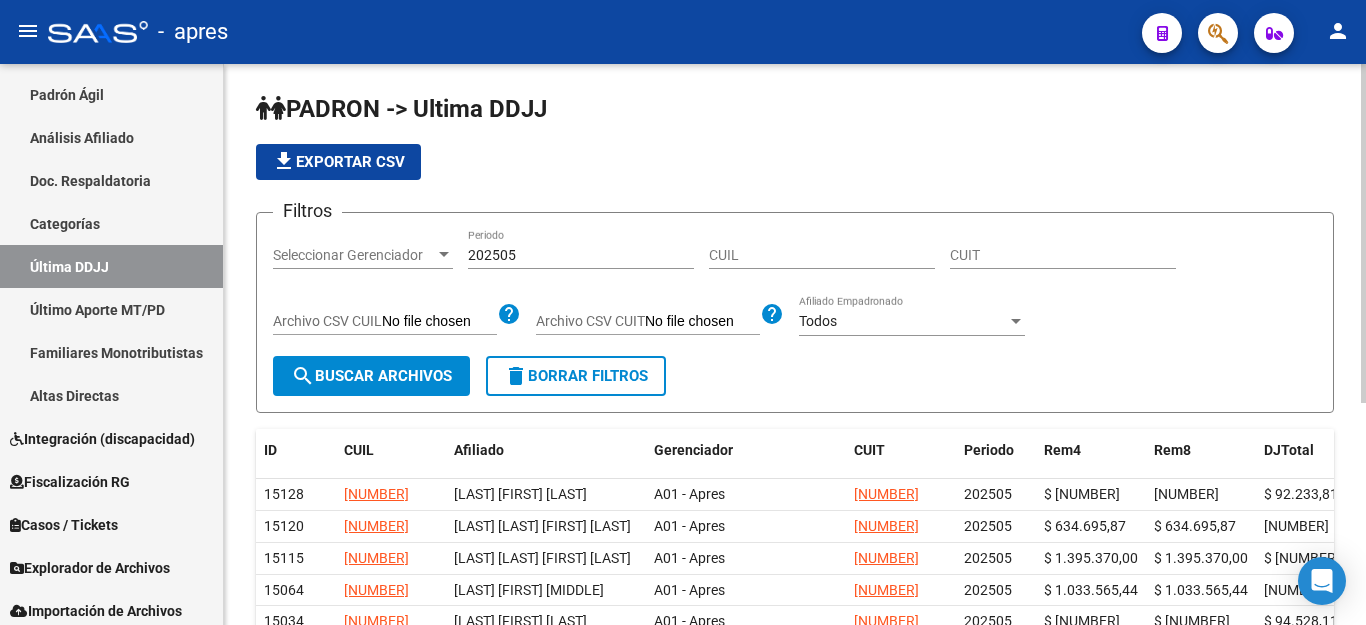 scroll, scrollTop: 0, scrollLeft: 0, axis: both 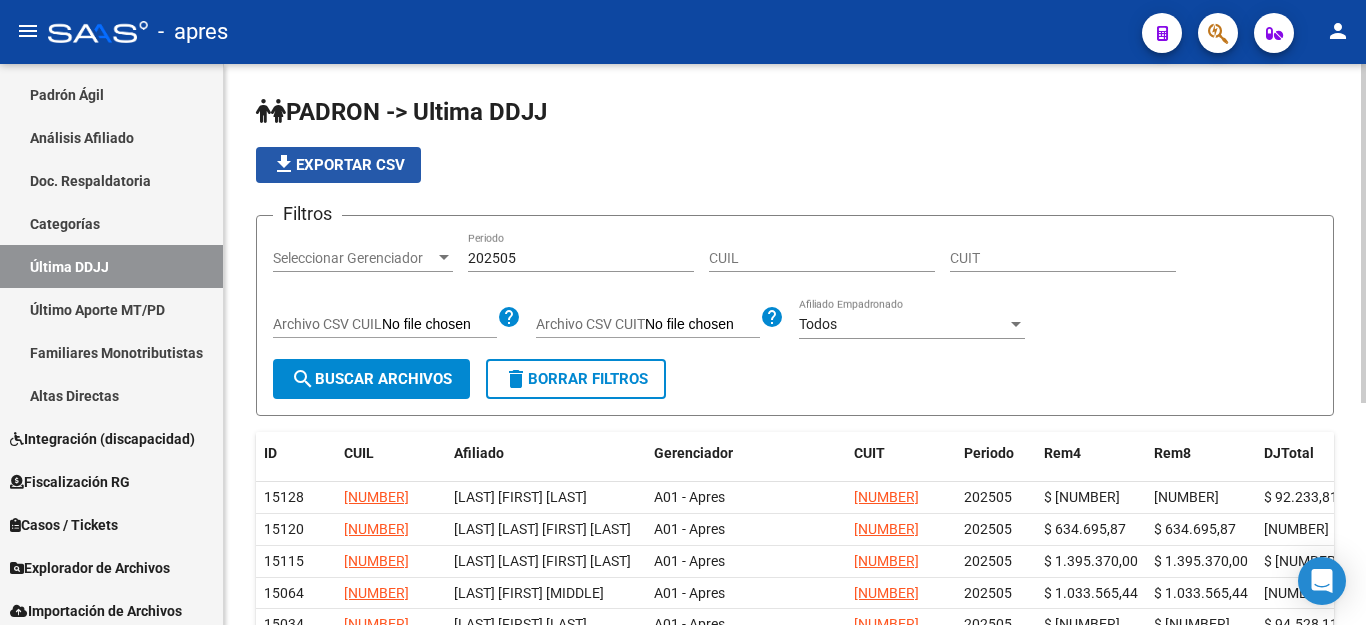 click on "file_download  Exportar CSV" 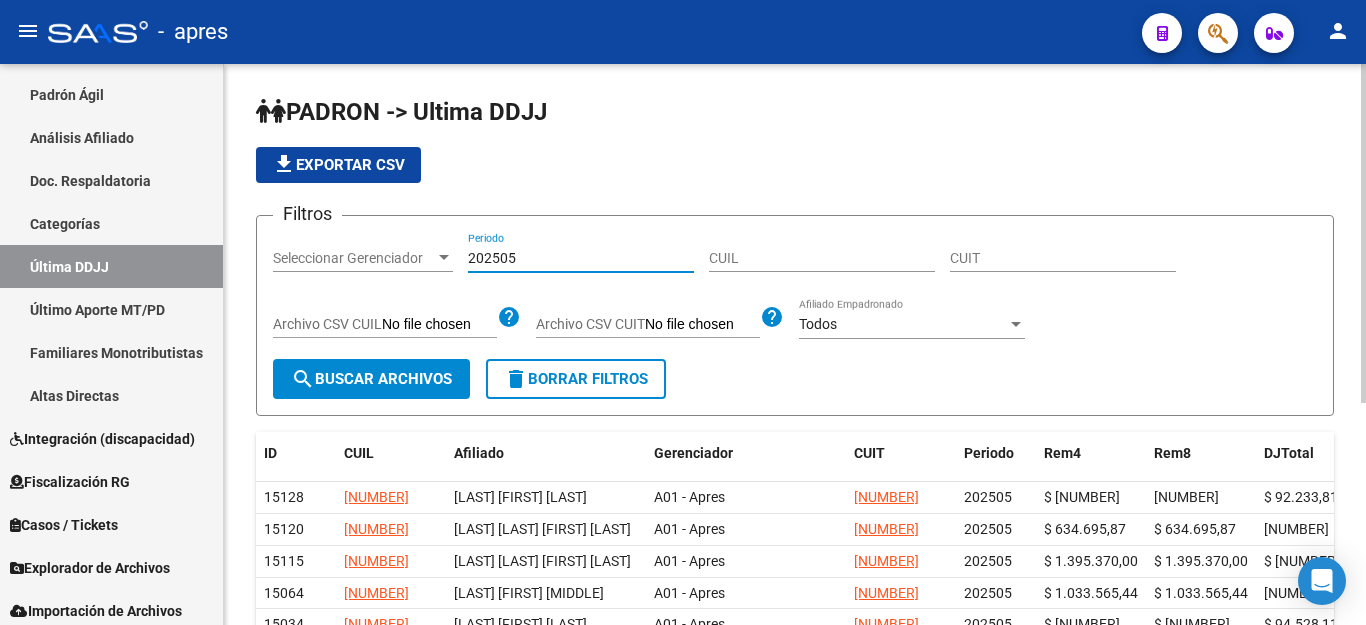 click on "202505" at bounding box center (581, 258) 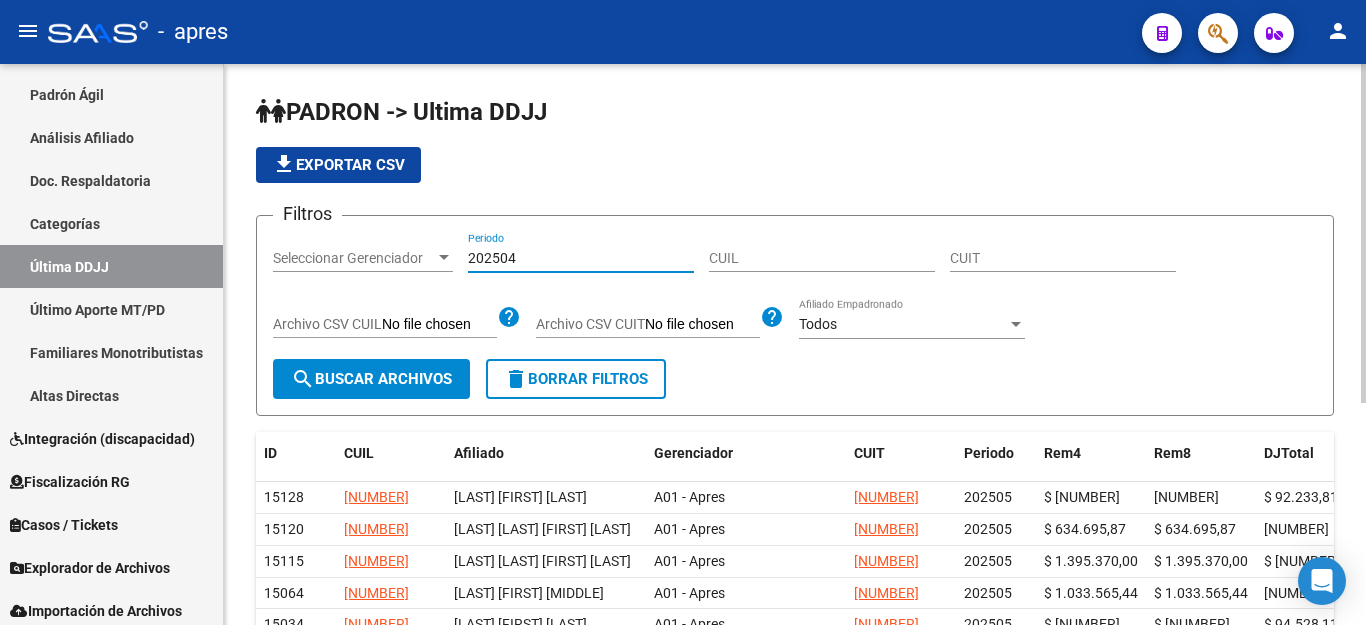 type on "202504" 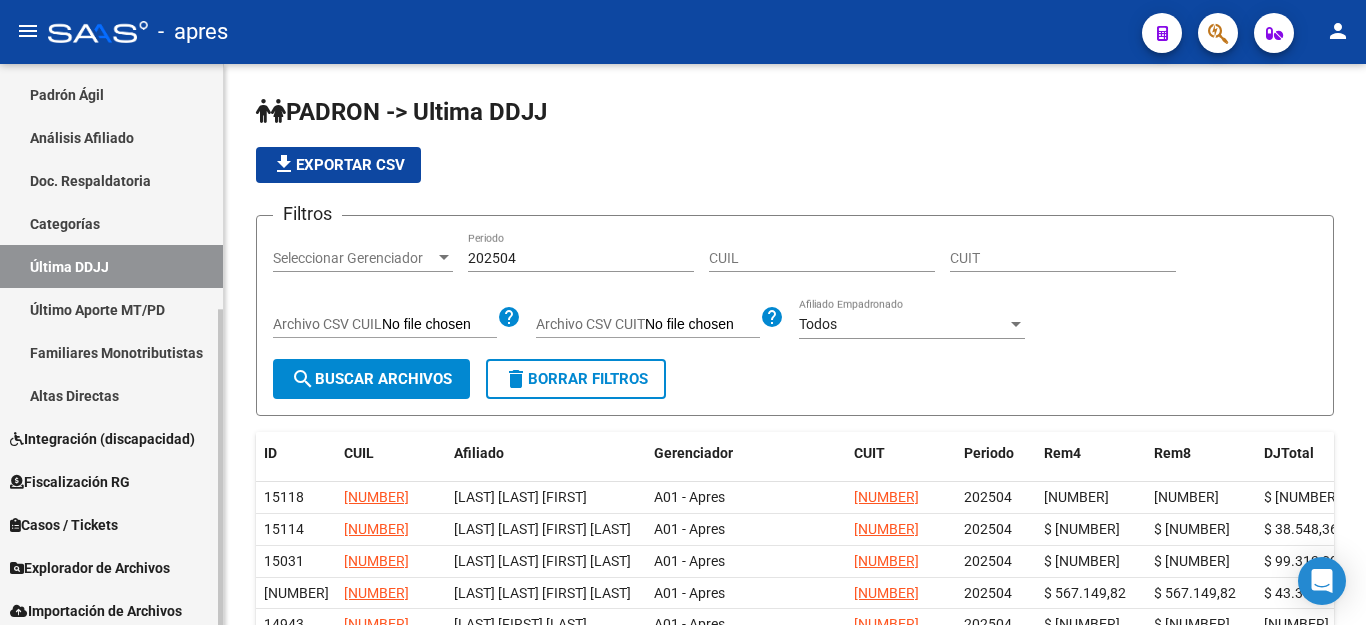 scroll, scrollTop: 0, scrollLeft: 0, axis: both 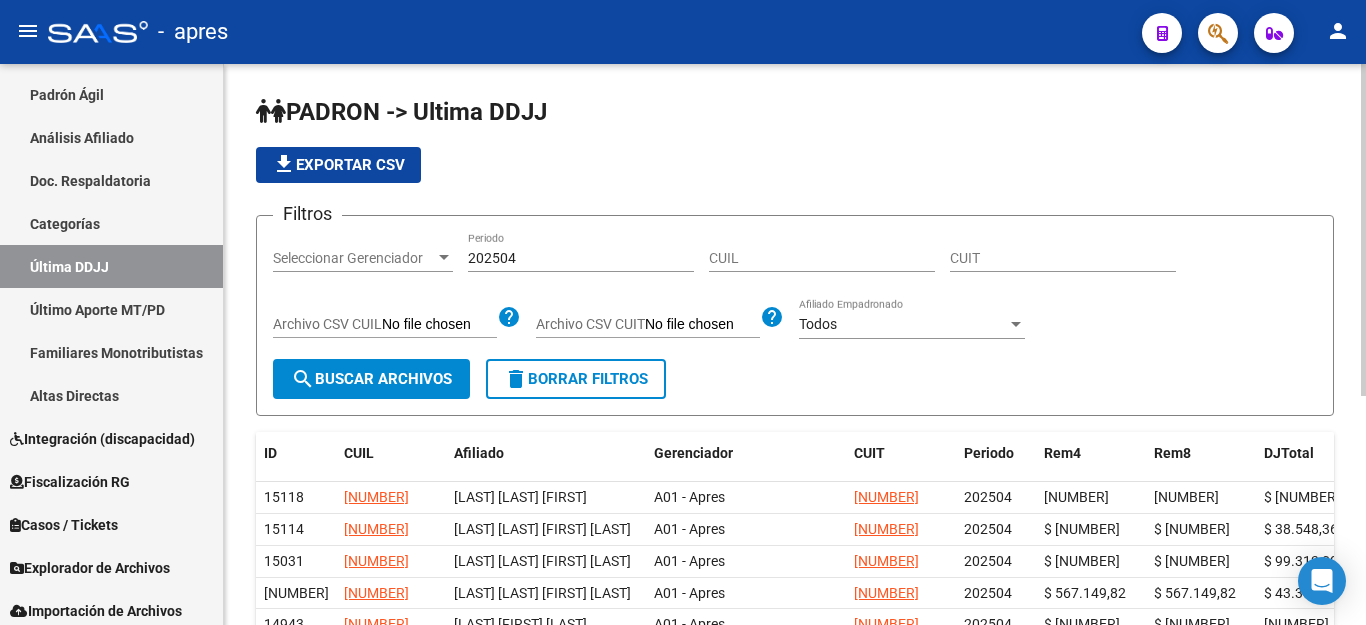 click on "file_download  Exportar CSV" 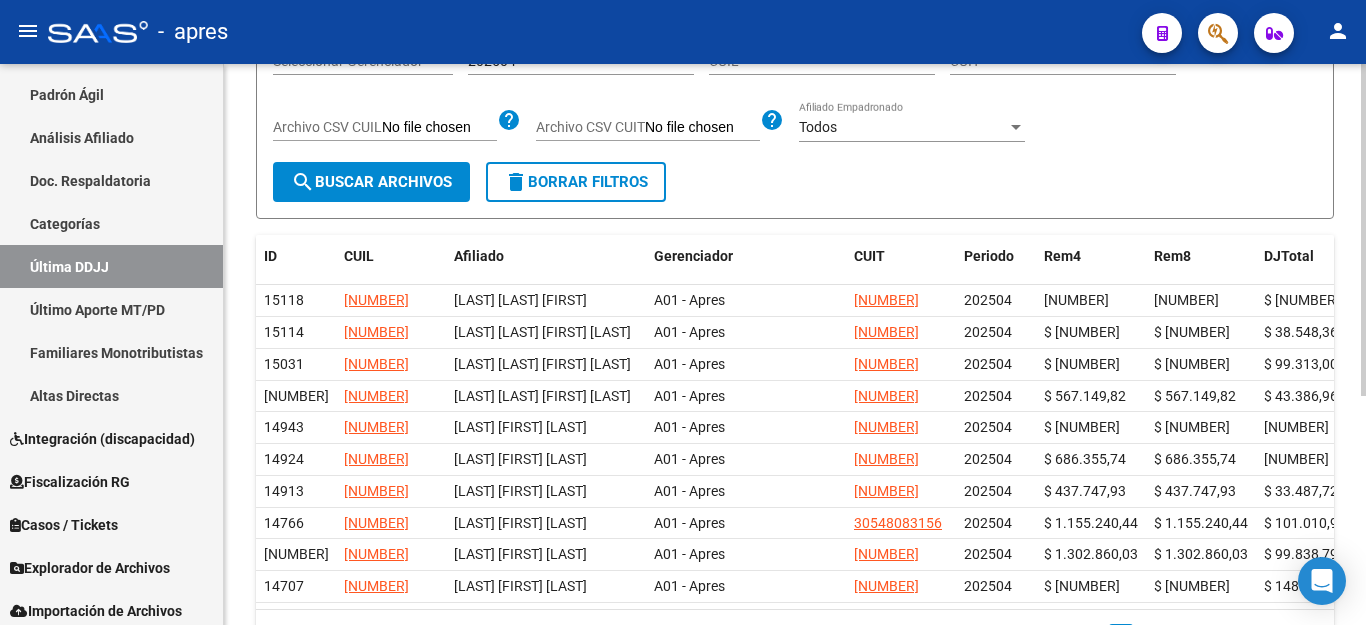 scroll, scrollTop: 200, scrollLeft: 0, axis: vertical 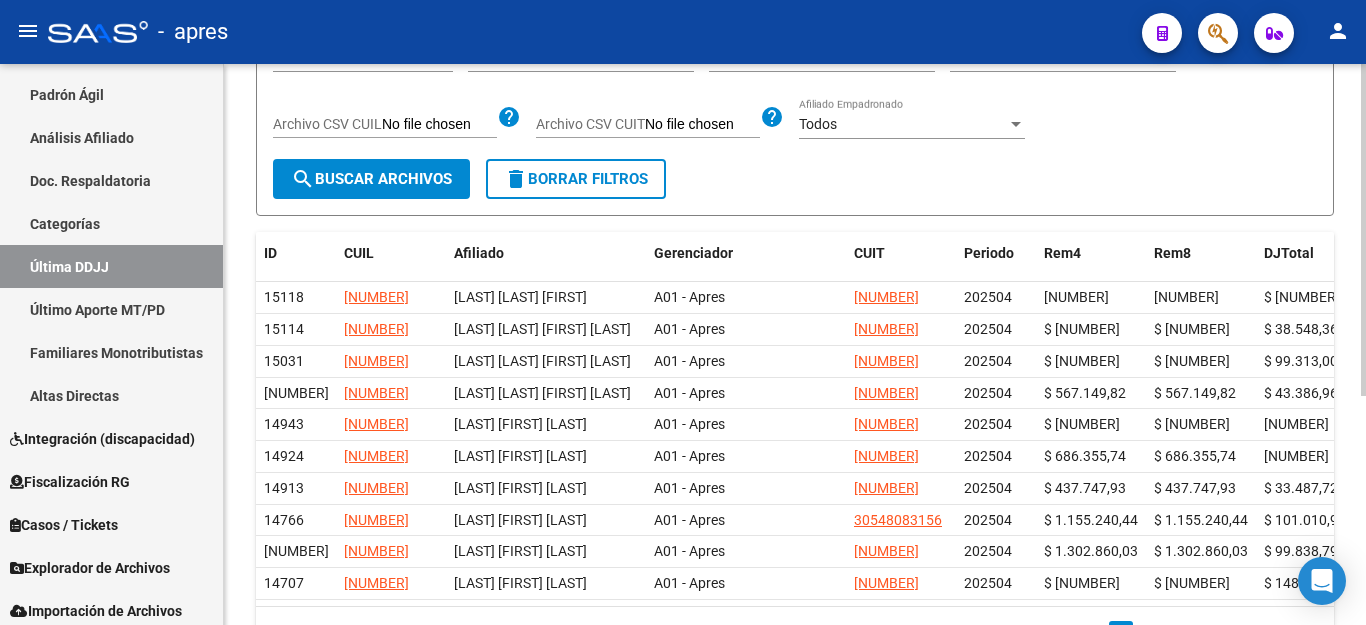 click on "delete  Borrar Filtros" 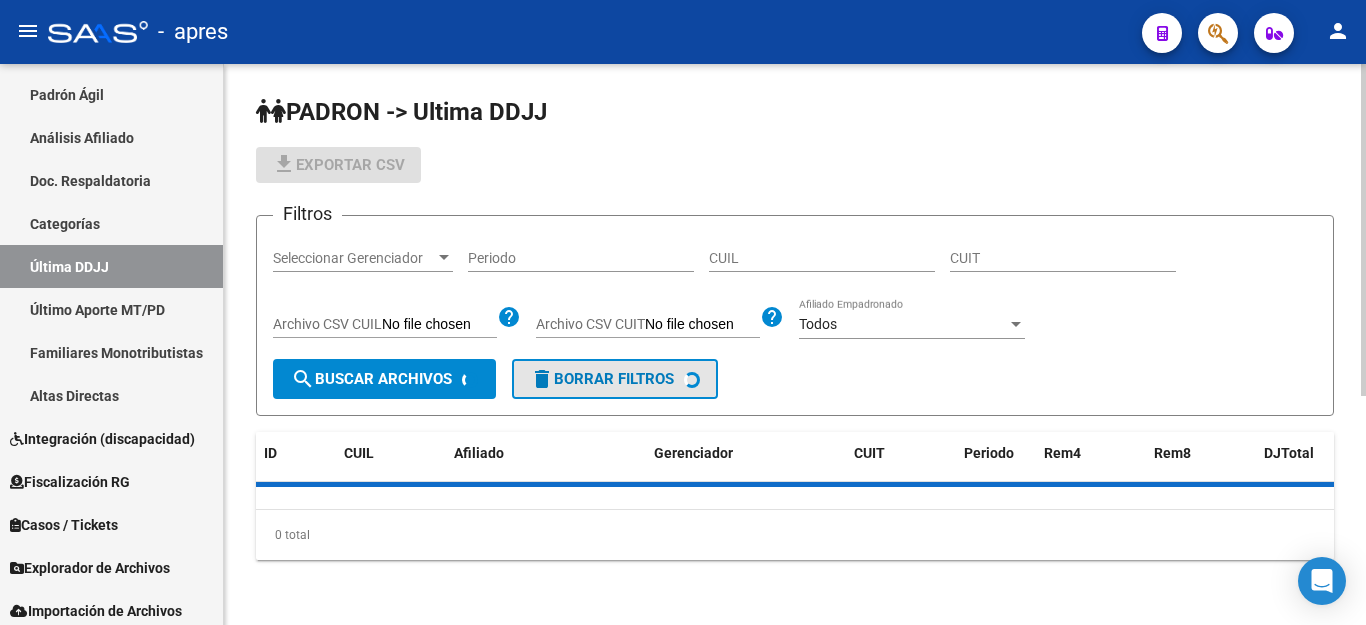 scroll, scrollTop: 0, scrollLeft: 0, axis: both 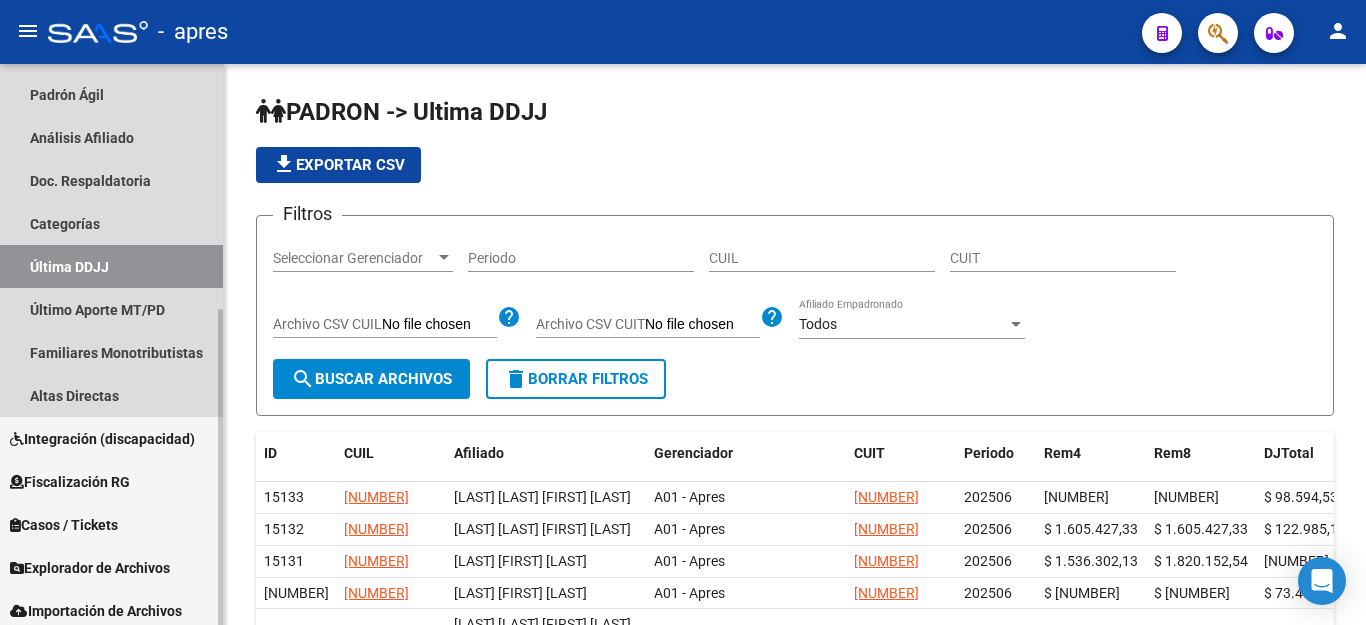 click on "Última DDJJ" at bounding box center (111, 266) 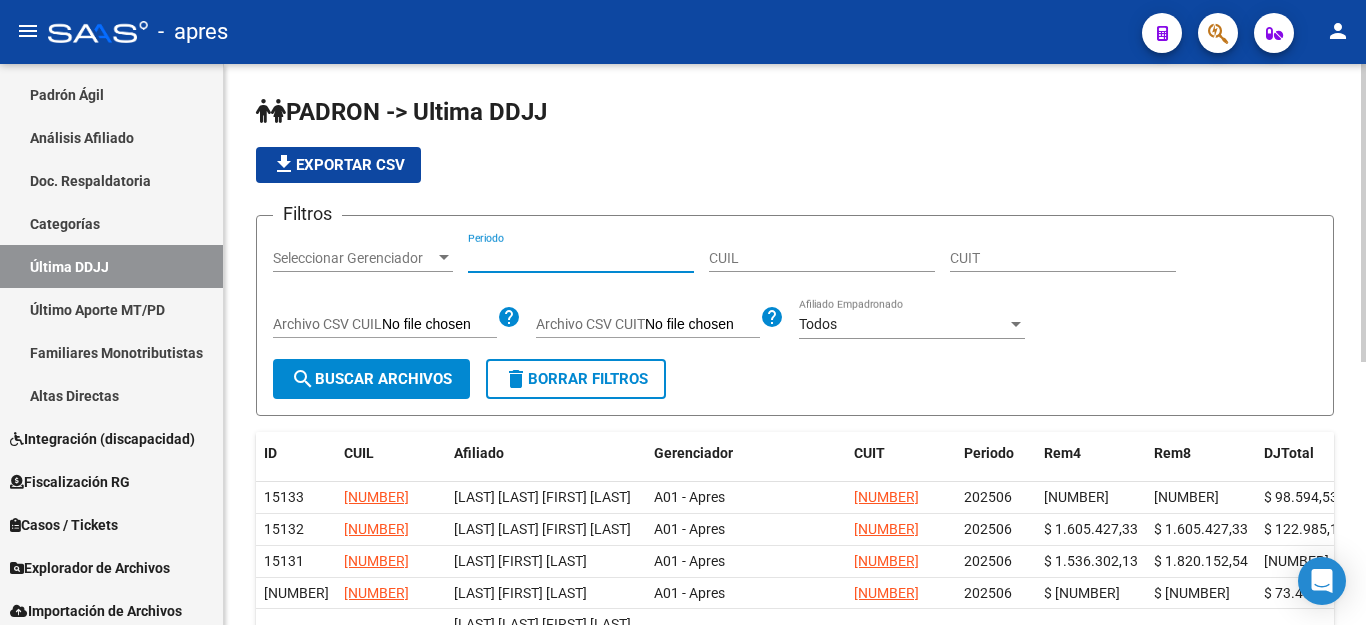 click on "Periodo" at bounding box center [581, 258] 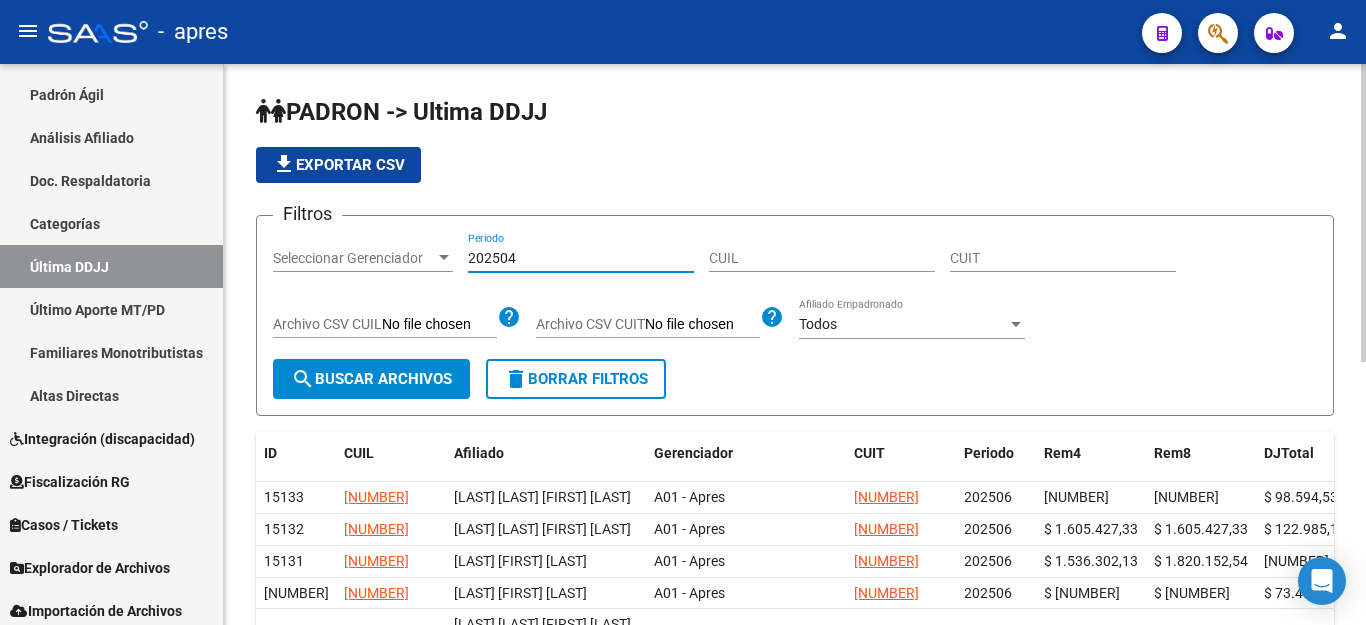 type on "202504" 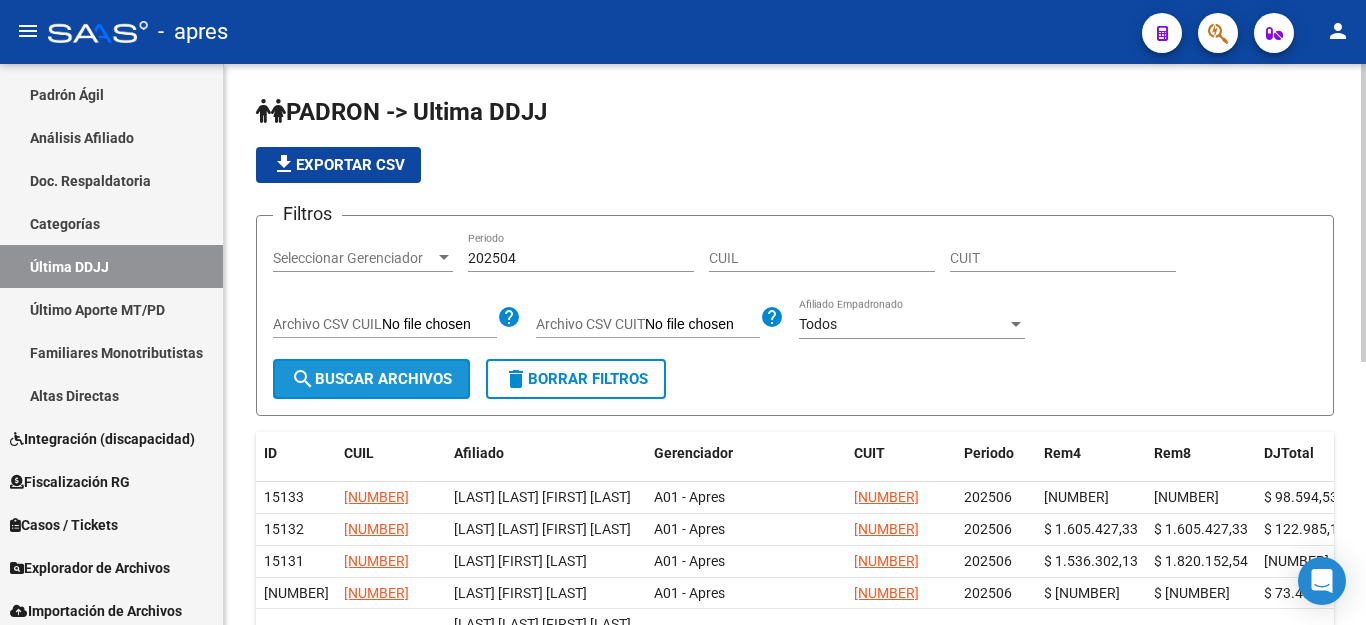 click on "search  Buscar Archivos" 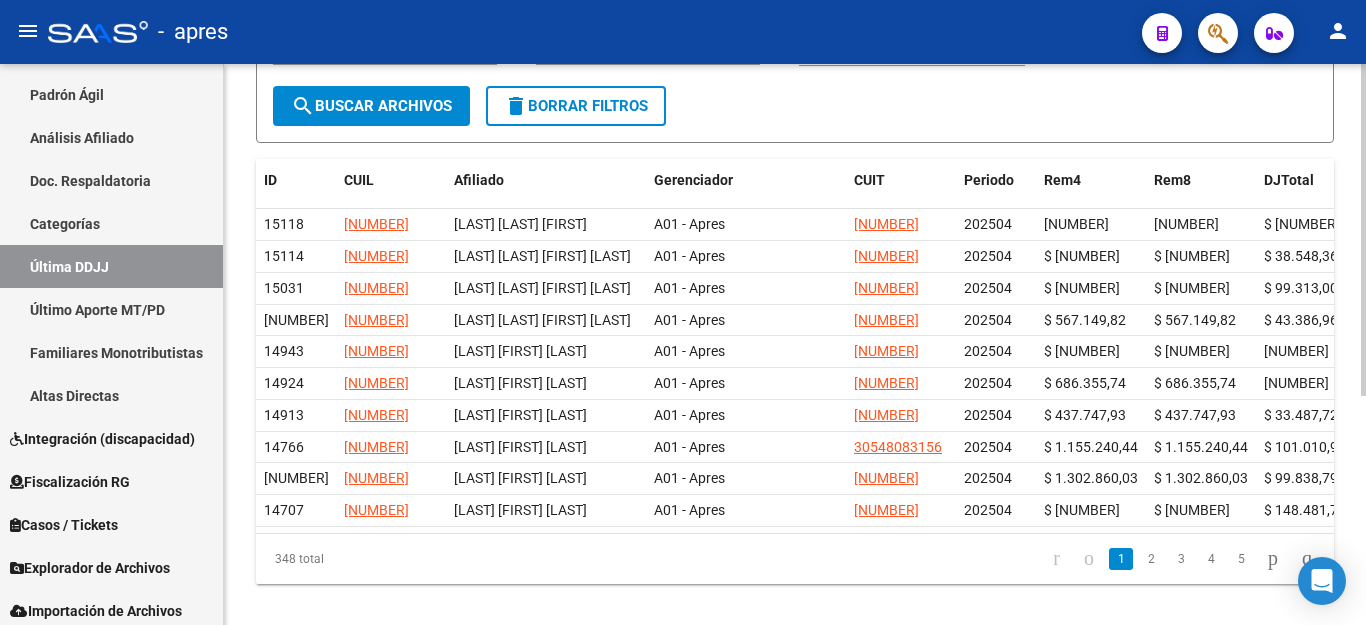 scroll, scrollTop: 0, scrollLeft: 0, axis: both 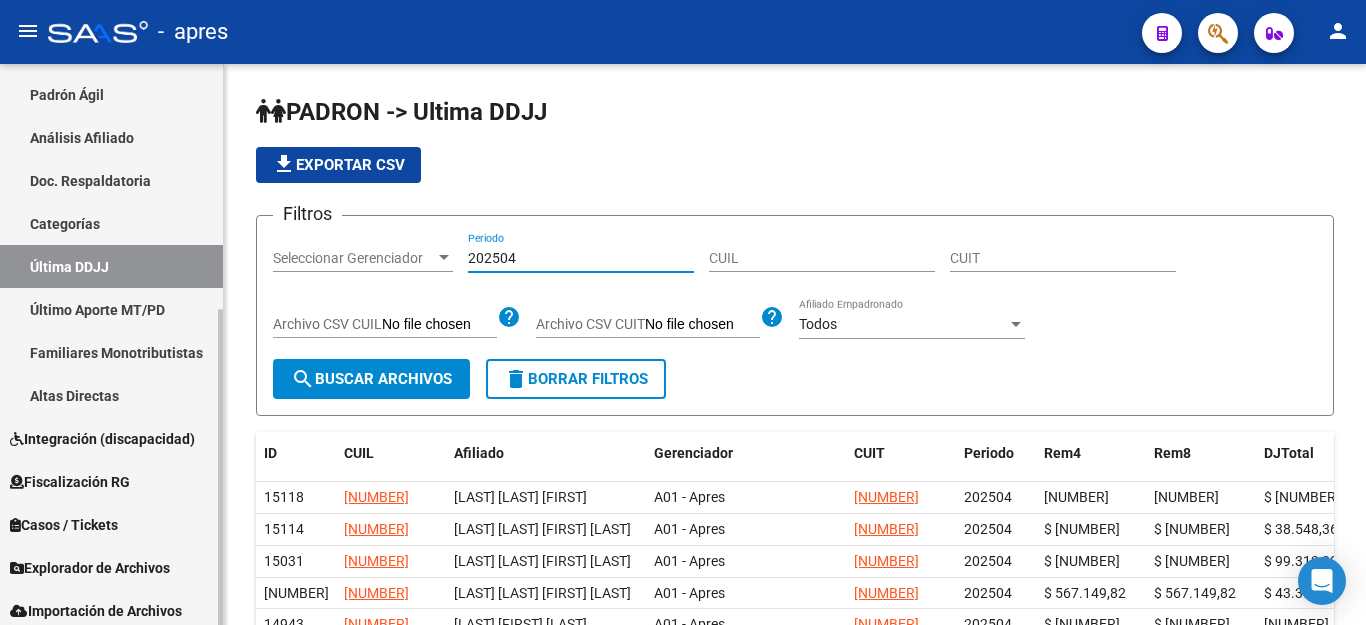 drag, startPoint x: 559, startPoint y: 259, endPoint x: 0, endPoint y: 261, distance: 559.0036 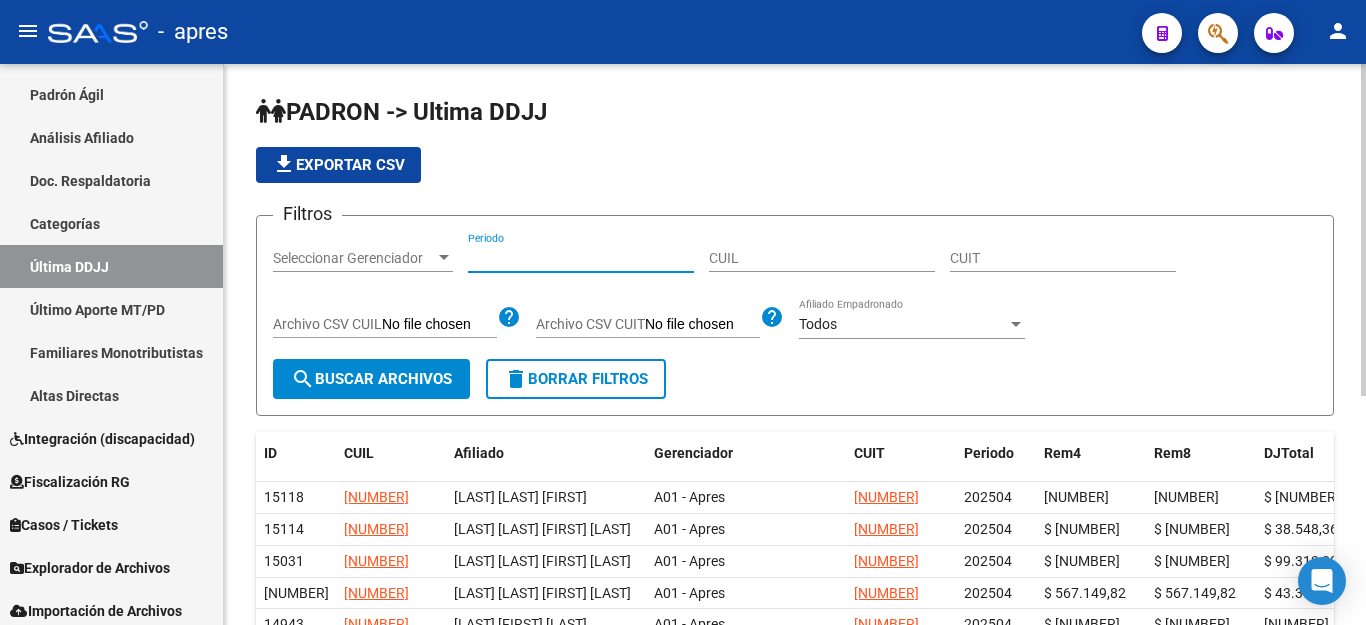 type 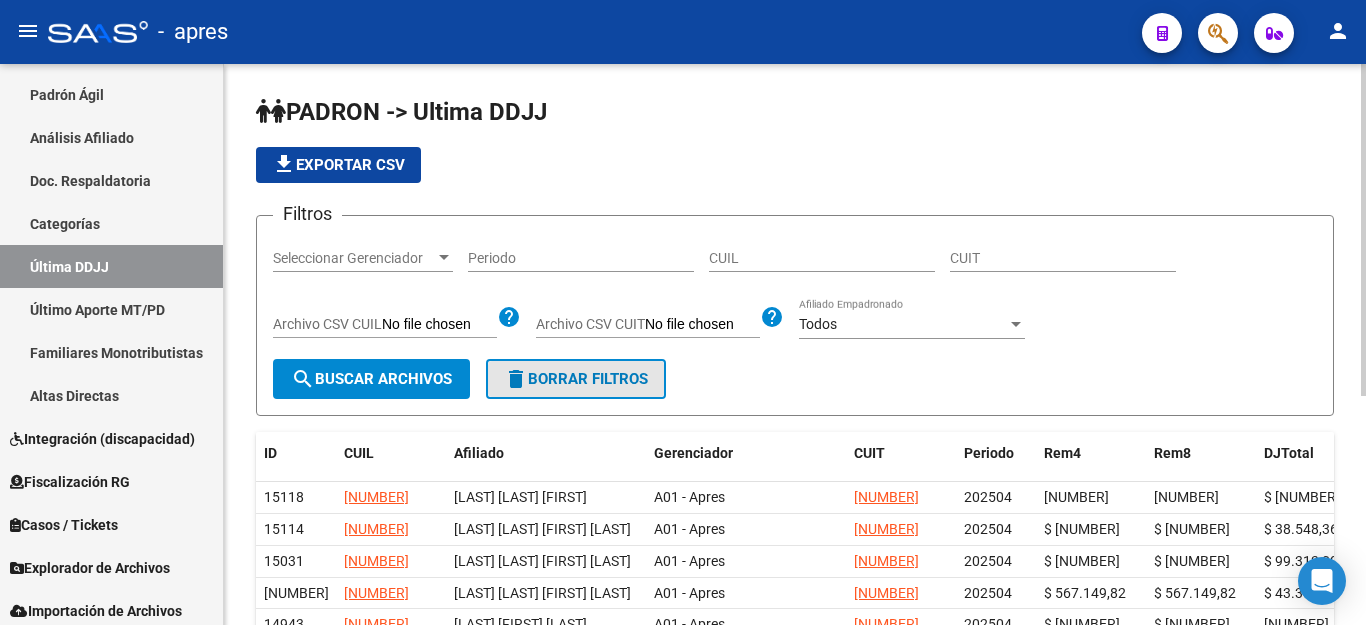 click on "delete  Borrar Filtros" 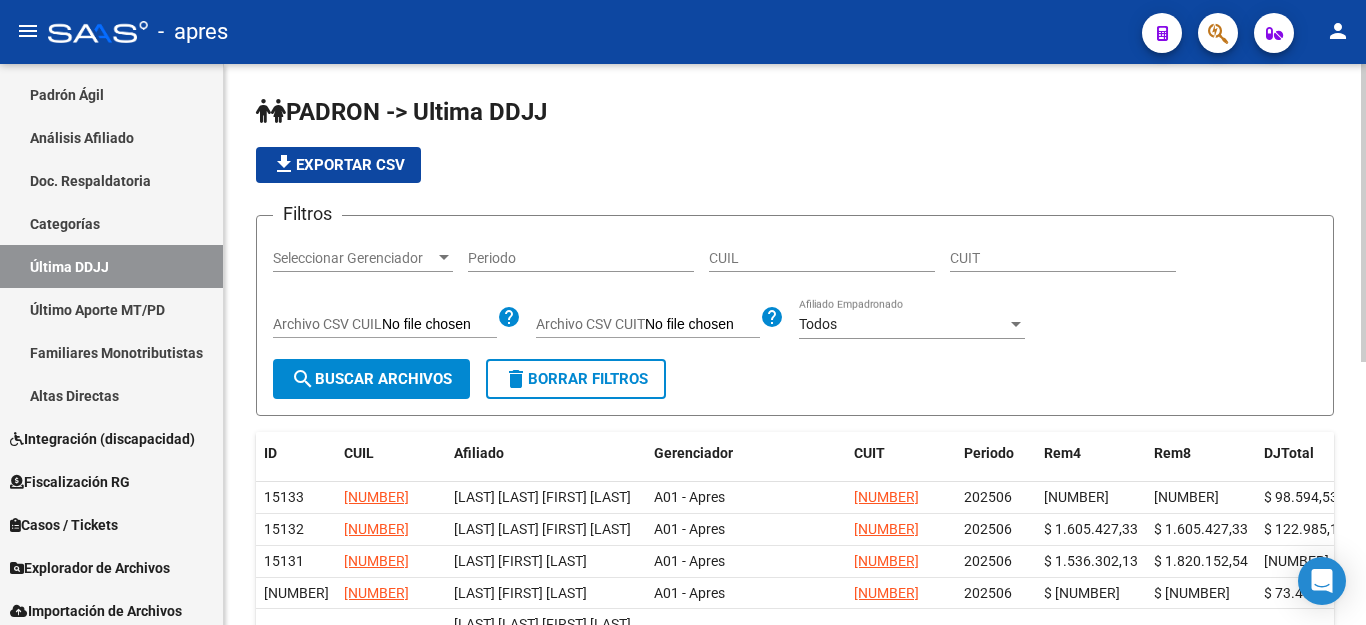 click on "search  Buscar Archivos" 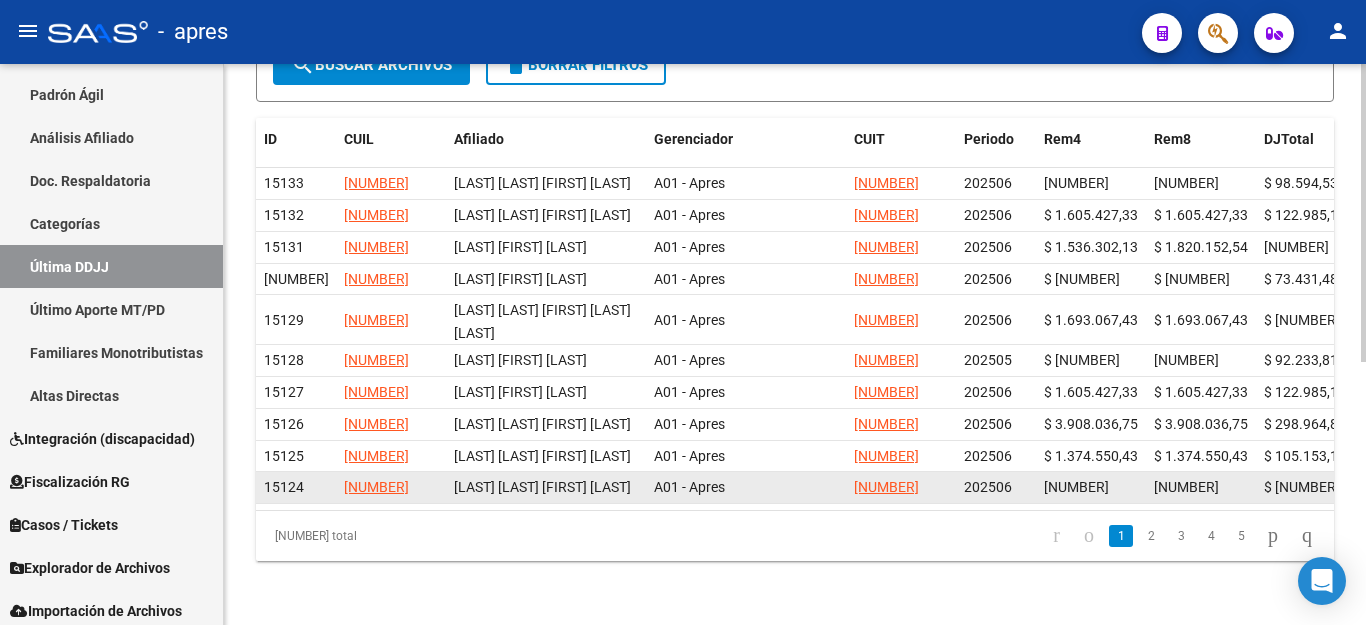 scroll, scrollTop: 495, scrollLeft: 0, axis: vertical 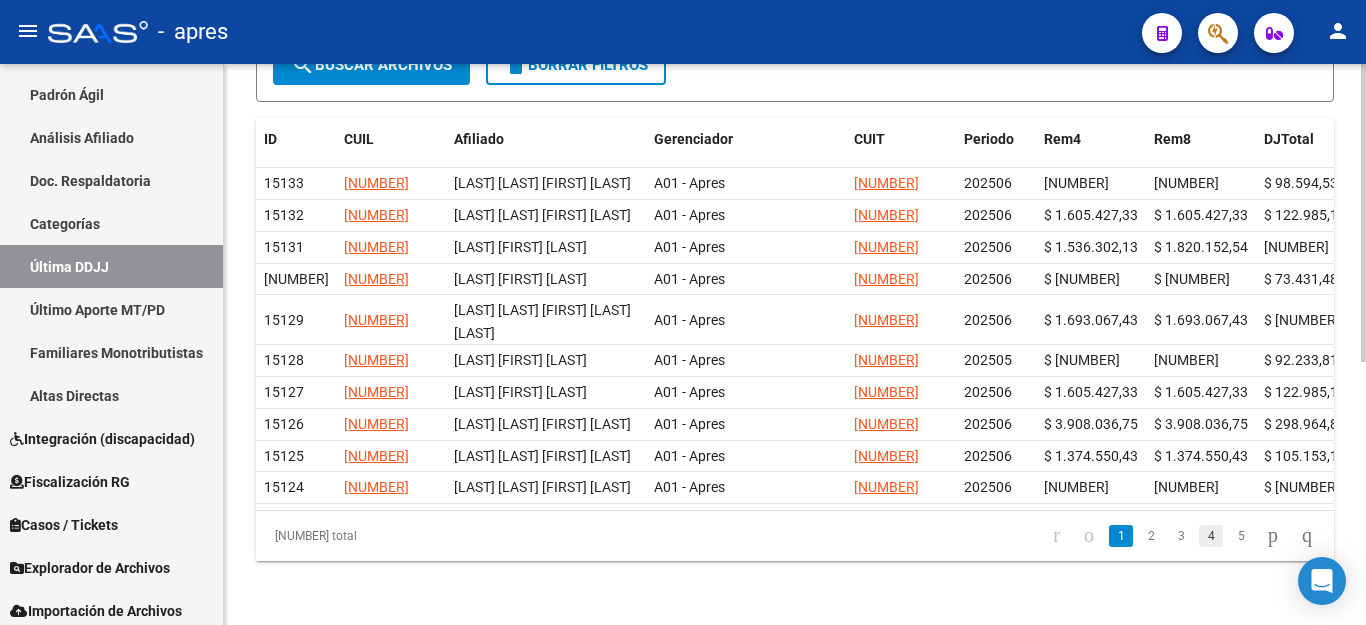 click on "4" 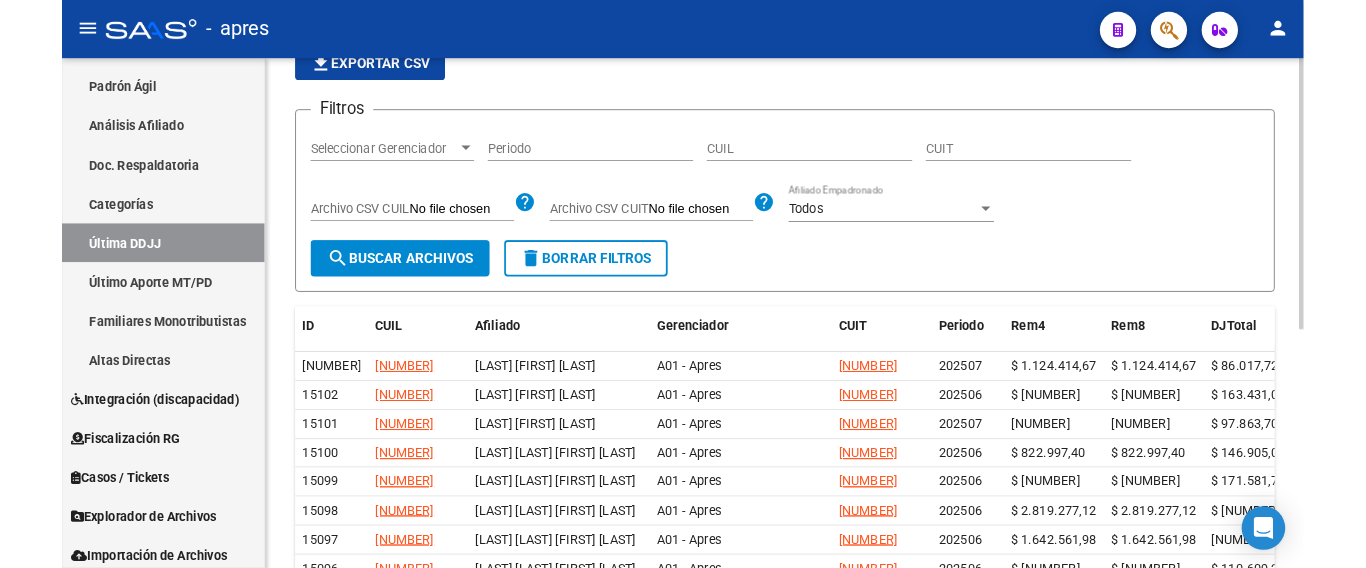 scroll, scrollTop: 0, scrollLeft: 0, axis: both 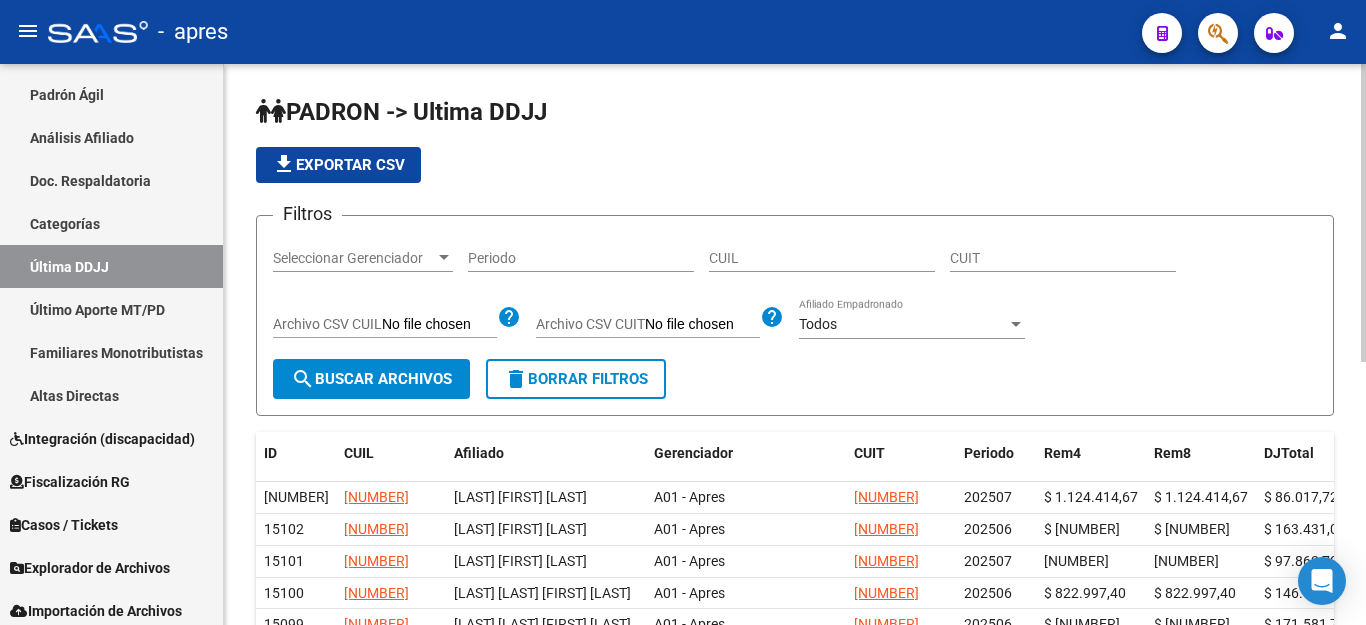 click on "file_download  Exportar CSV" 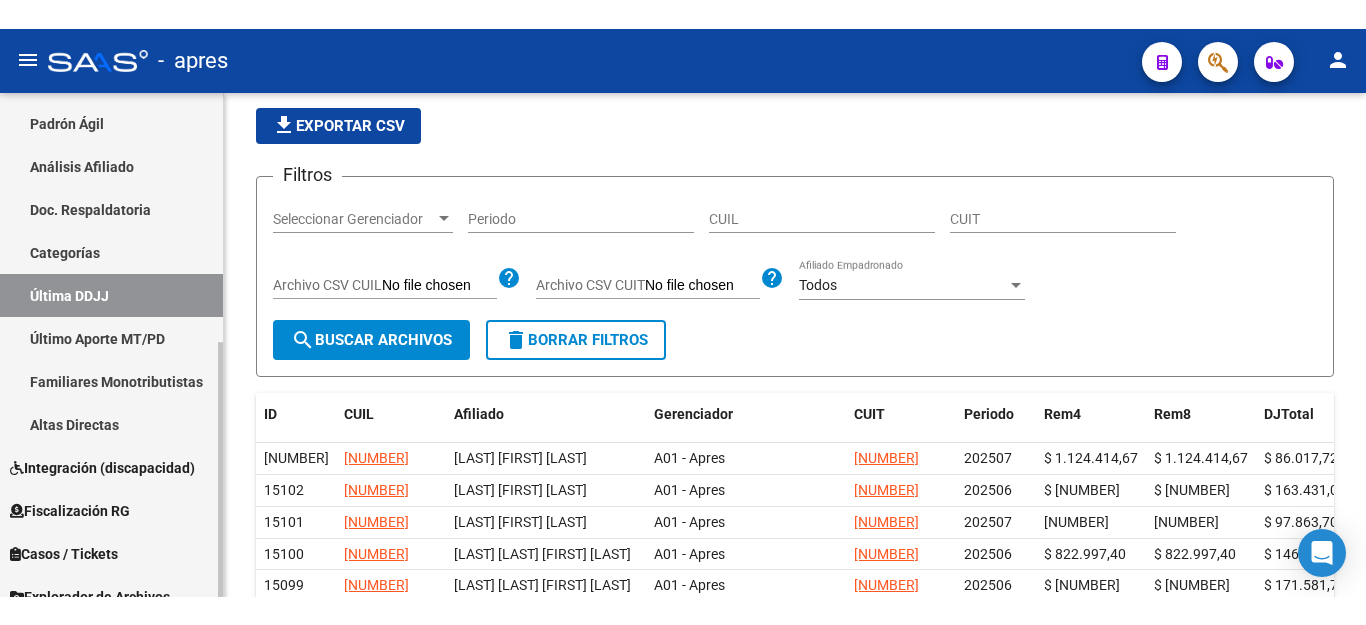scroll, scrollTop: 200, scrollLeft: 0, axis: vertical 